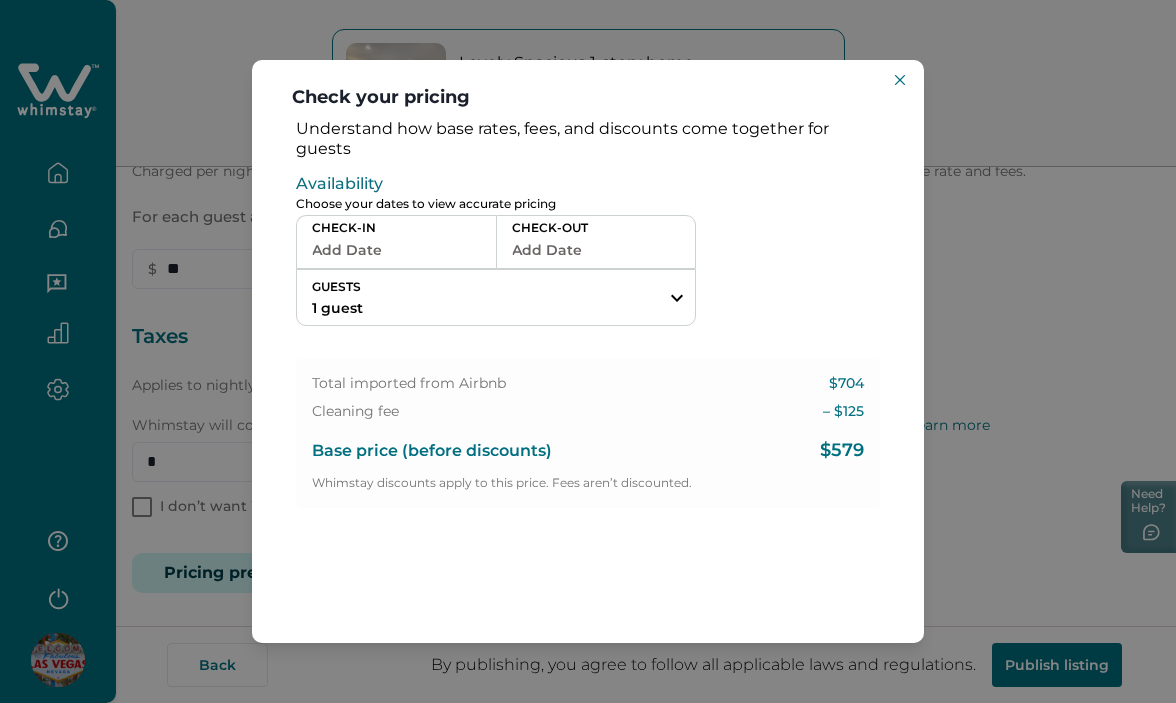scroll, scrollTop: 0, scrollLeft: 0, axis: both 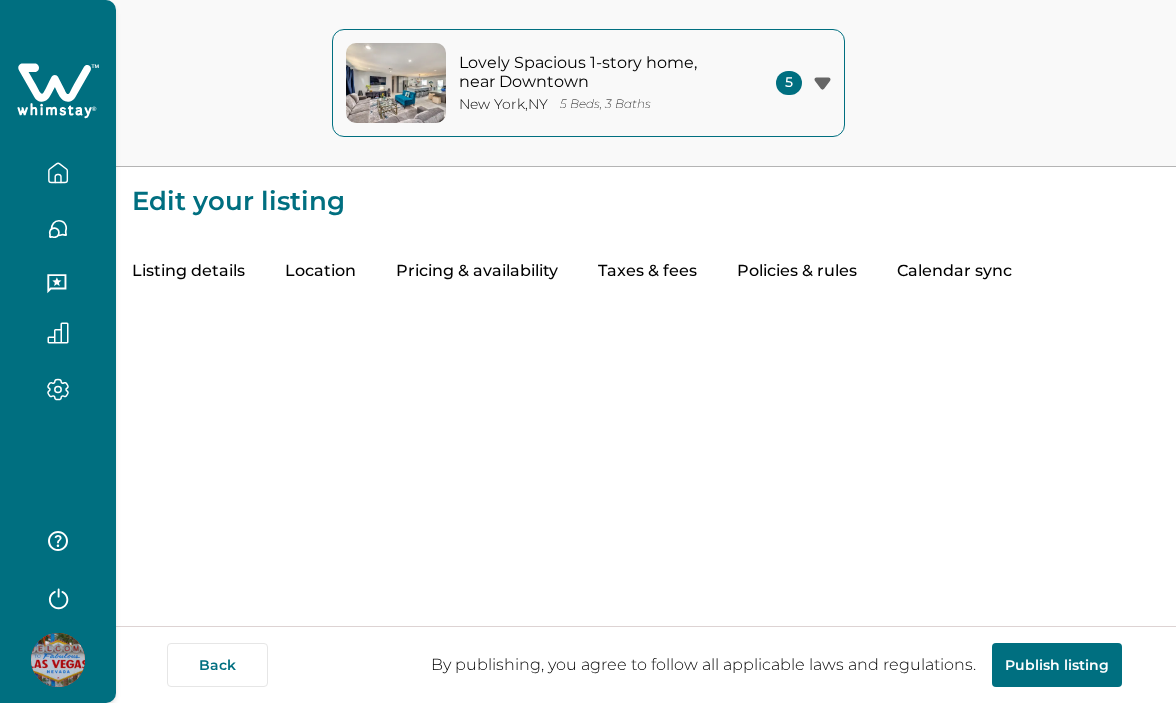 click on "Taxes & fees" at bounding box center [647, 272] 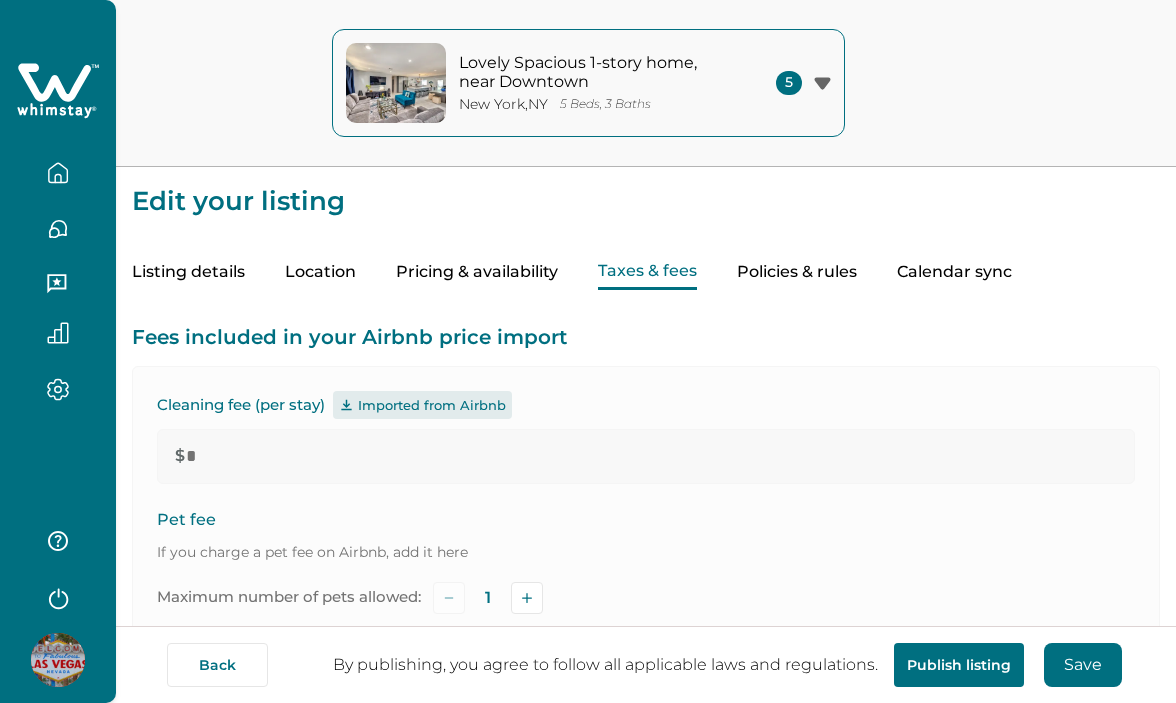 click on "Maximum number of pets allowed: 1" at bounding box center [646, 598] 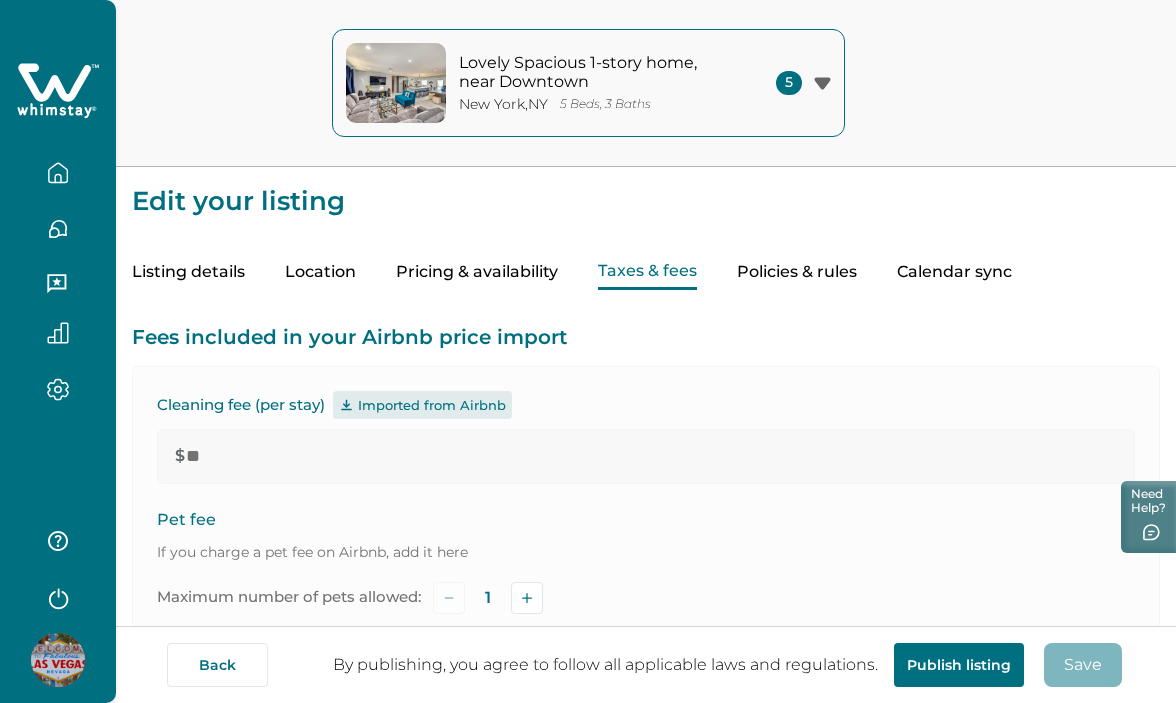 scroll, scrollTop: 687, scrollLeft: 0, axis: vertical 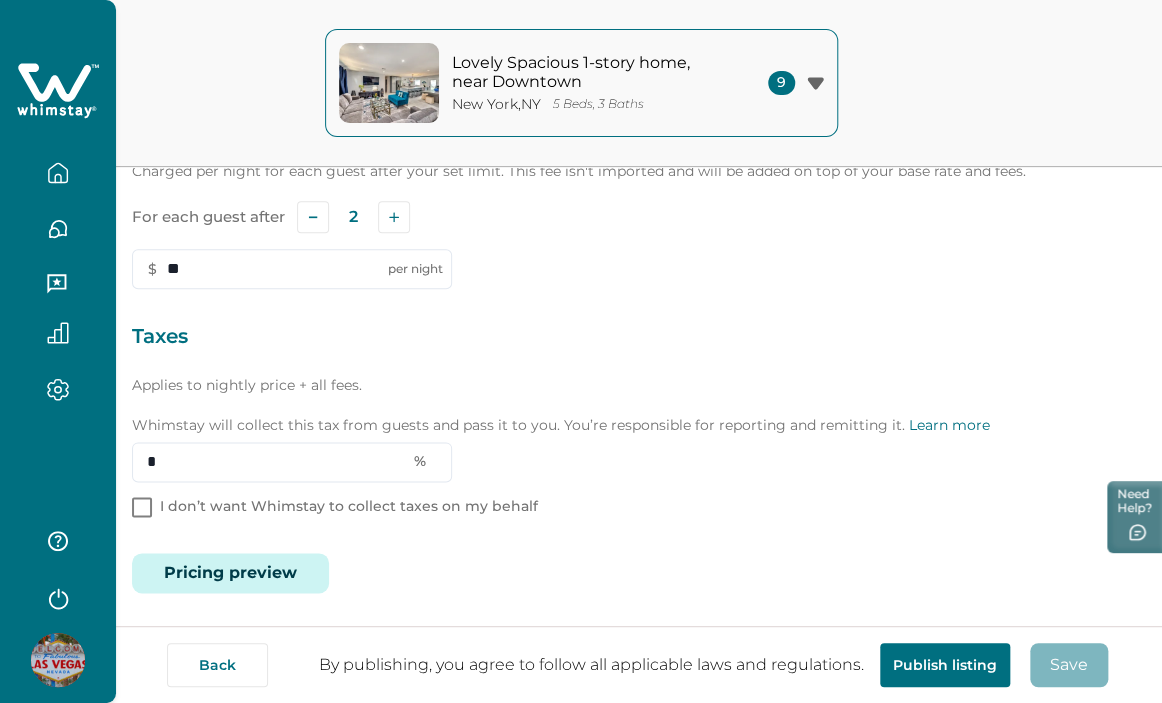 click on "Pricing preview" at bounding box center (230, 573) 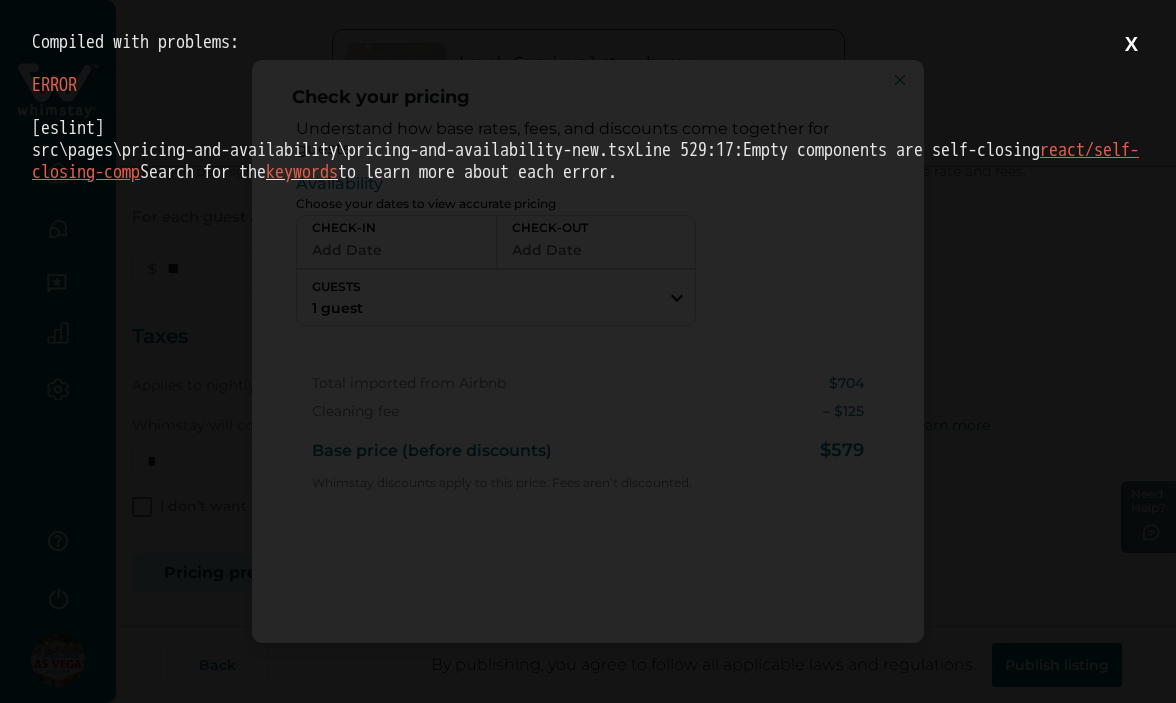 scroll, scrollTop: 0, scrollLeft: 0, axis: both 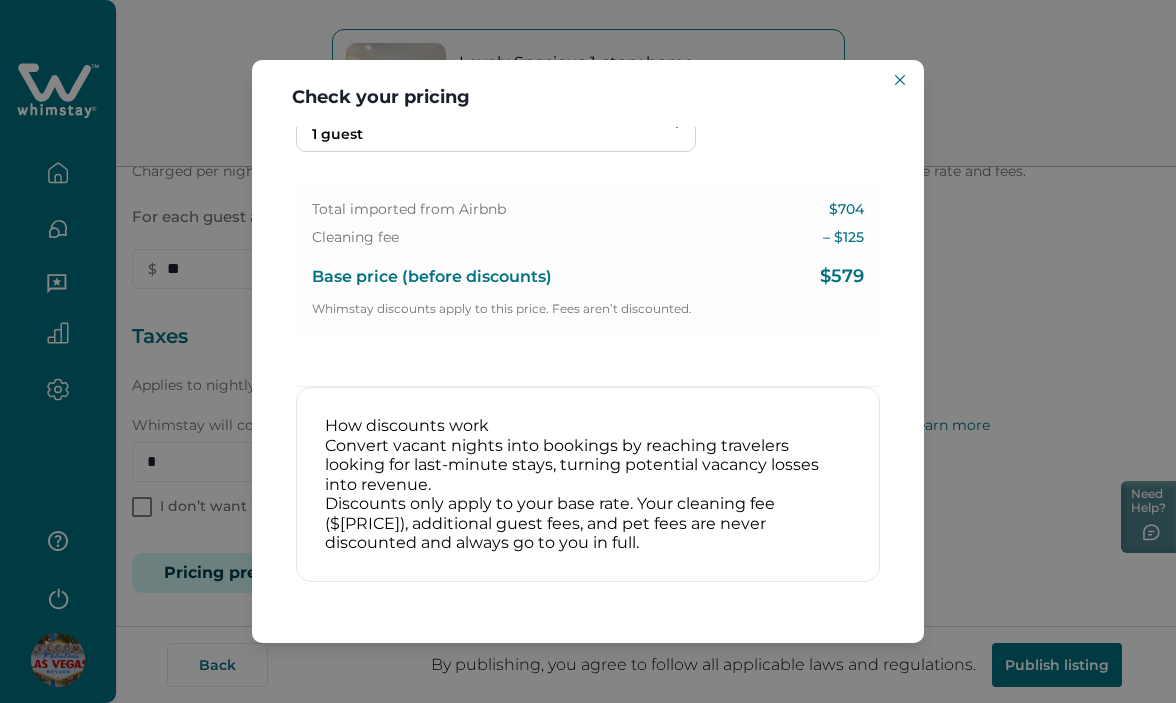 drag, startPoint x: 704, startPoint y: 637, endPoint x: 811, endPoint y: 636, distance: 107.00467 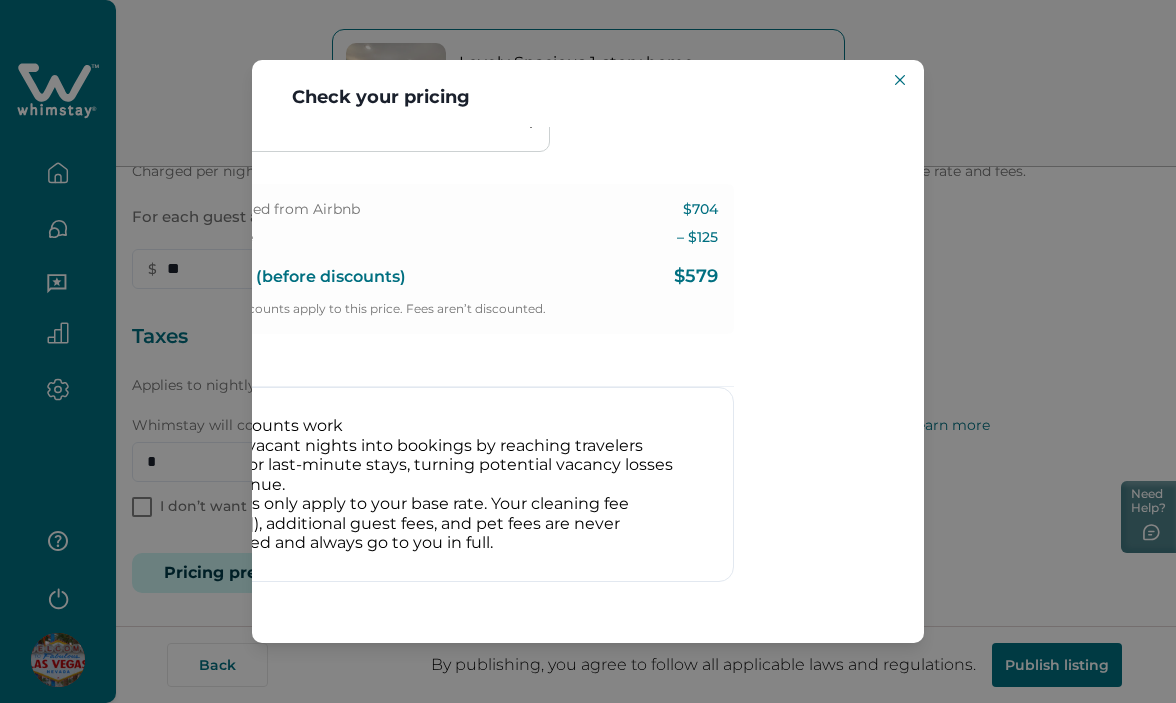 scroll, scrollTop: 194, scrollLeft: 160, axis: both 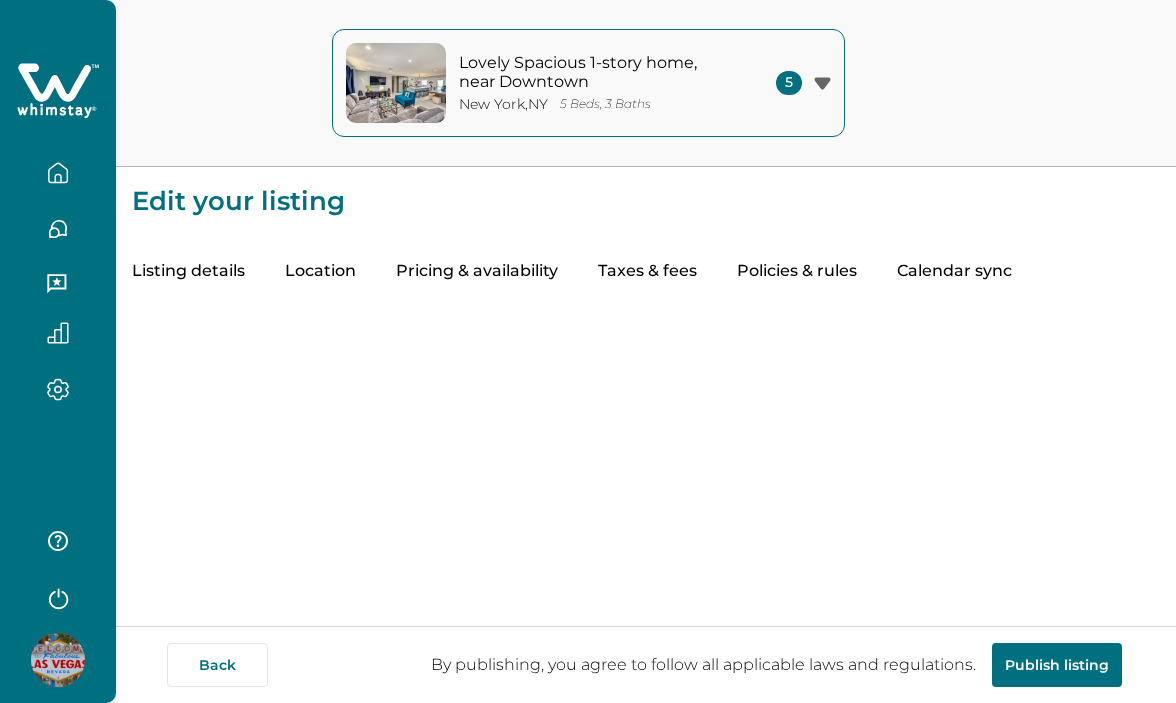 click on "Taxes & fees" at bounding box center (647, 272) 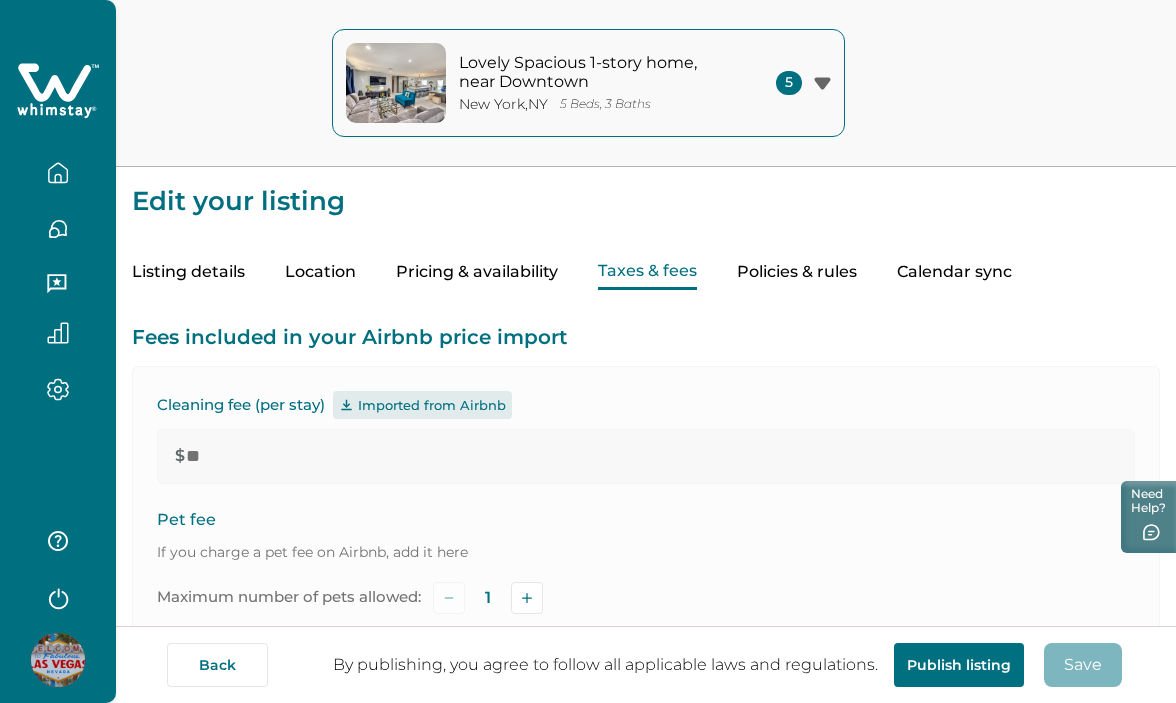 type on "**" 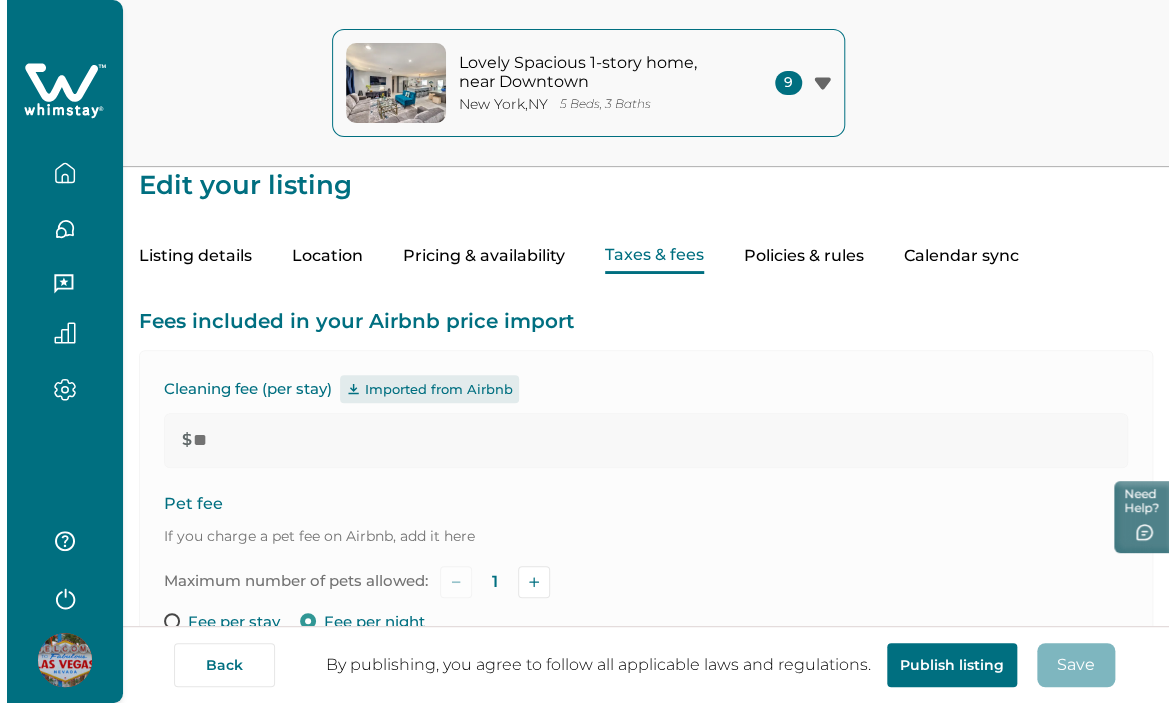 scroll, scrollTop: 687, scrollLeft: 0, axis: vertical 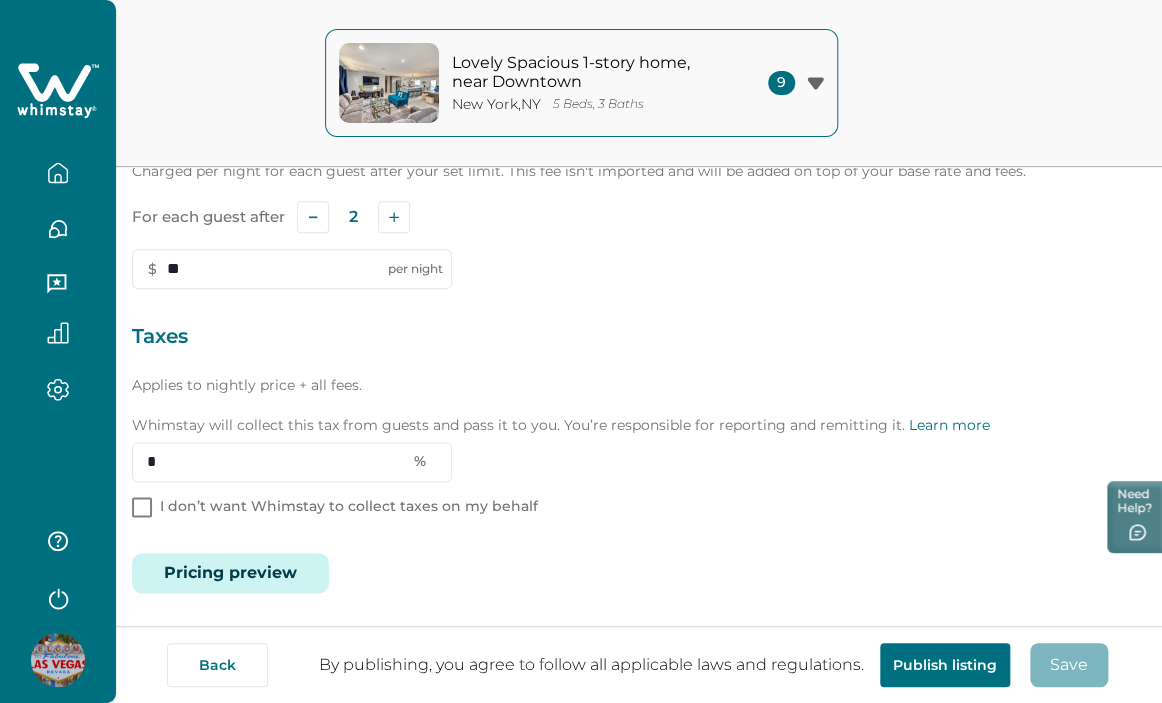 click on "Pricing preview" at bounding box center (230, 573) 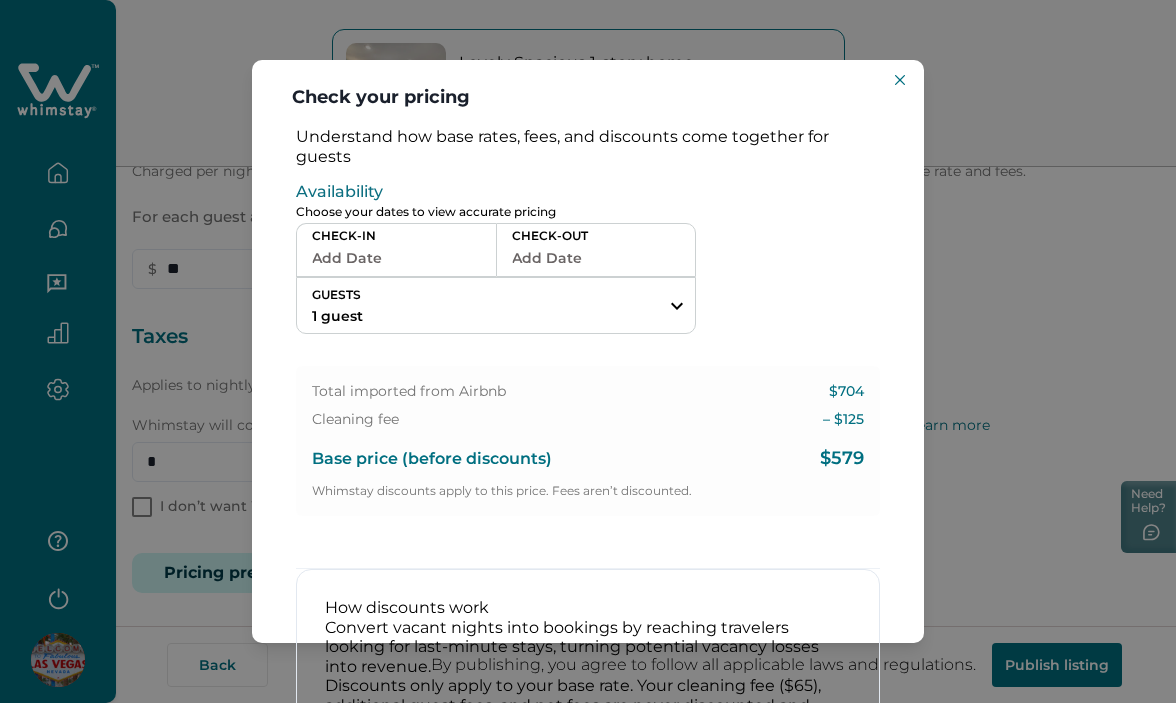 type 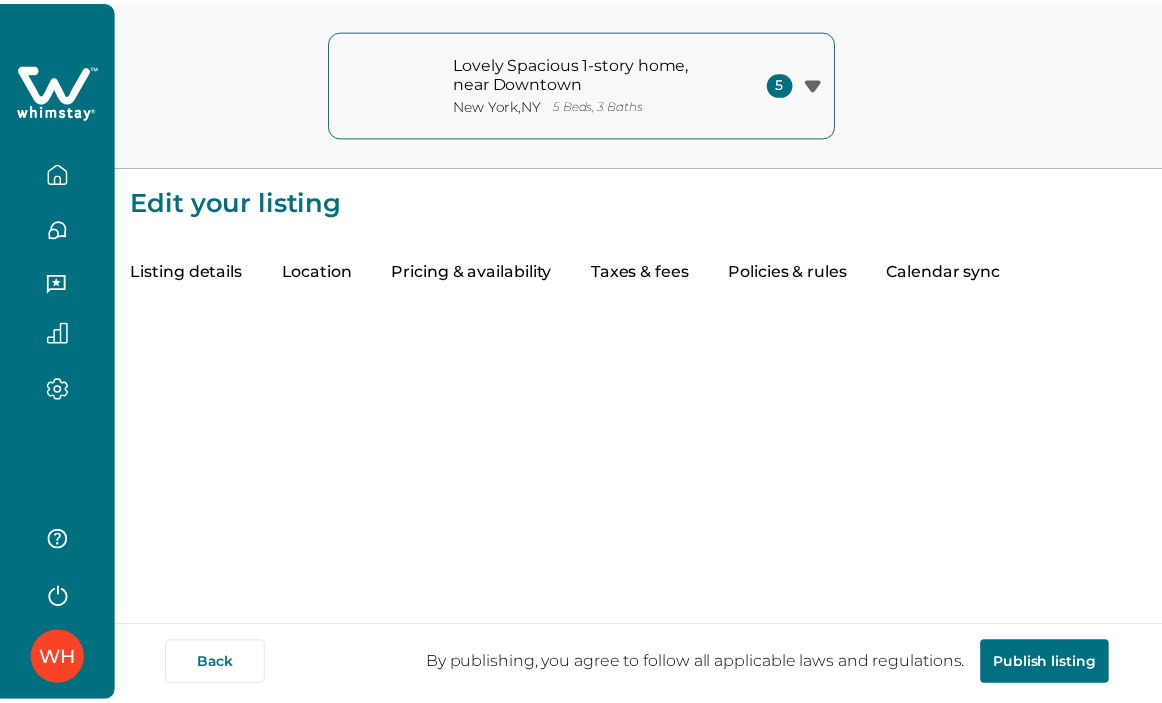 scroll, scrollTop: 0, scrollLeft: 0, axis: both 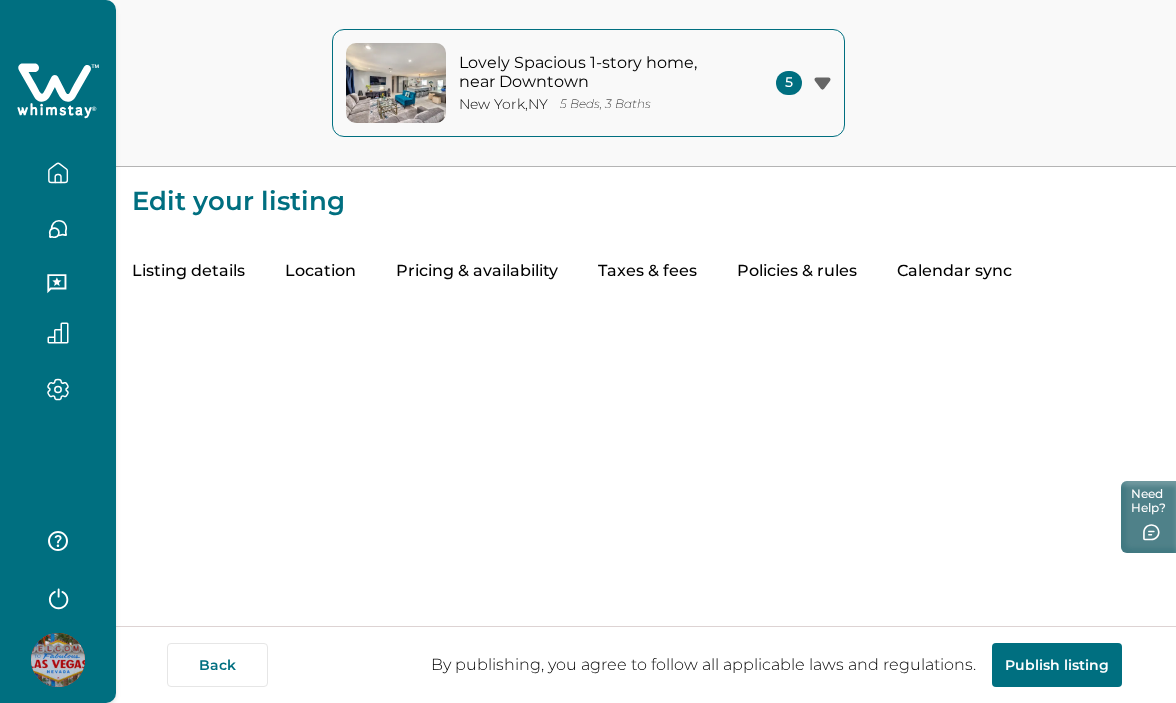 click on "Taxes & fees" at bounding box center [647, 272] 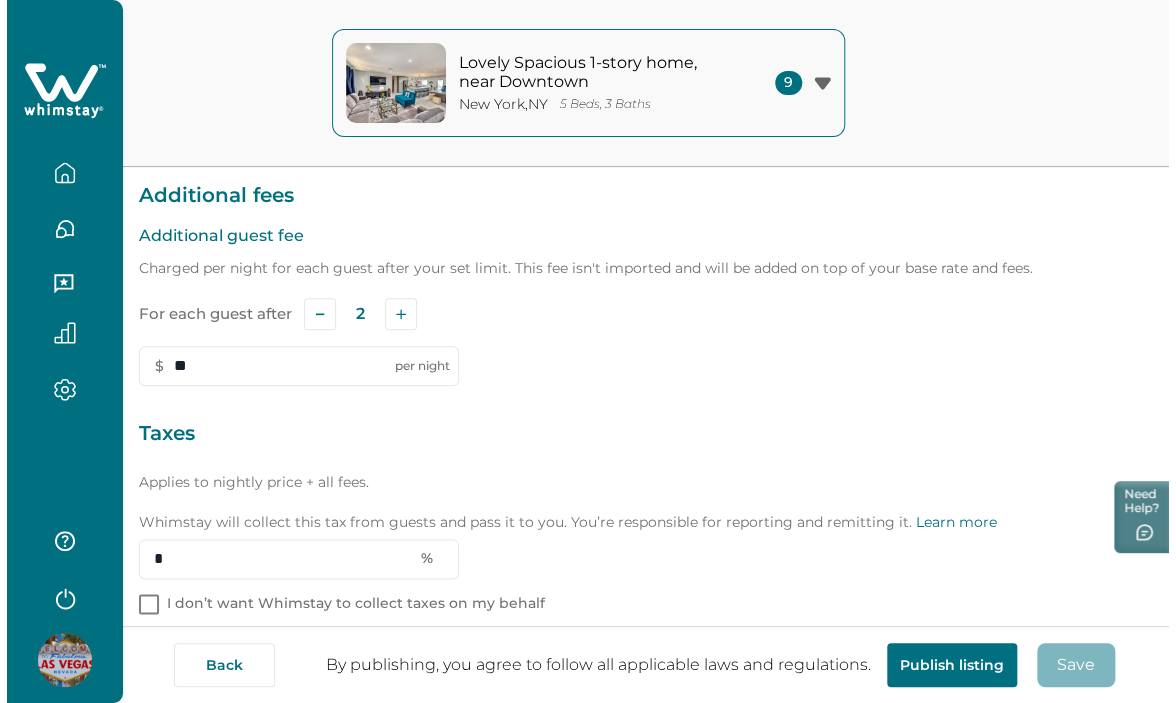 scroll, scrollTop: 687, scrollLeft: 0, axis: vertical 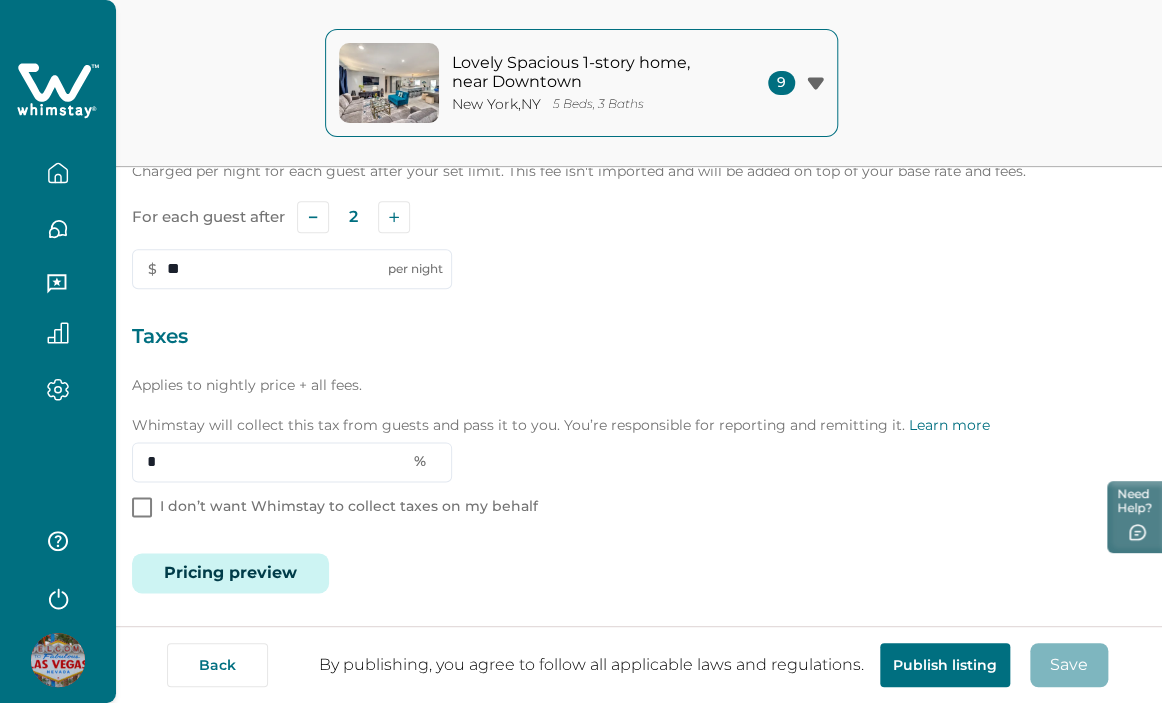 click on "Pricing preview" at bounding box center [230, 573] 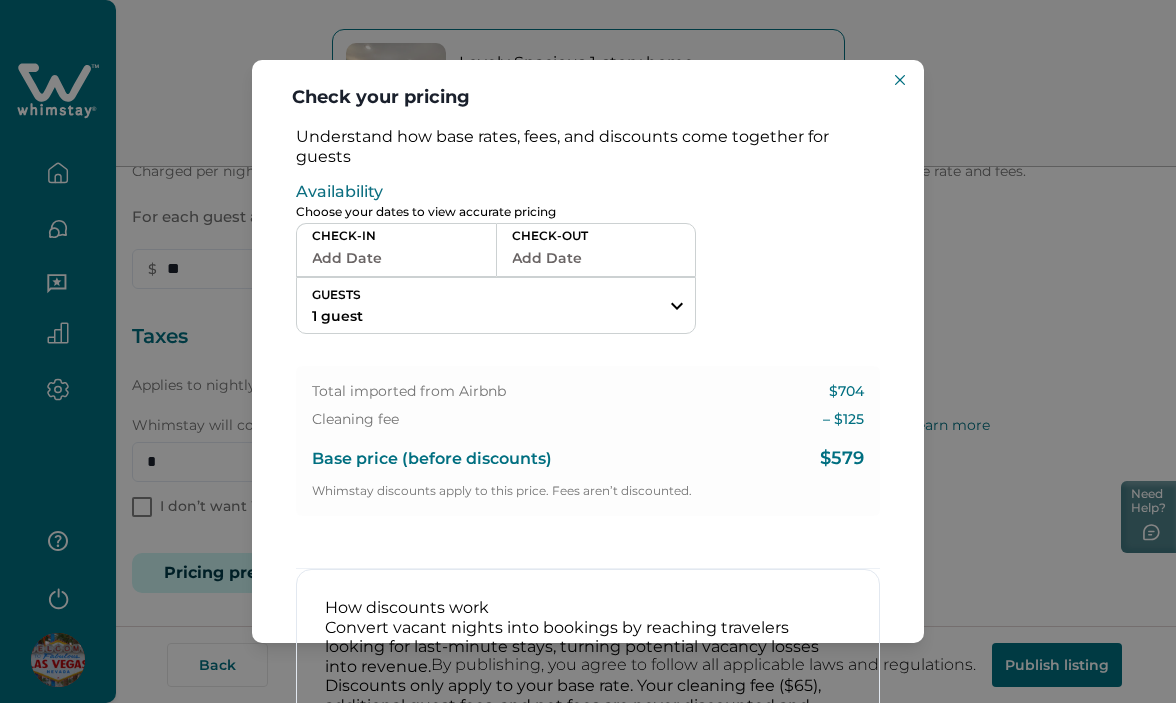 type 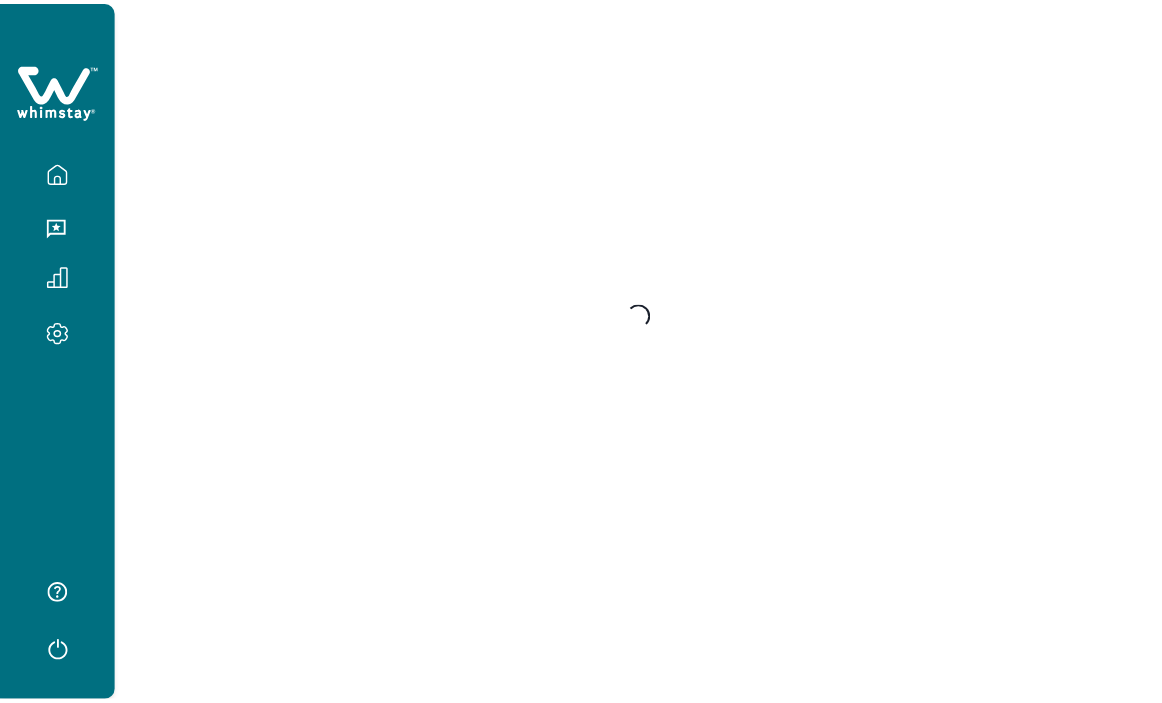 scroll, scrollTop: 0, scrollLeft: 0, axis: both 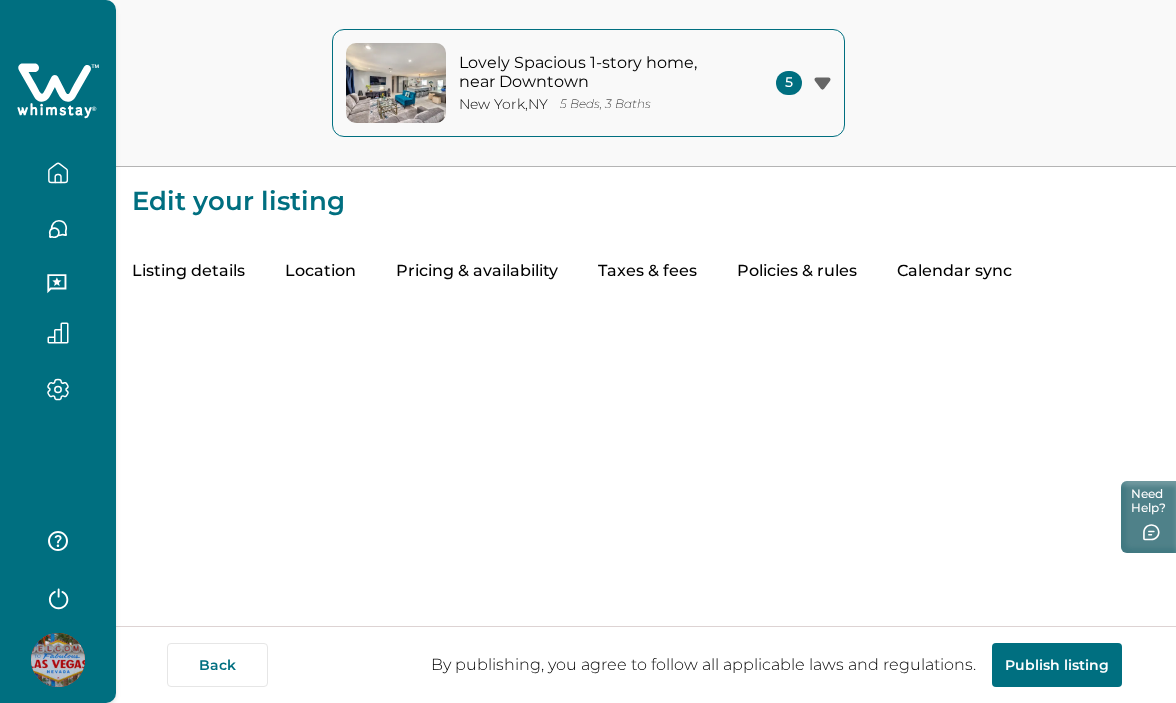click on "Taxes & fees" at bounding box center [647, 272] 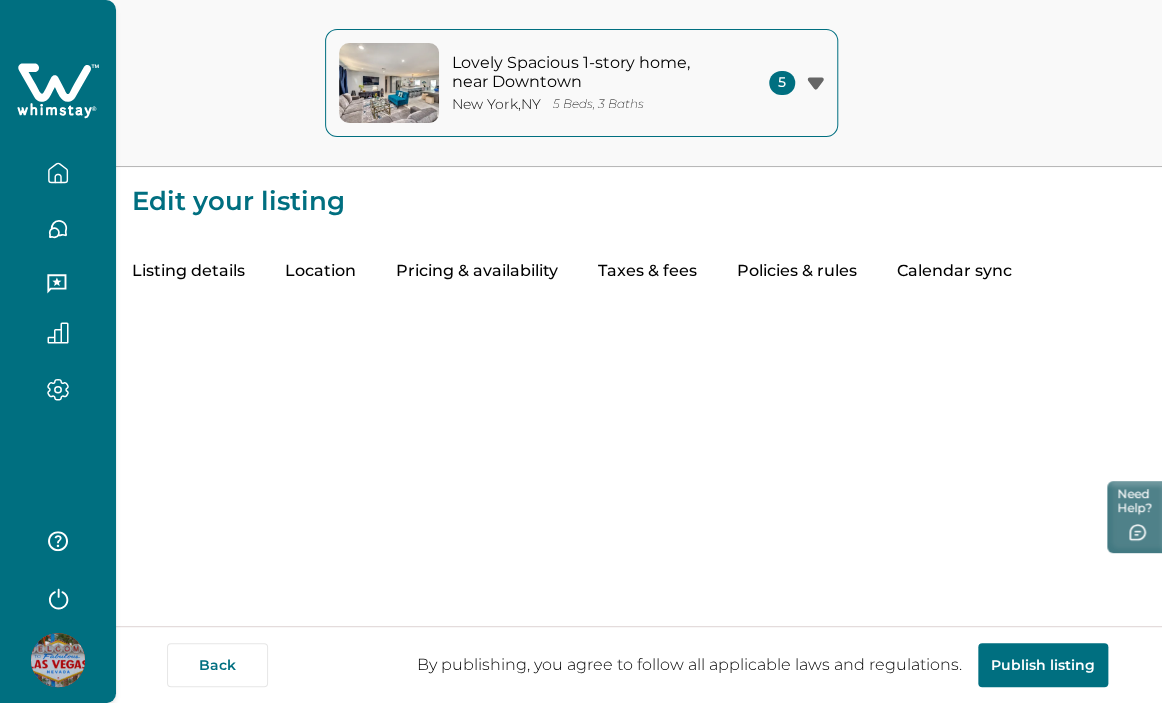 type on "**" 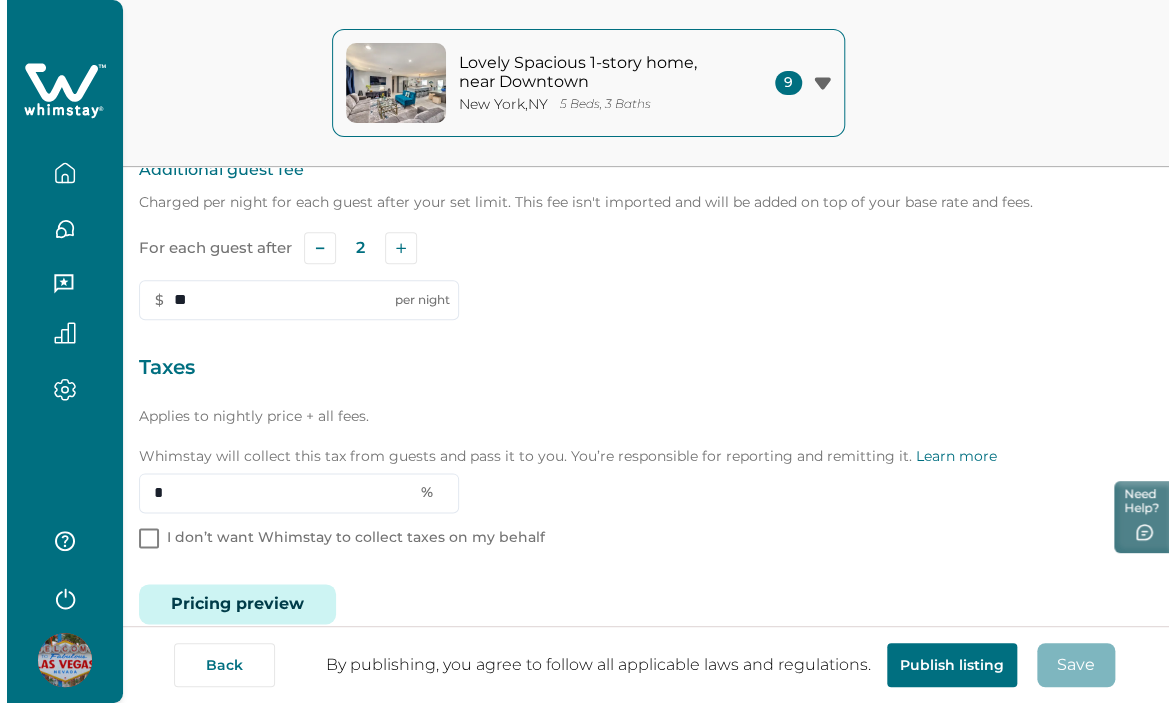 scroll, scrollTop: 687, scrollLeft: 0, axis: vertical 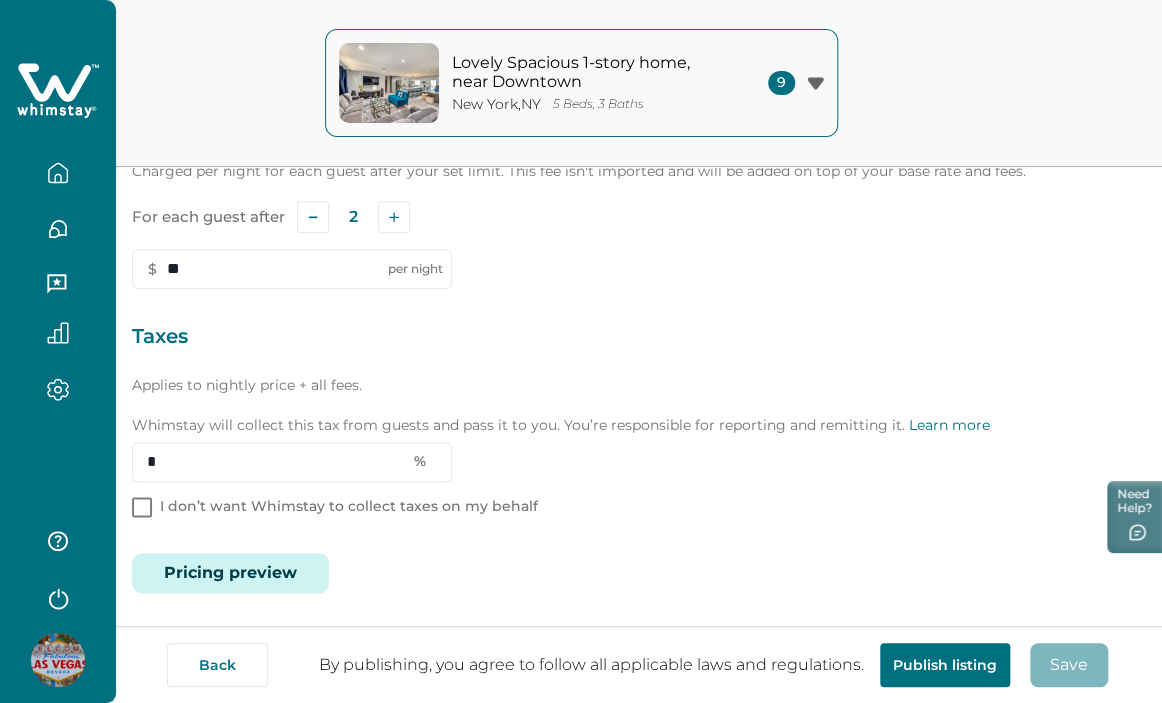 click on "Pricing preview" at bounding box center [230, 573] 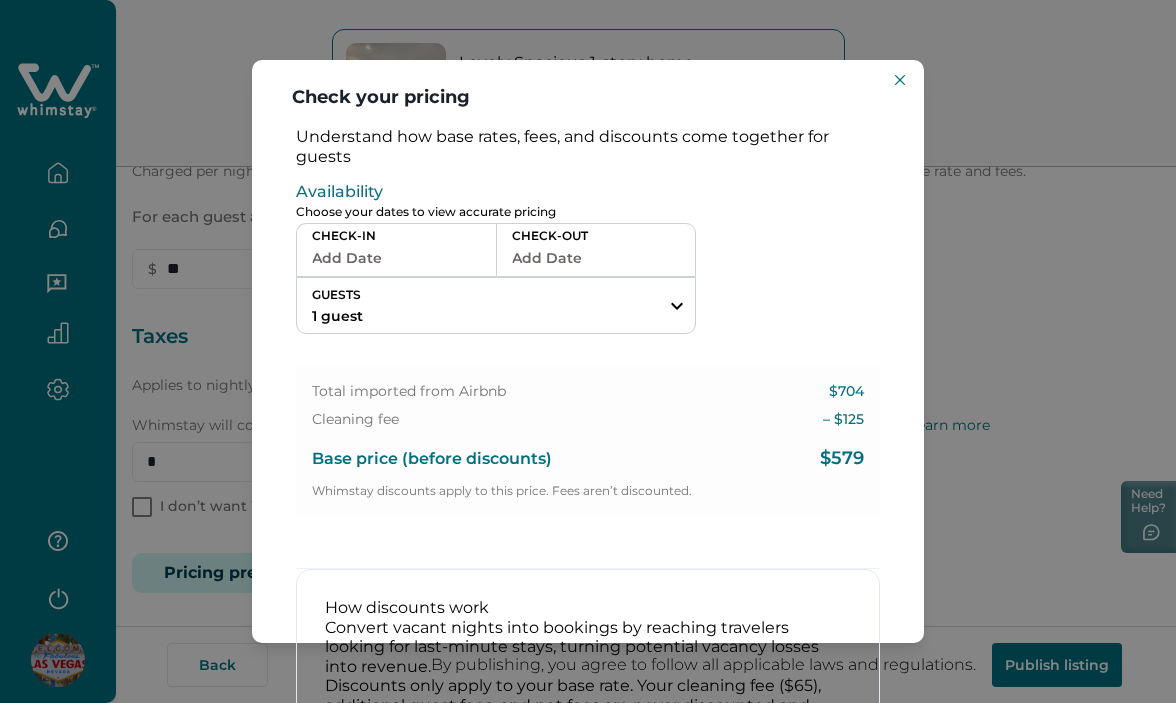 type 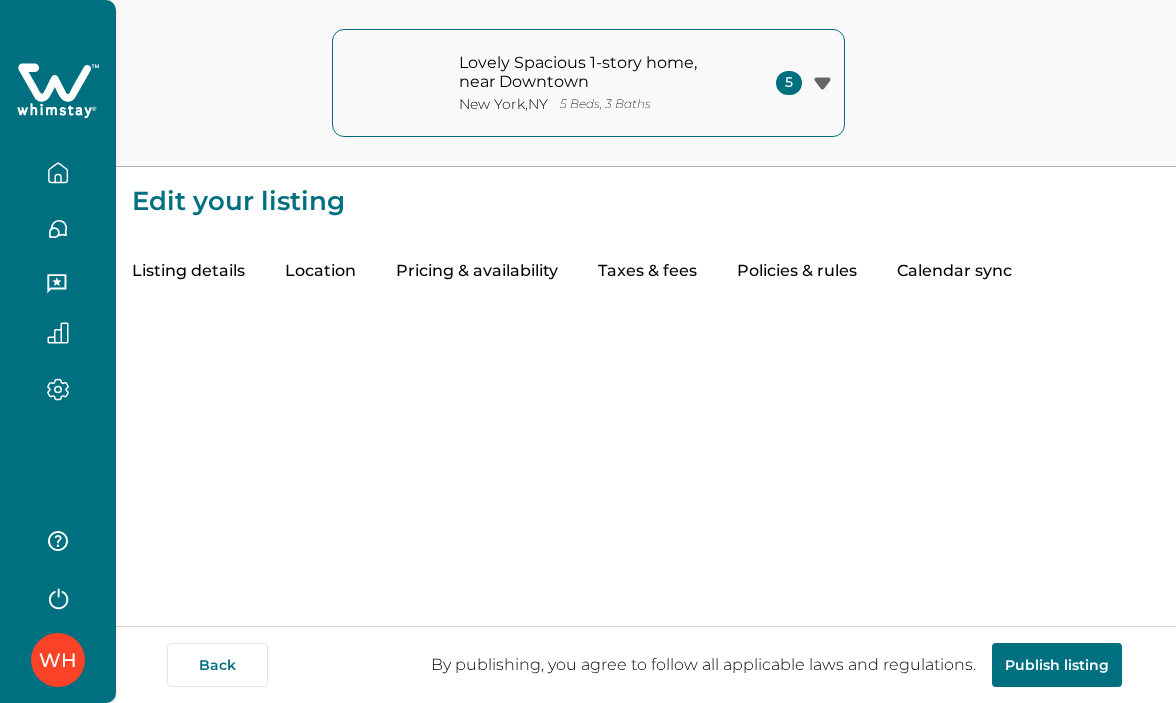 scroll, scrollTop: 0, scrollLeft: 0, axis: both 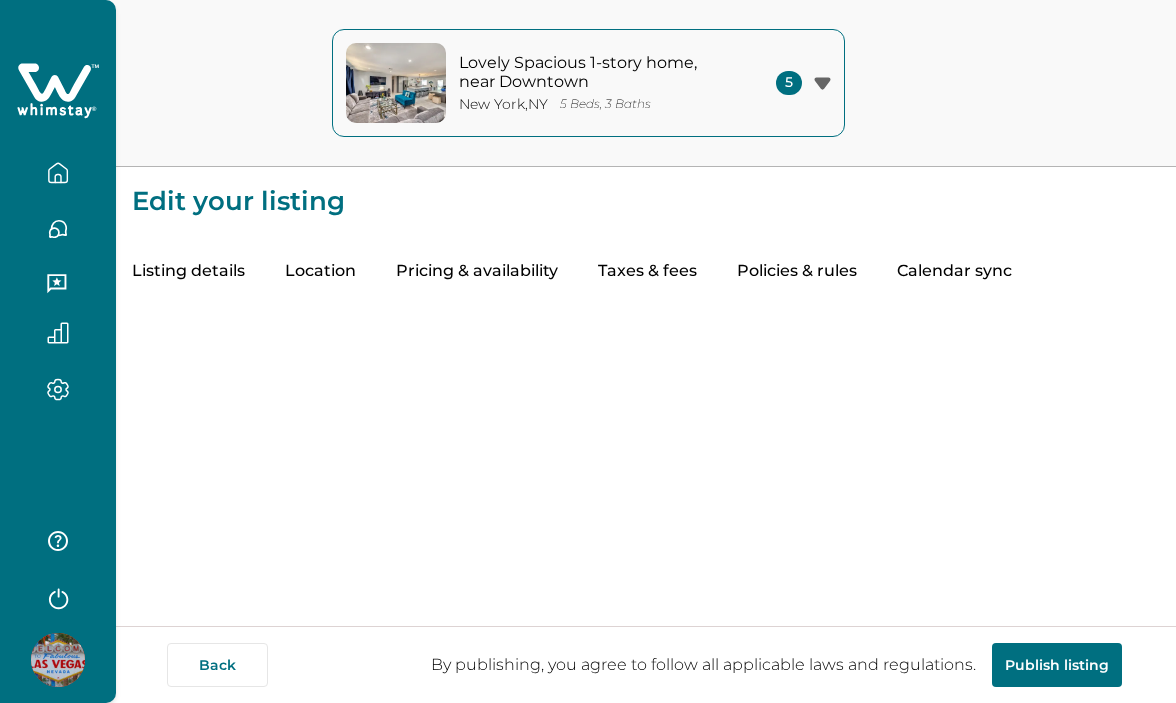 click on "Taxes & fees" at bounding box center (647, 272) 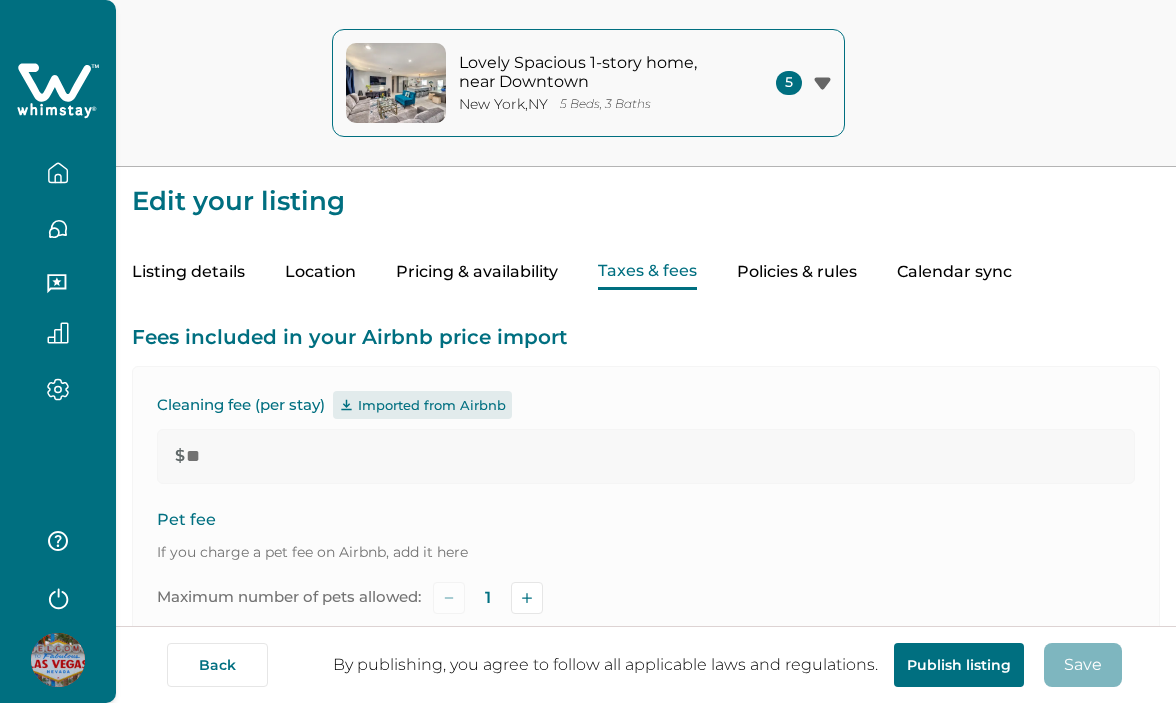 click on "Taxes & fees" at bounding box center (647, 272) 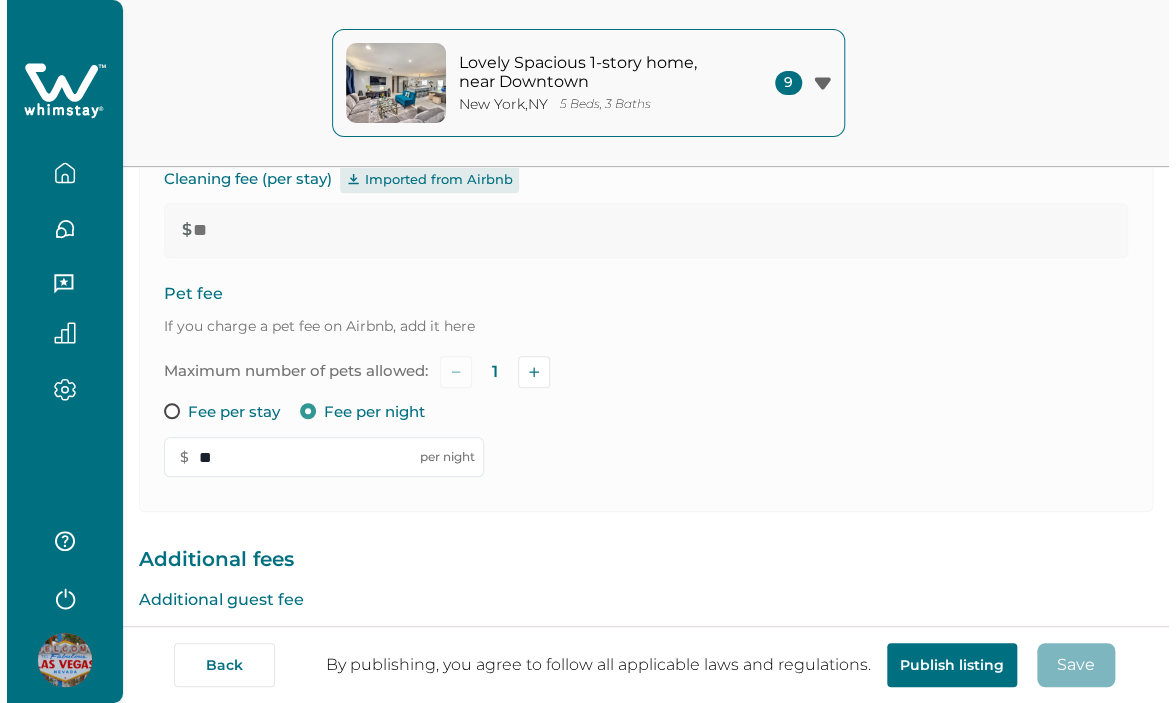 scroll, scrollTop: 687, scrollLeft: 0, axis: vertical 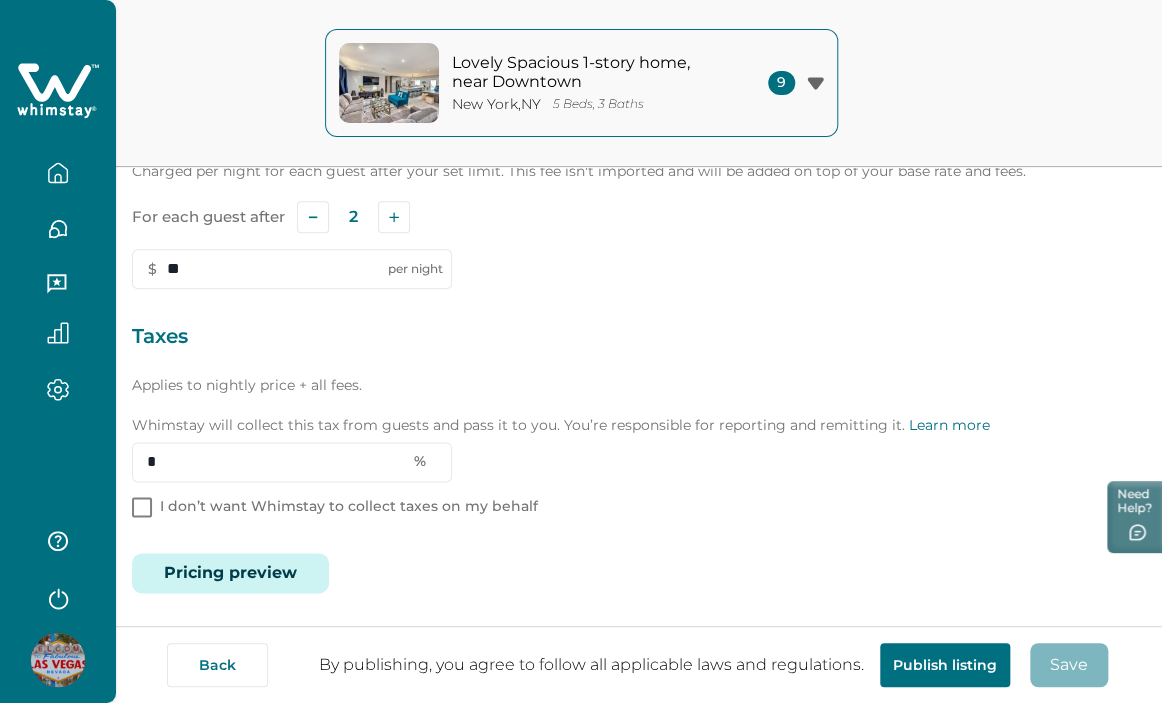 click on "Pricing preview" at bounding box center (230, 573) 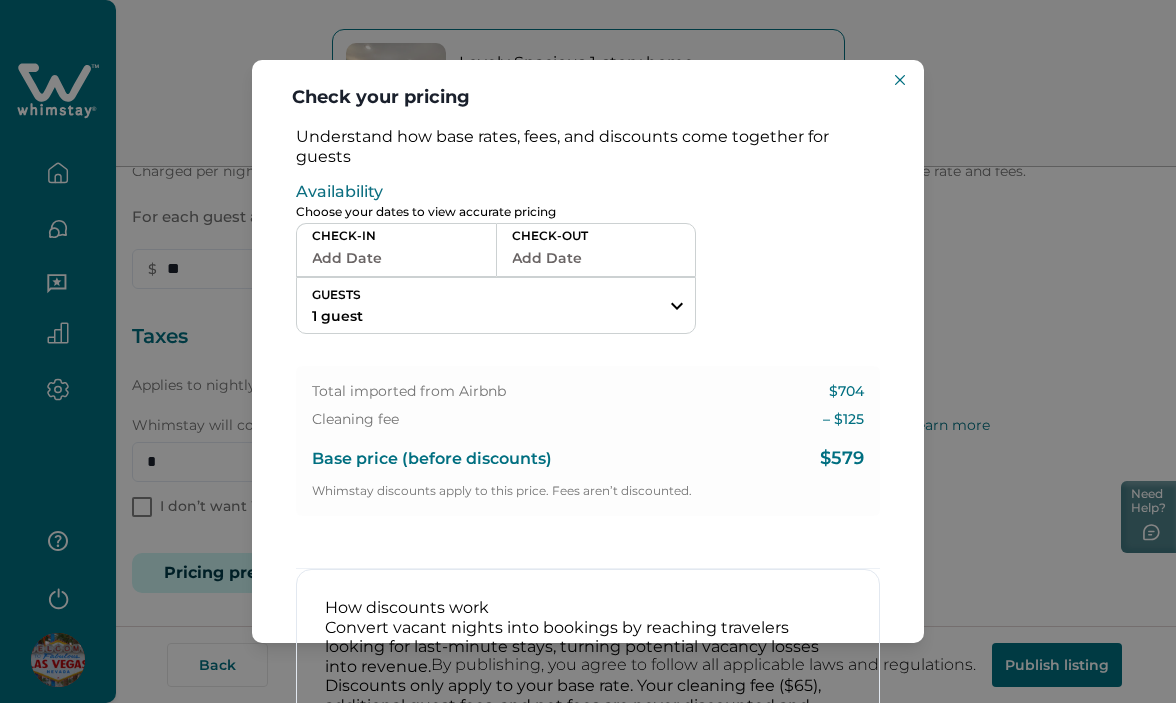 type 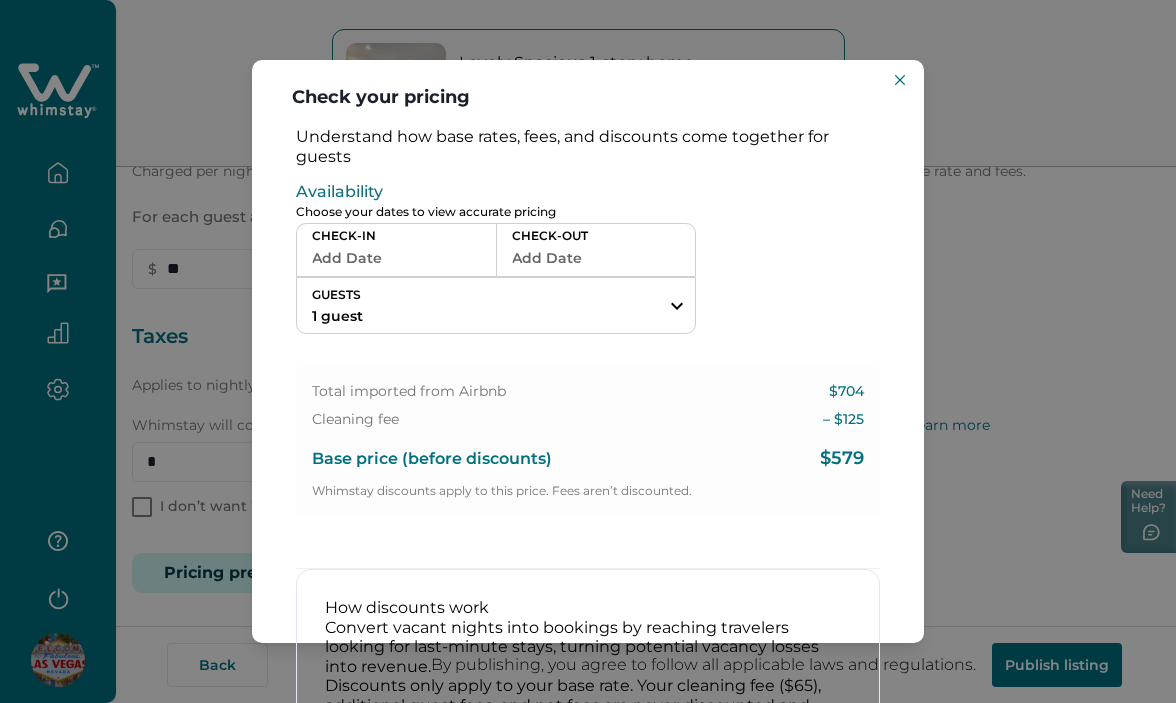 click on "Add Date" at bounding box center [396, 258] 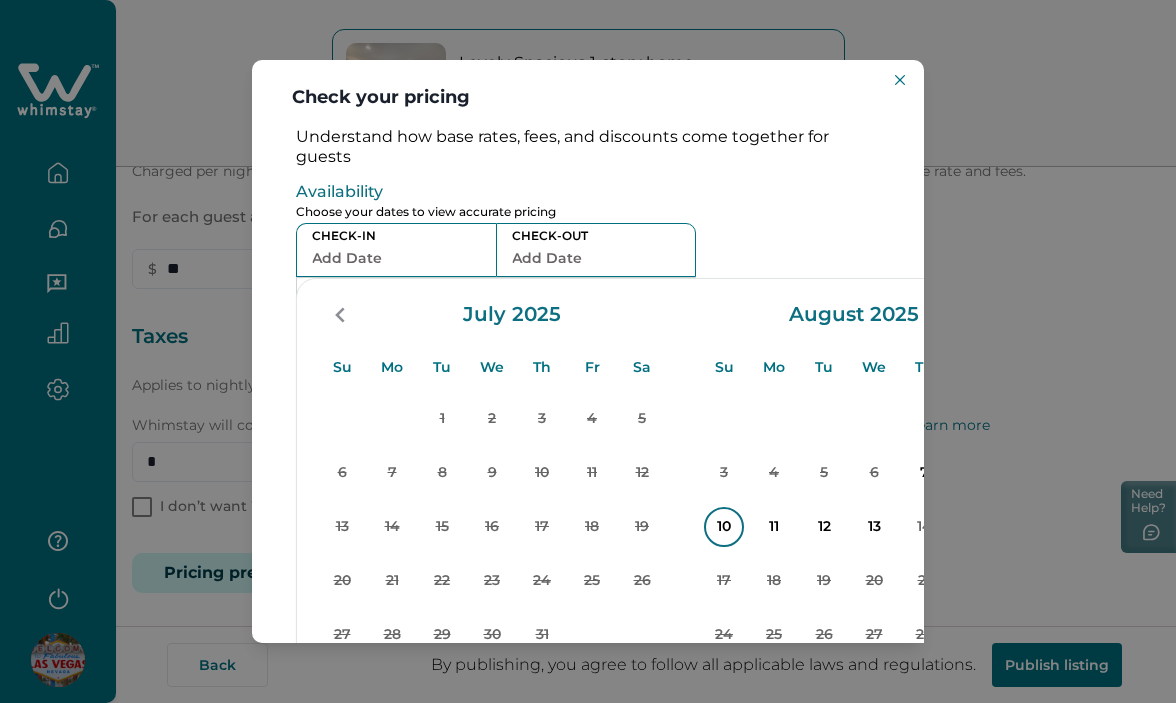 click on "10" at bounding box center (724, 527) 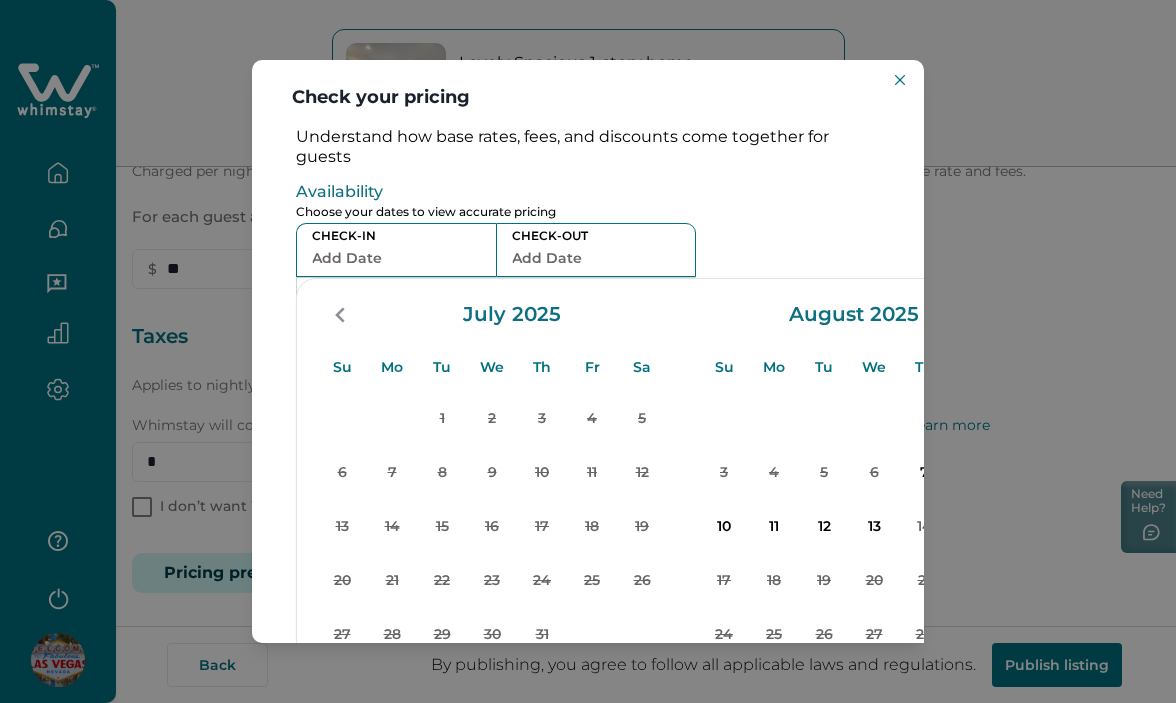 click on "13" at bounding box center [874, 527] 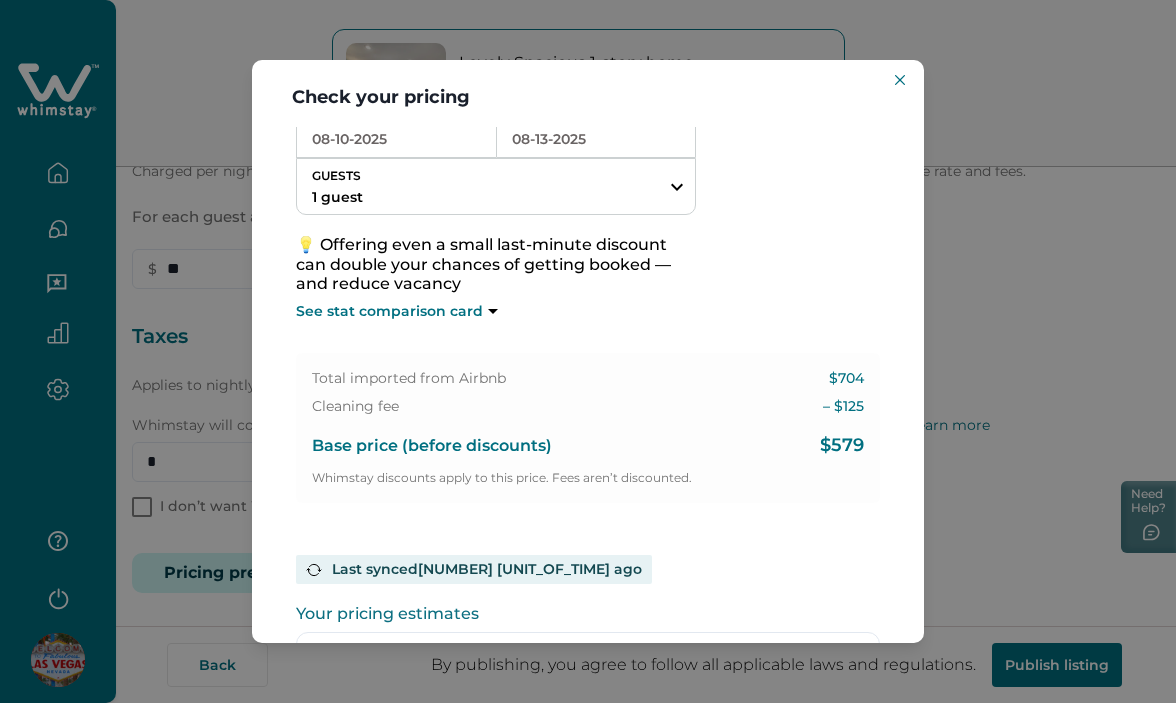 scroll, scrollTop: 0, scrollLeft: 0, axis: both 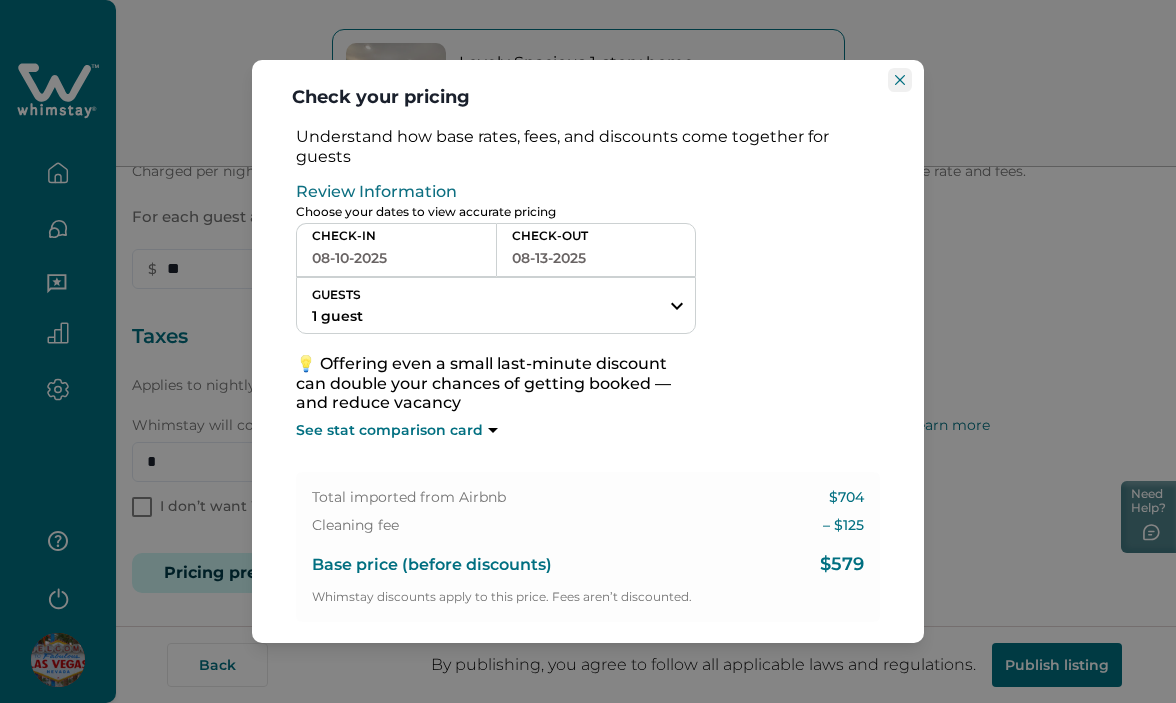 click 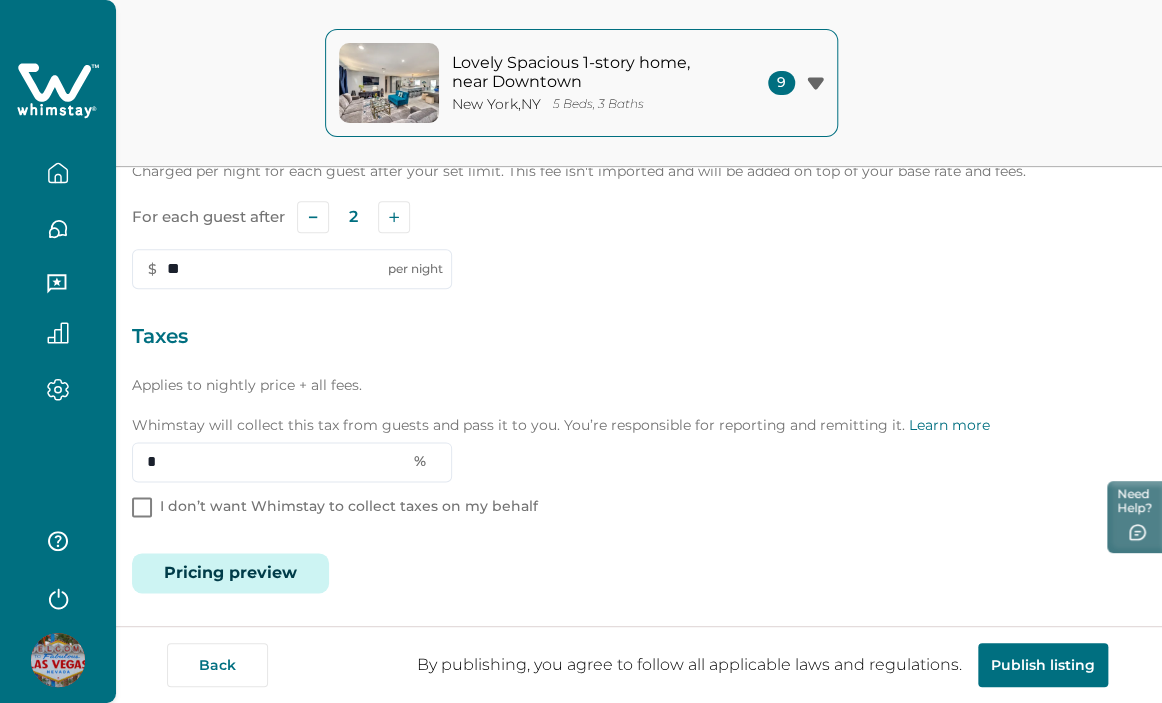click on "Pricing preview" at bounding box center [230, 573] 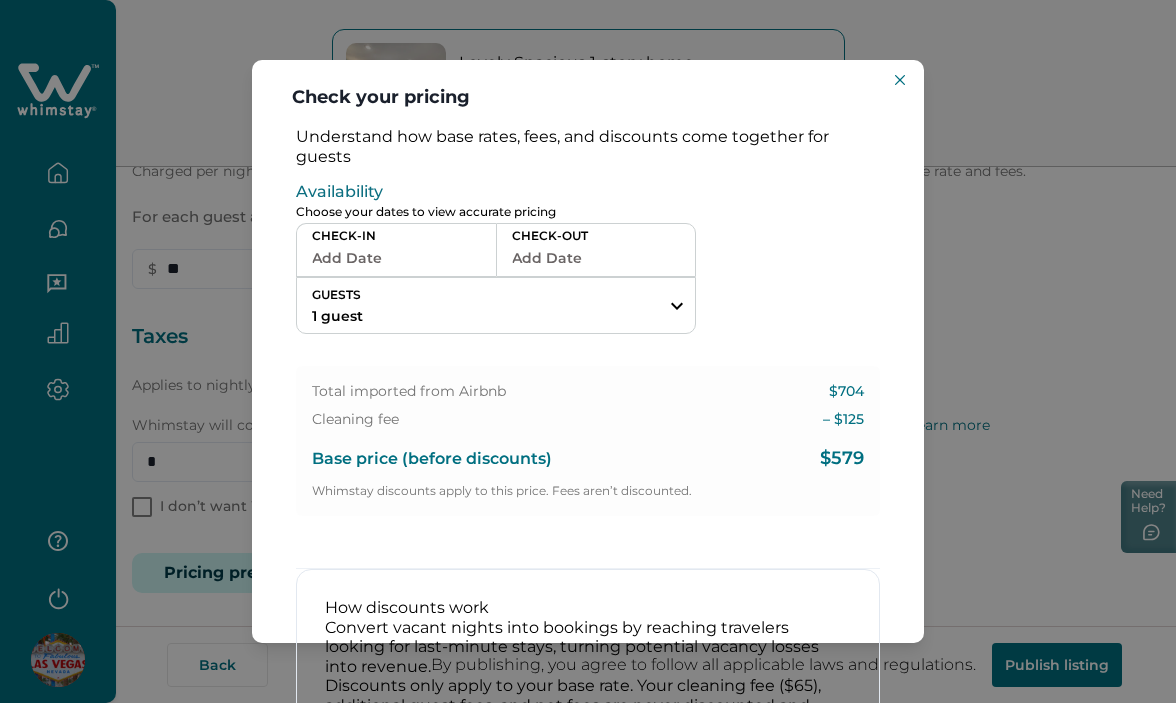 type 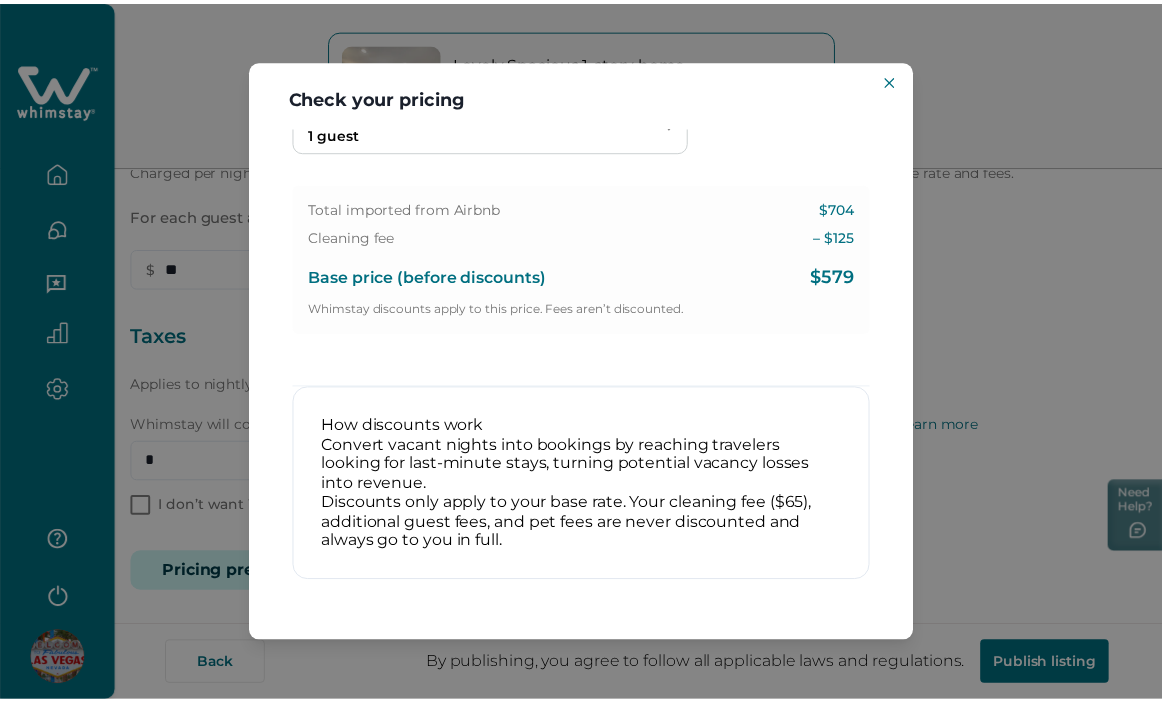scroll, scrollTop: 0, scrollLeft: 0, axis: both 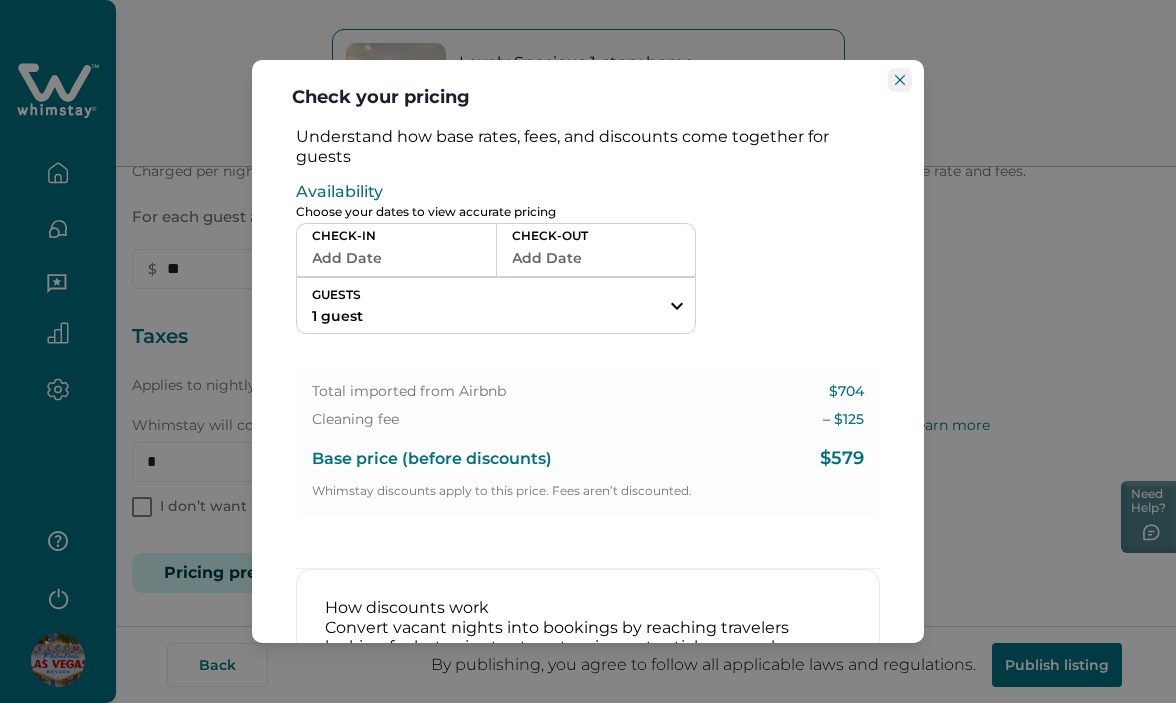 click at bounding box center [900, 80] 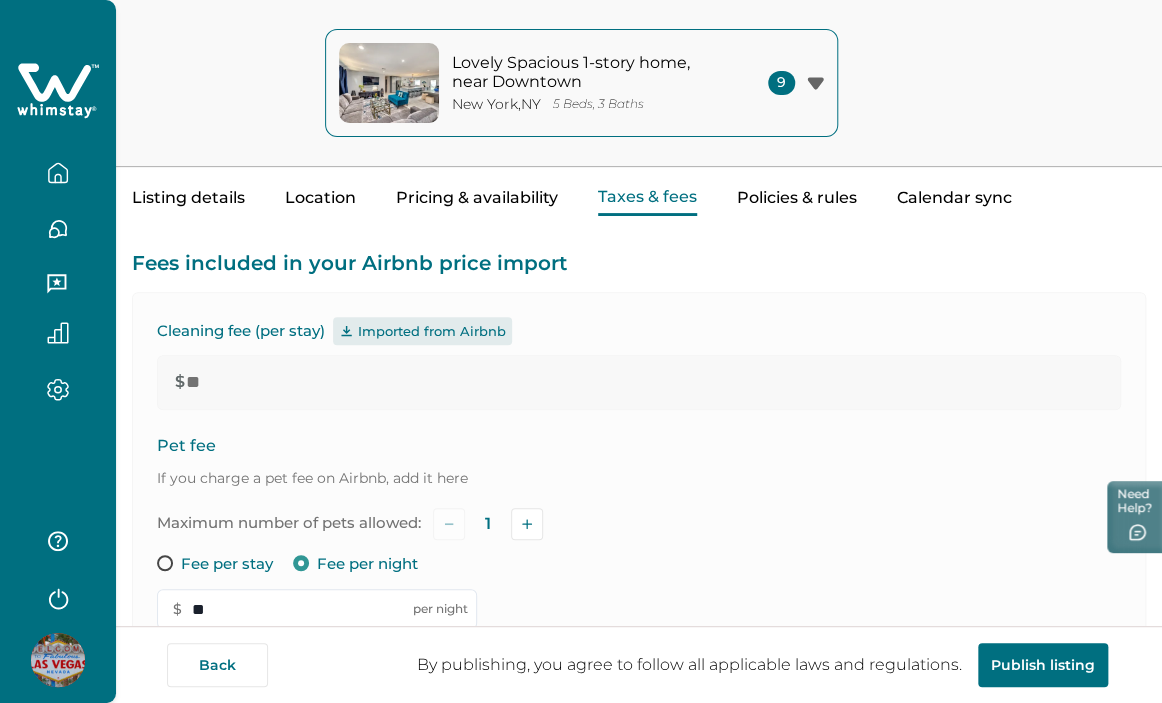 scroll, scrollTop: 0, scrollLeft: 0, axis: both 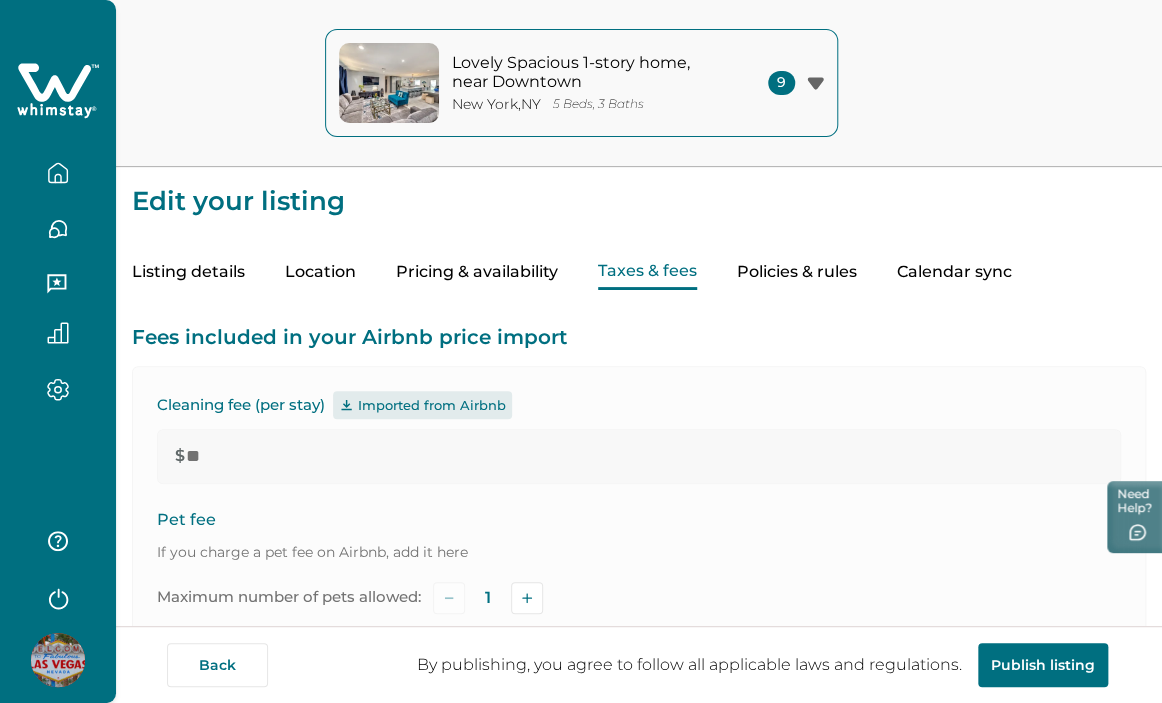 click on "Listing details Location Pricing & availability Taxes & fees Policies & rules Calendar sync" at bounding box center (639, 252) 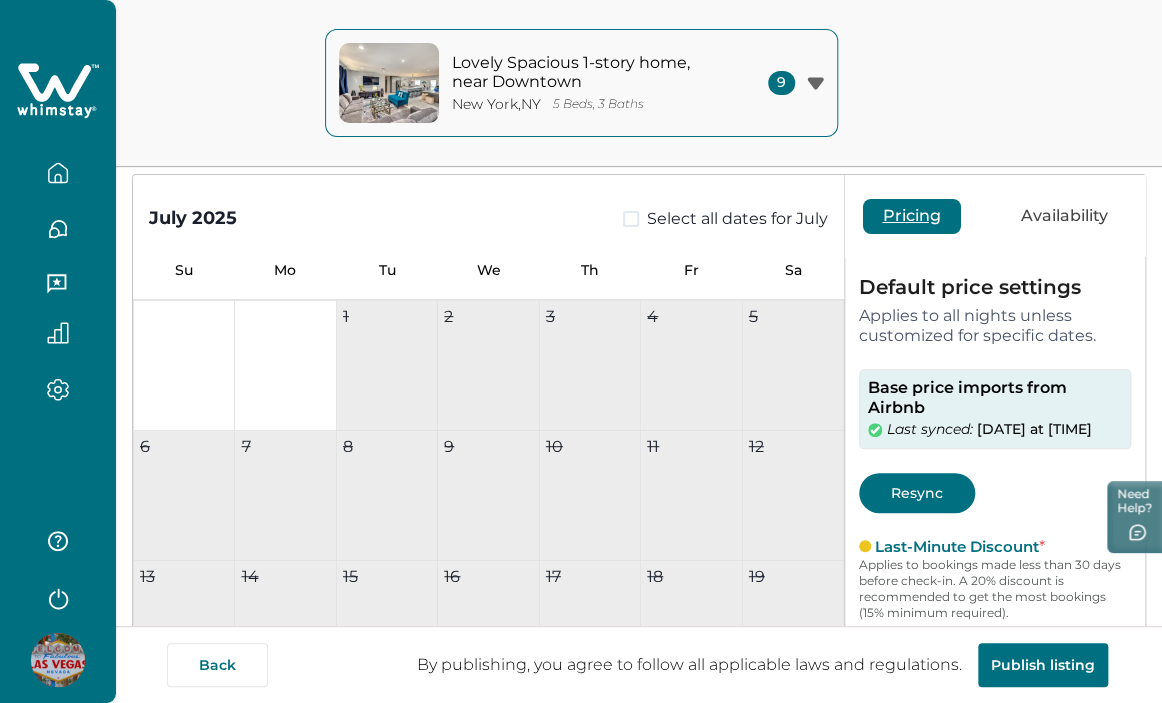 scroll, scrollTop: 300, scrollLeft: 0, axis: vertical 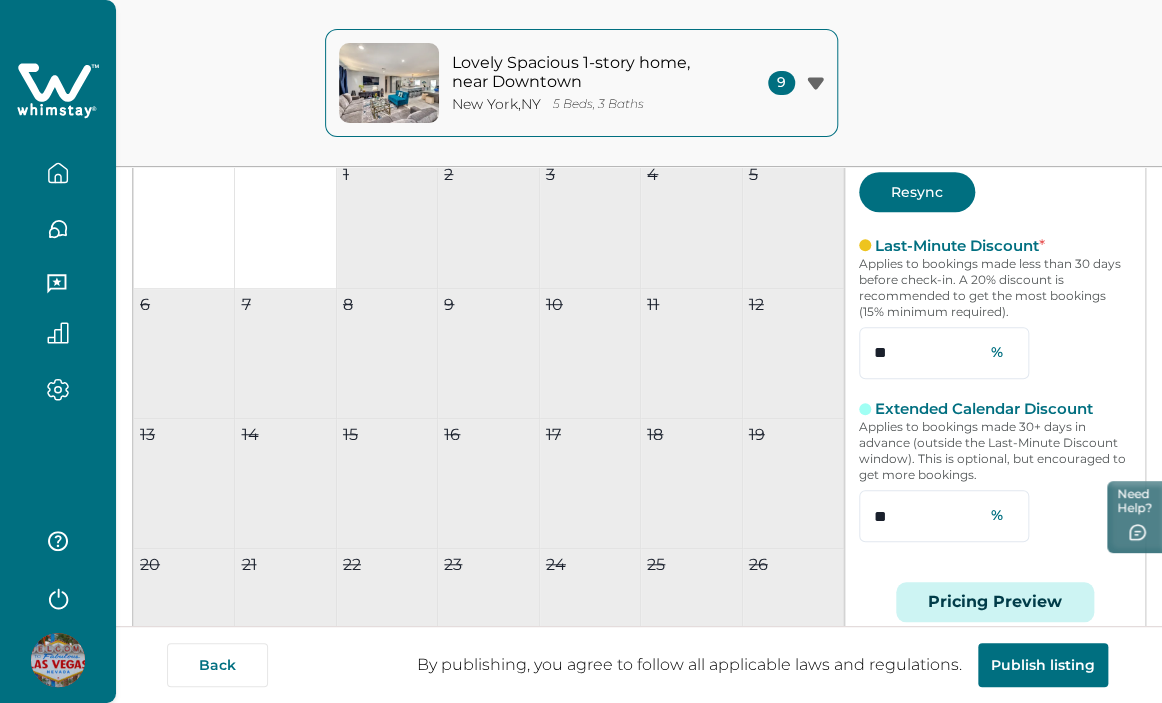 click on "Pricing Preview" at bounding box center [995, 602] 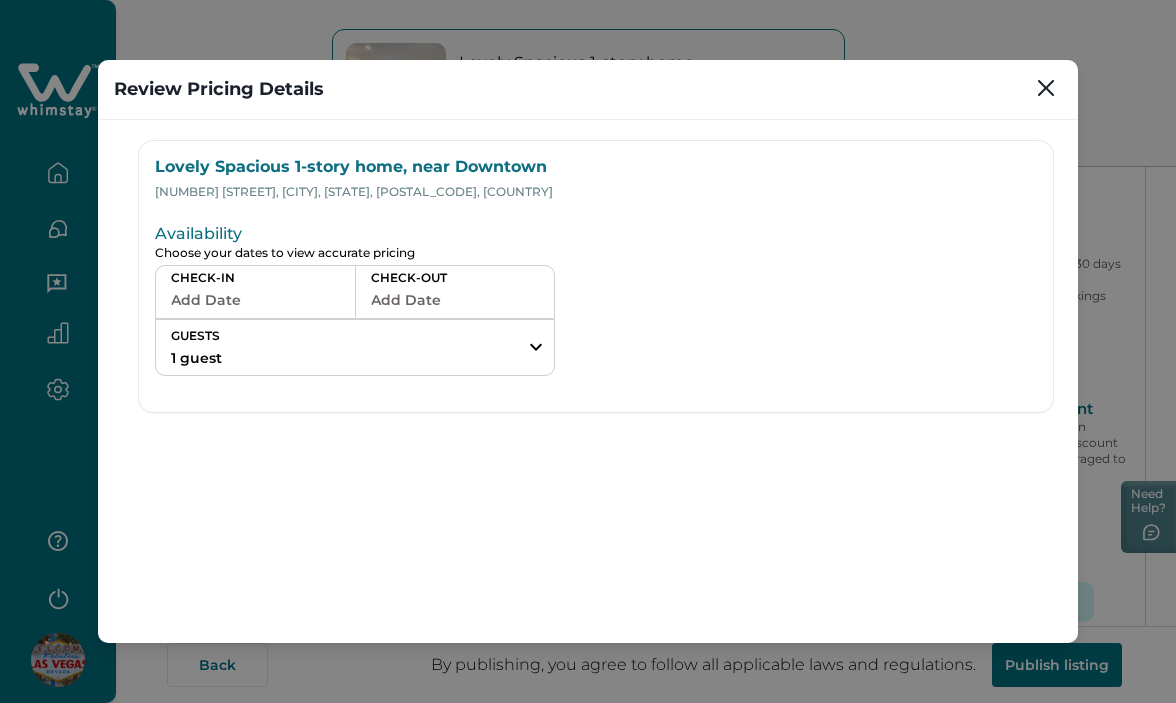 click on "Add Date" at bounding box center [255, 300] 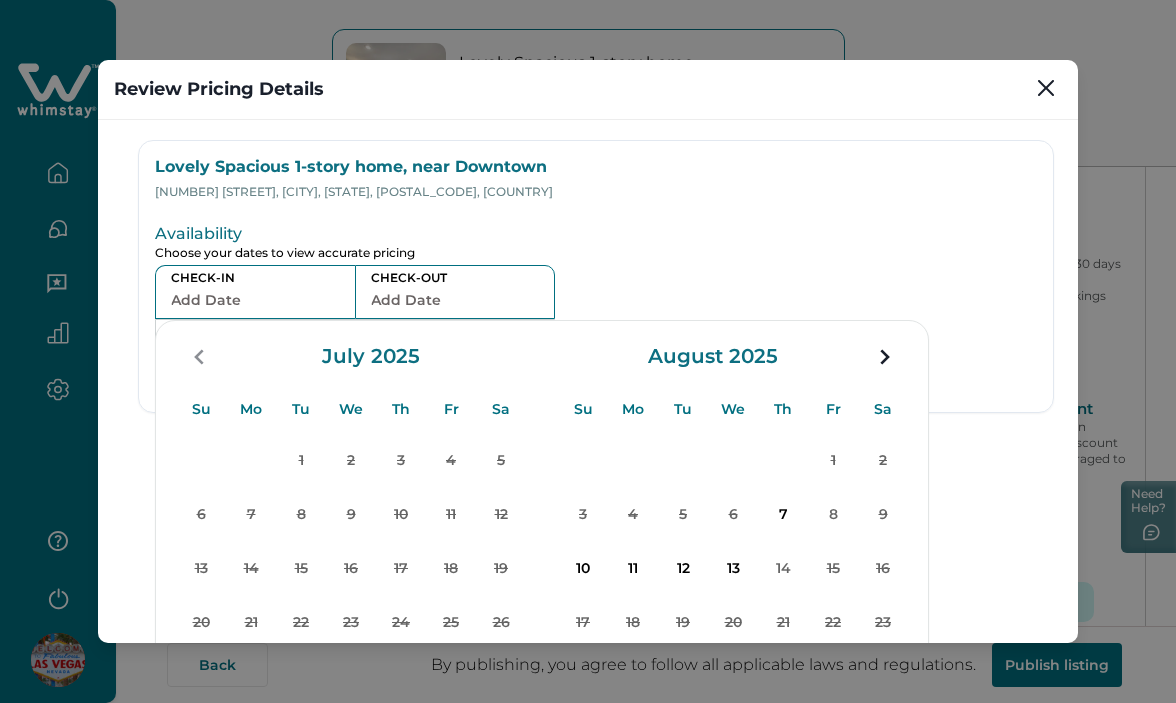 click on "Add Date" at bounding box center [255, 300] 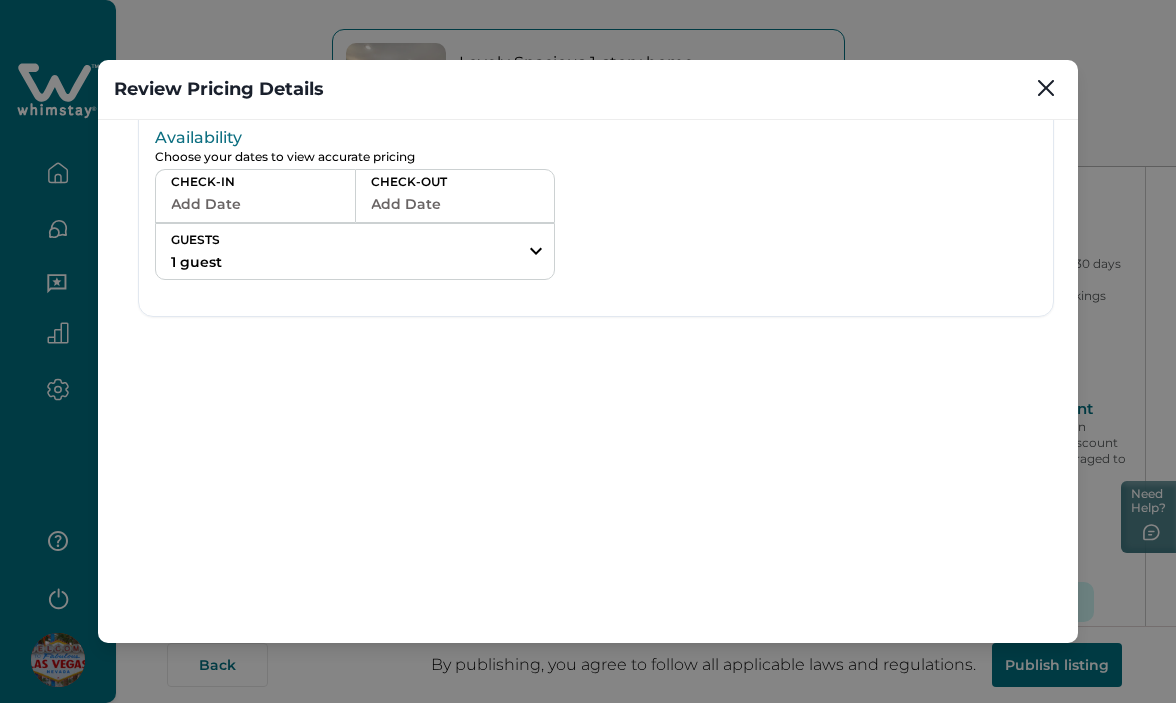 scroll, scrollTop: 0, scrollLeft: 0, axis: both 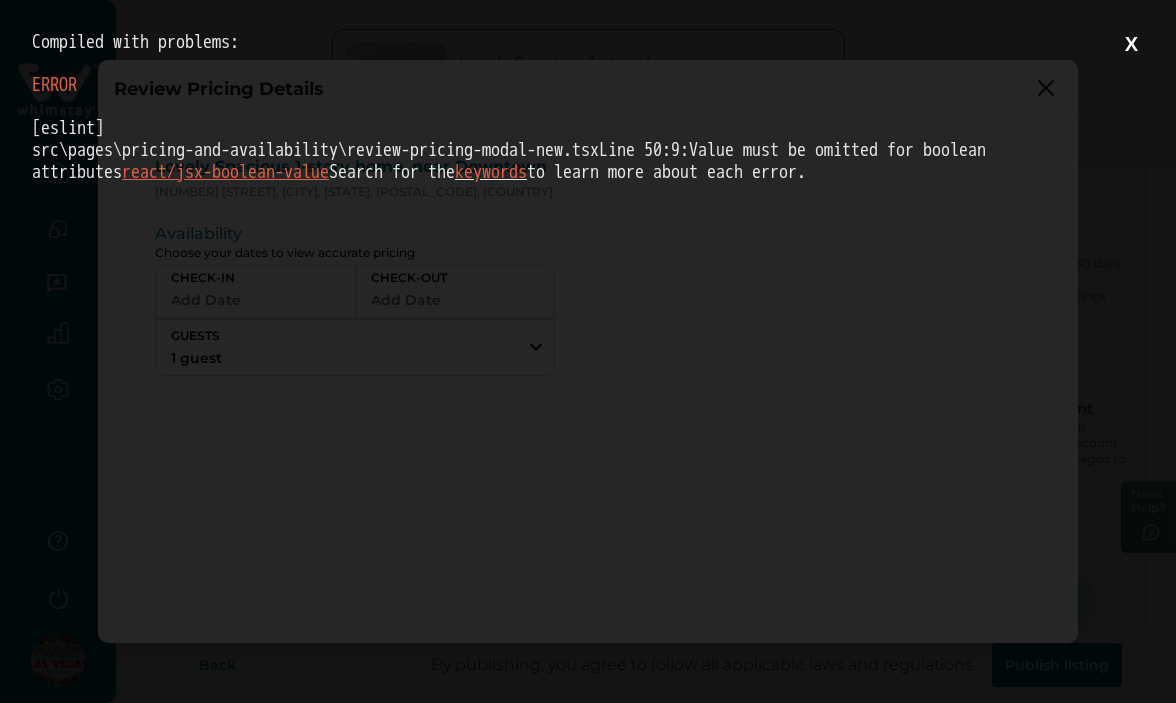 click on "X" at bounding box center [1131, 44] 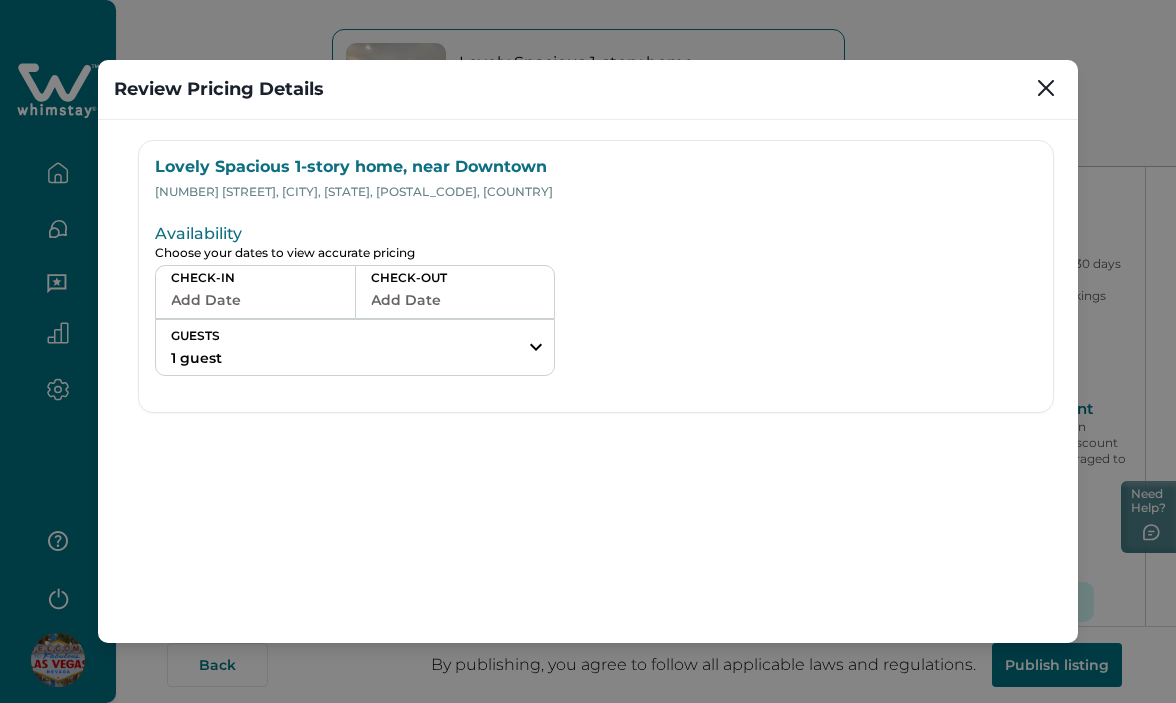click on "Add Date" at bounding box center [255, 300] 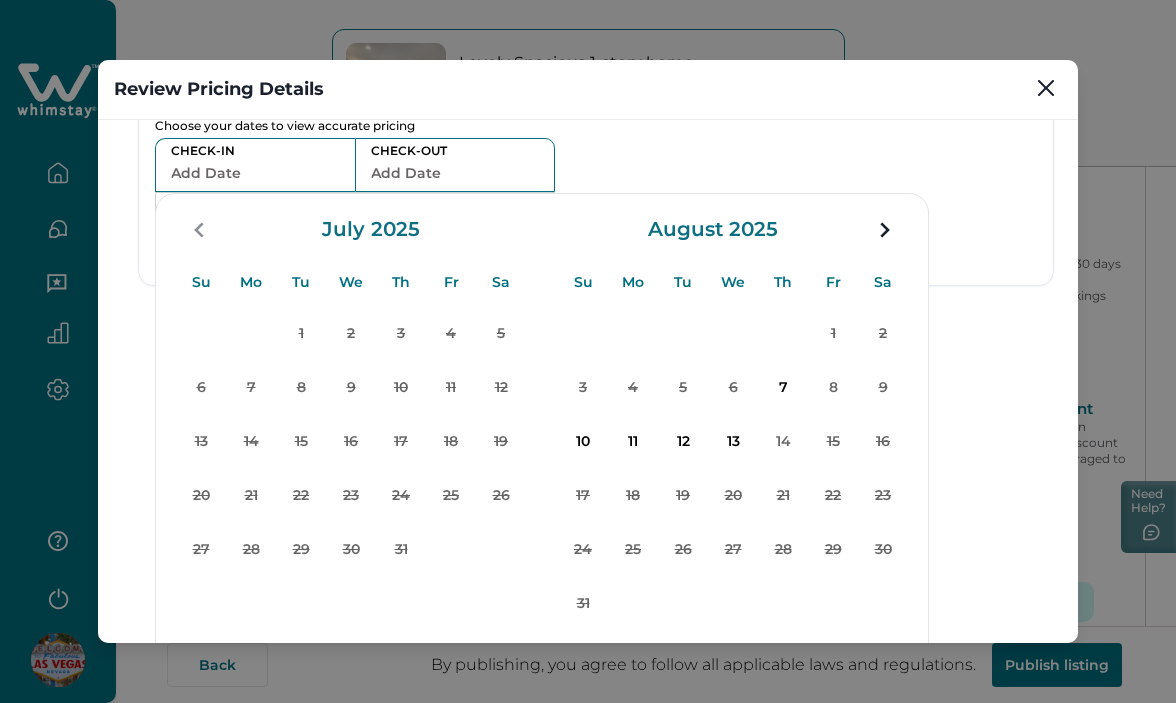 scroll, scrollTop: 223, scrollLeft: 0, axis: vertical 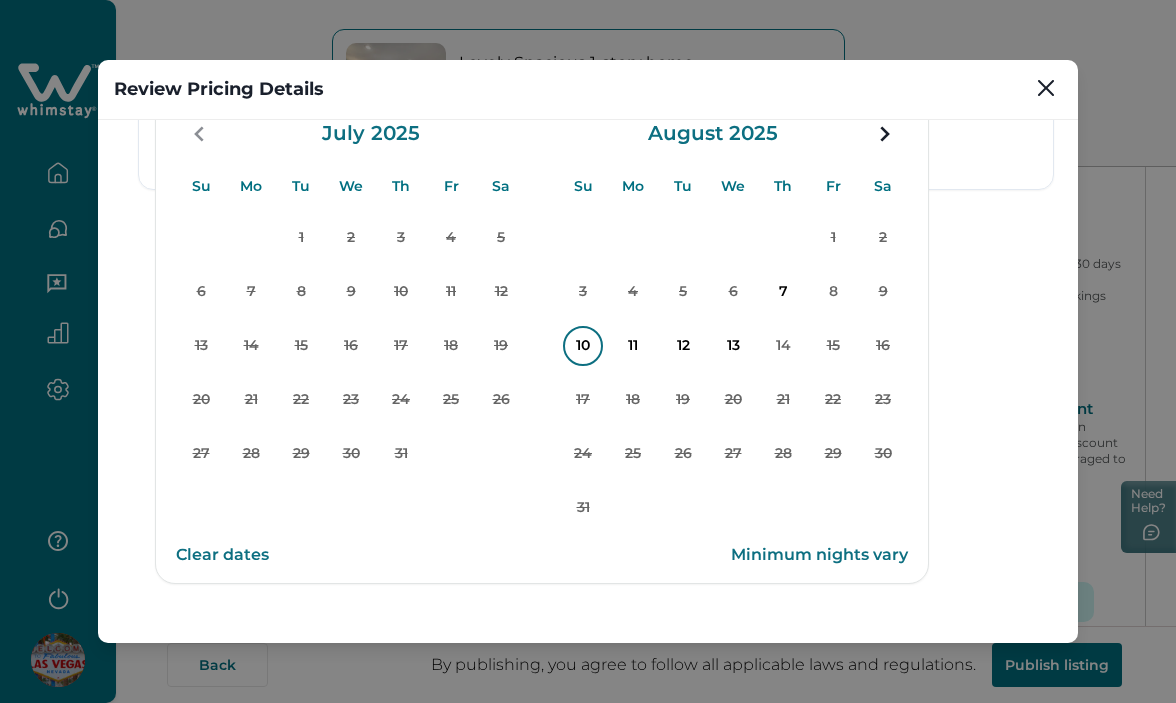 click on "10" at bounding box center [583, 346] 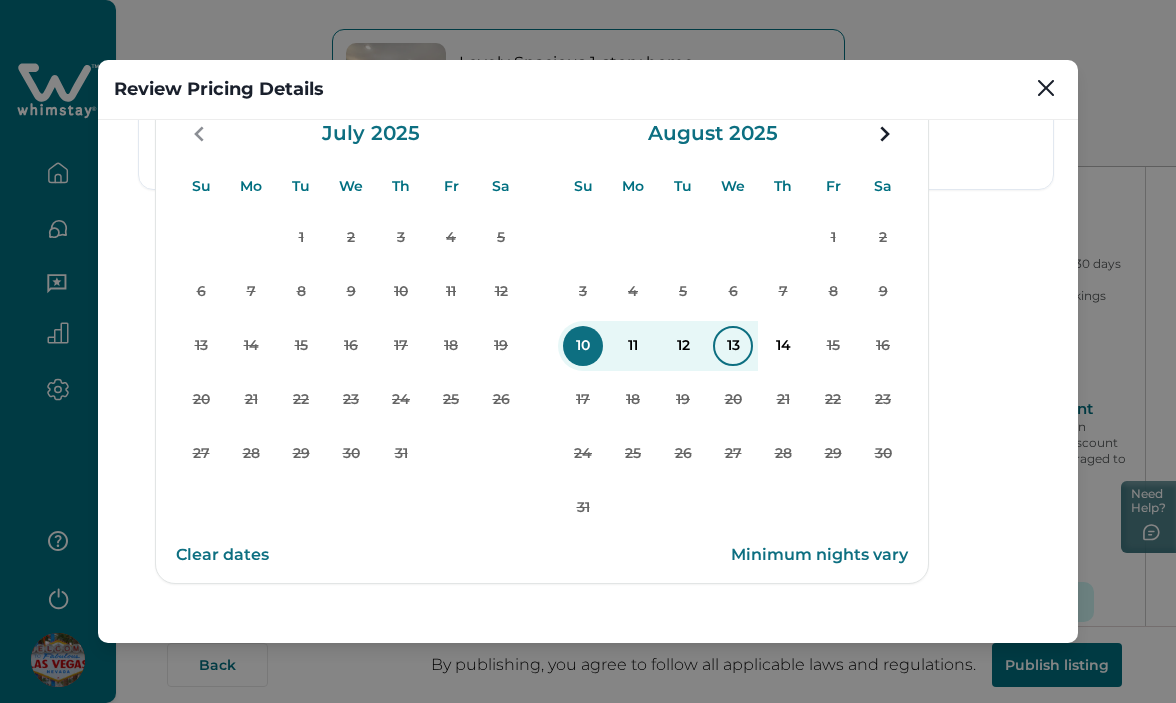 click on "13" at bounding box center (733, 346) 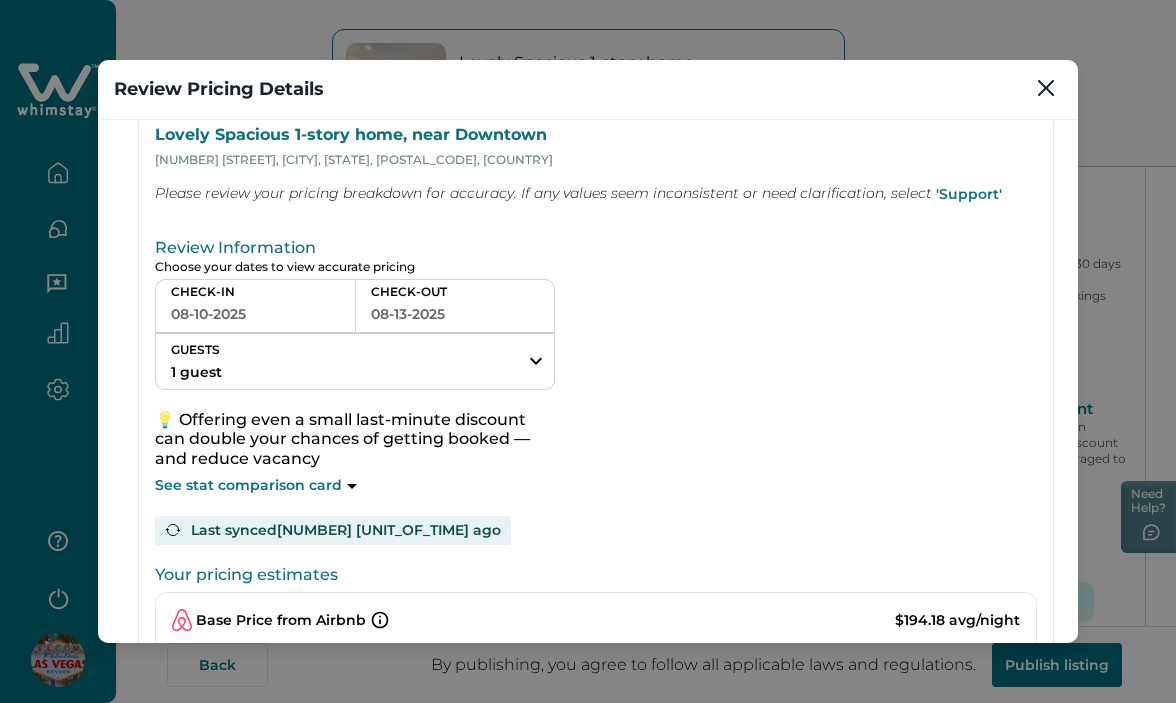 scroll, scrollTop: 0, scrollLeft: 0, axis: both 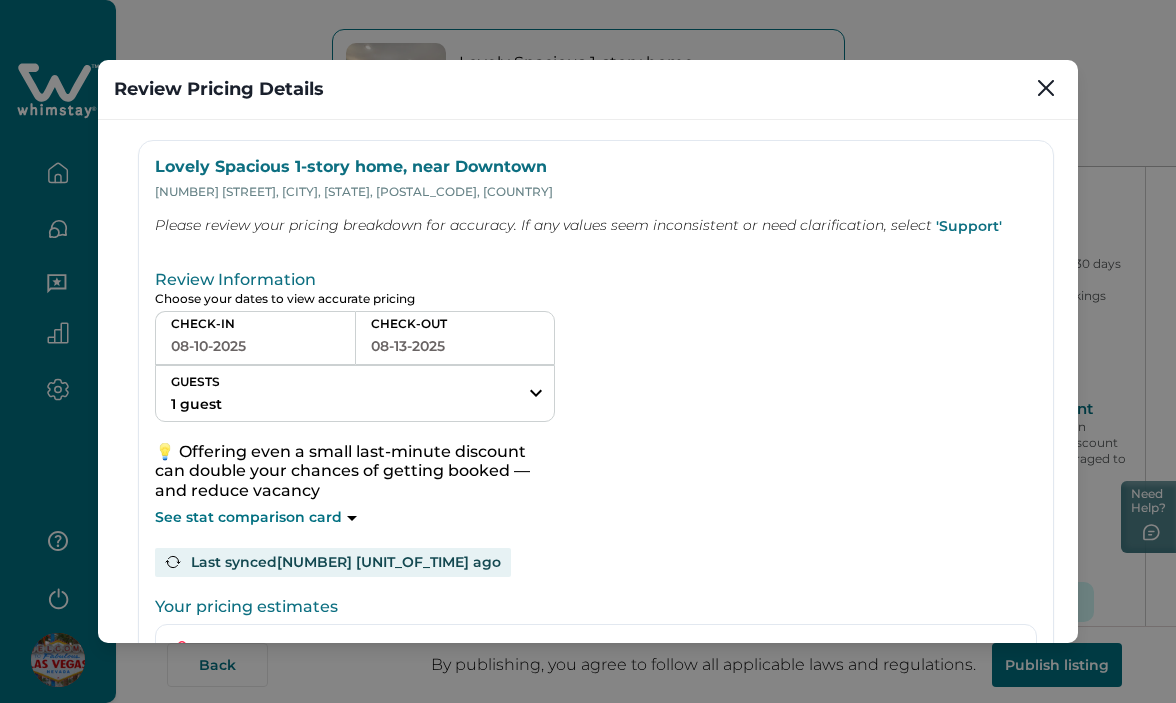 click on "08-10-2025" at bounding box center (255, 346) 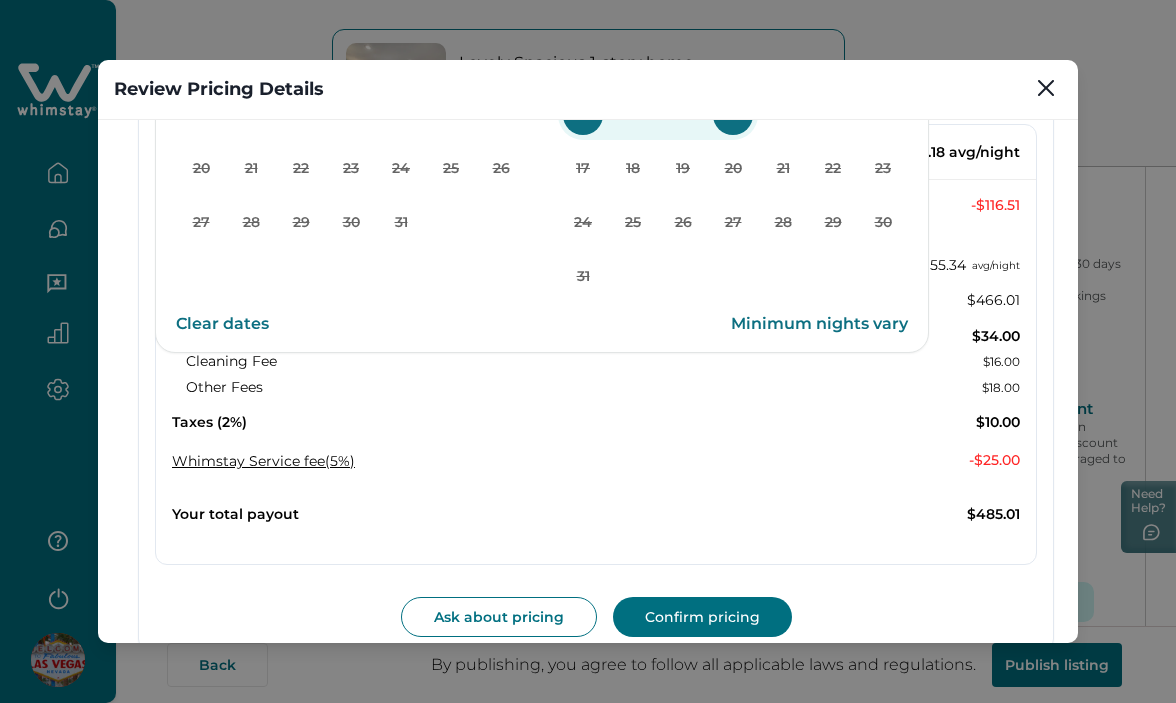 scroll, scrollTop: 532, scrollLeft: 0, axis: vertical 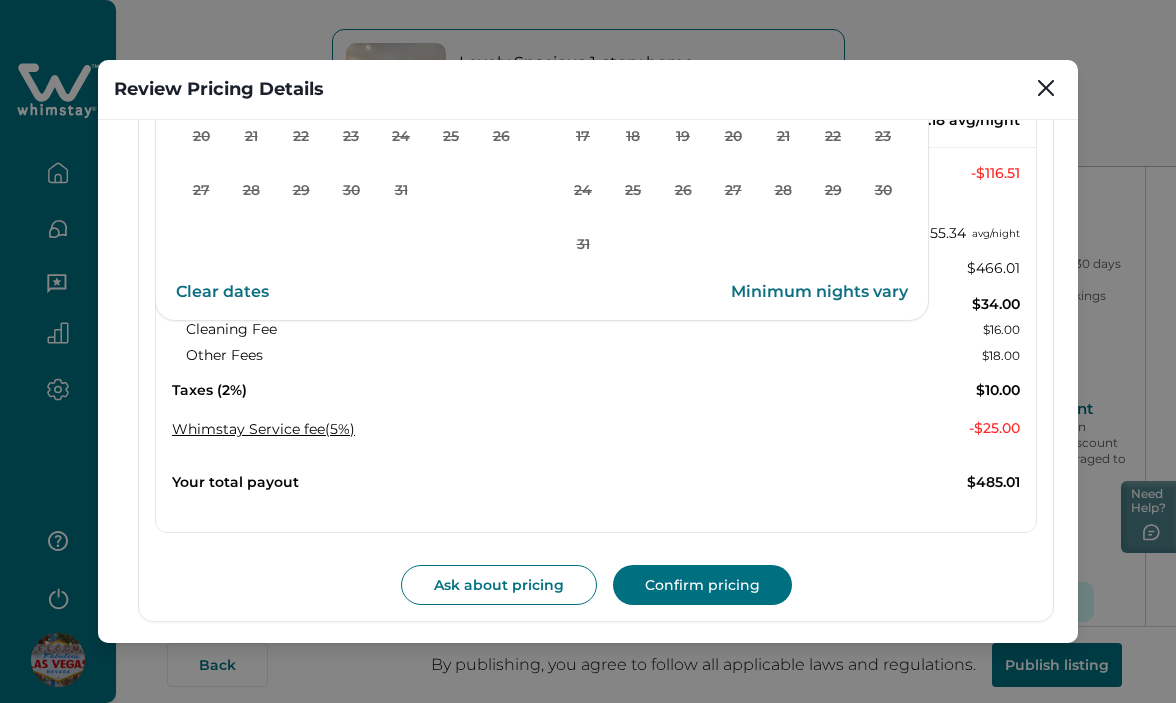 click on "Clear dates" at bounding box center [222, 292] 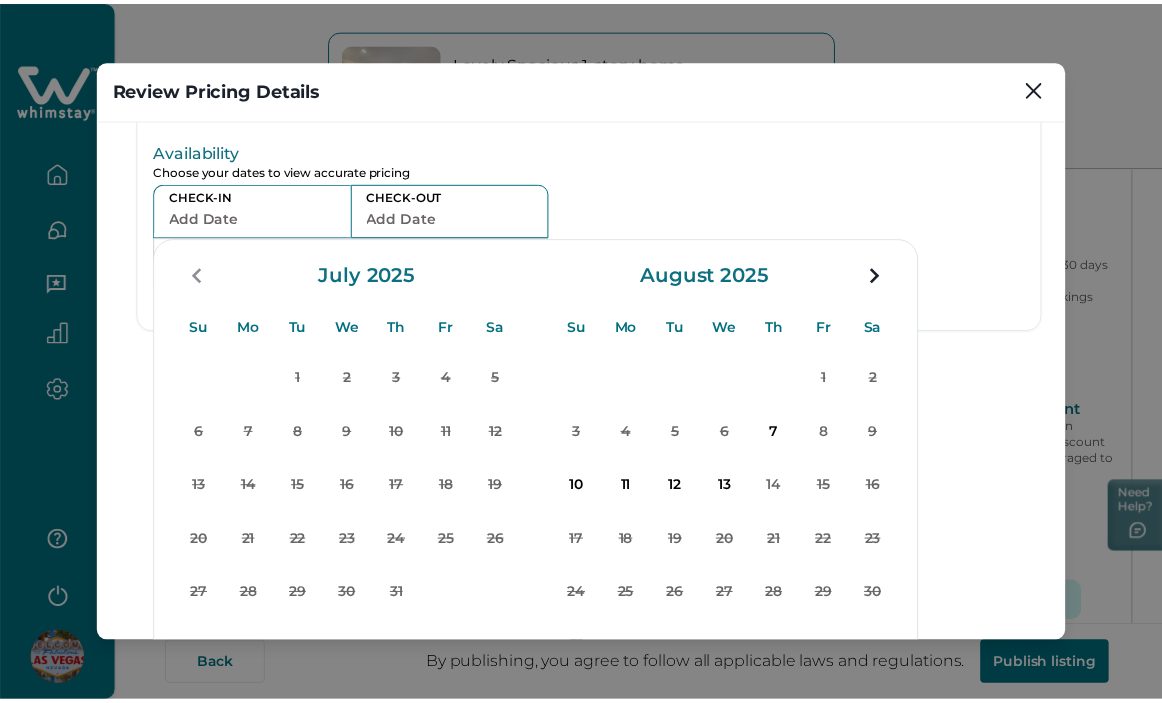 scroll, scrollTop: 0, scrollLeft: 0, axis: both 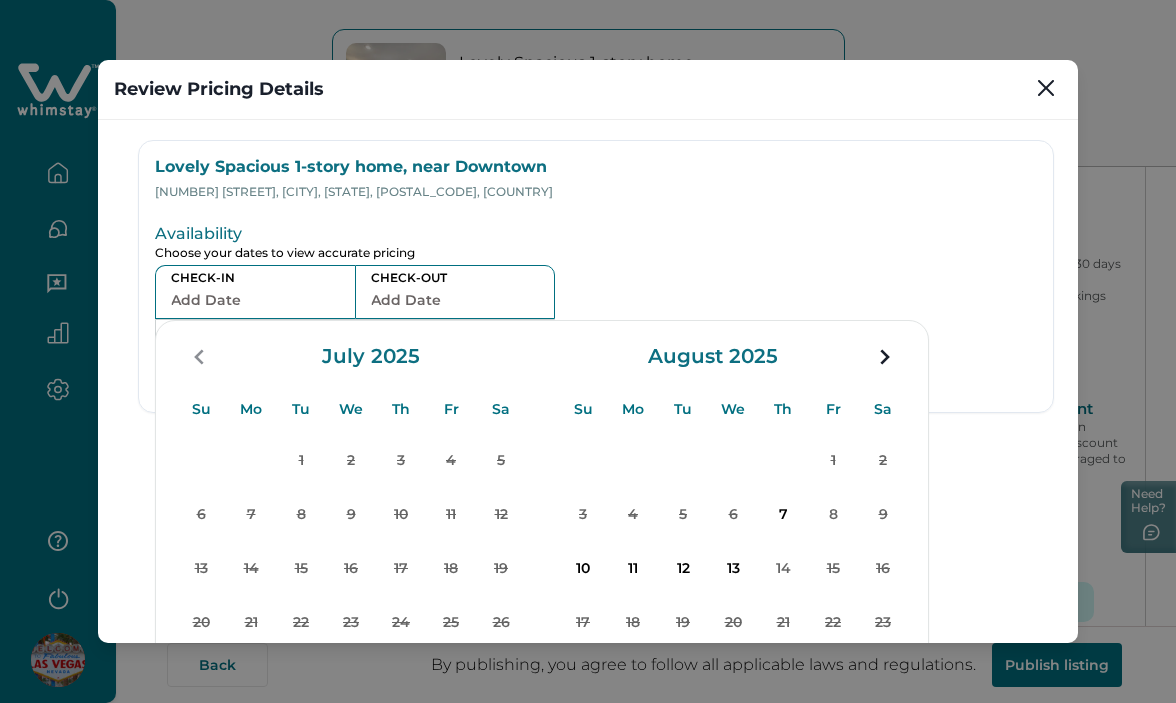 click on "Availability Choose your dates to view accurate pricing CHECK-IN Add Date CHECK-OUT Add Date GUESTS 1 guest Adults Ages 18 or above 1 Children Ages 2-12 0 Pets Are you bringing a pet? 10 guests maximum, not including infants. Minimum renter age is 18. Pets are not allowed. Reset Apply Su Mo Tu We Th Fr Sa Su Mo Tu We Th Fr Sa July 2025 Su Mo Tu We Th Fr Sa 1 2 3 4 5 6 7 8 9 10 11 12 13 14 15 16 17 18 19 20 21 22 23 24 25 26 27 28 29 30 31 August 2025 Su Mo Tu We Th Fr Sa 1 2 3 4 5 6 7 8 9 10 11 12 13 14 15 16 17 18 19 20 21 22 23 24 25 26 27 28 29 30 31 Clear dates Minimum nights vary" at bounding box center [596, 296] 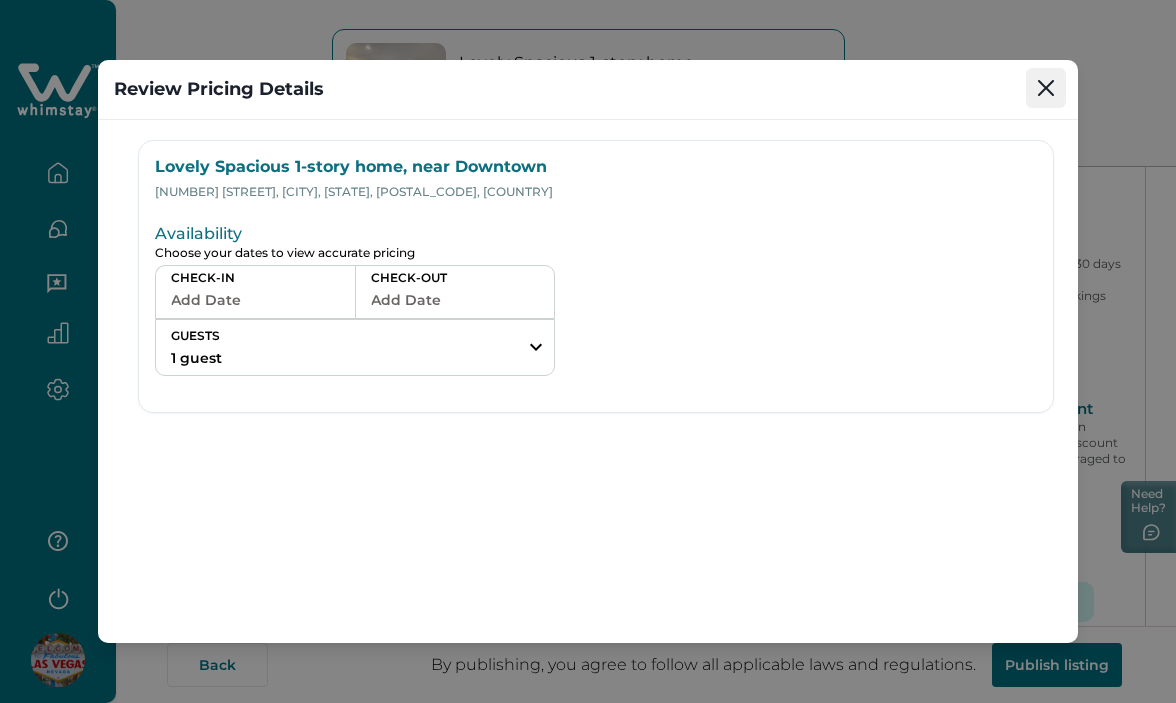 click 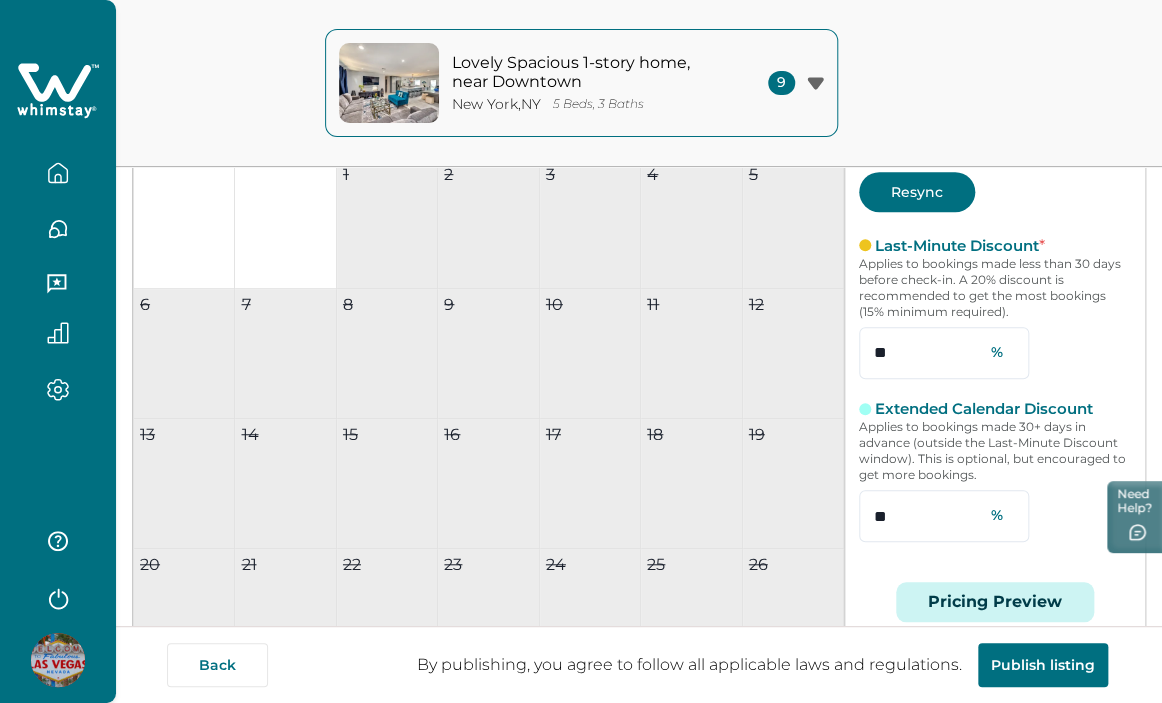 scroll, scrollTop: 0, scrollLeft: 0, axis: both 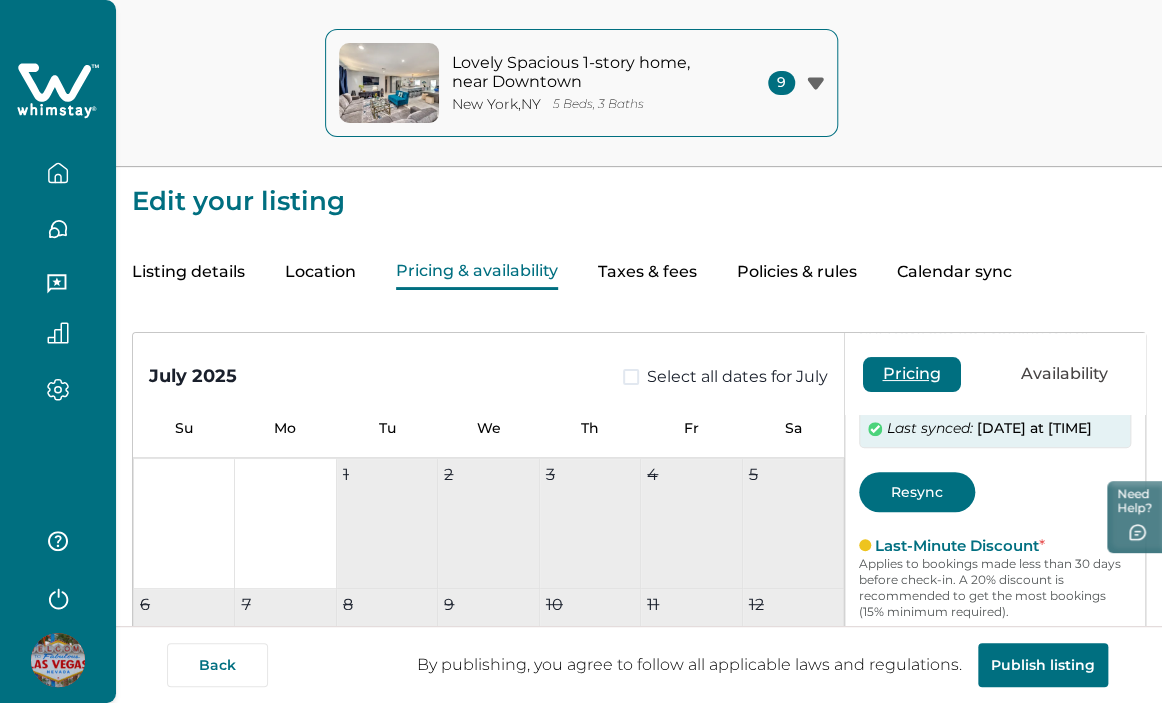 click on "Listing details Location Pricing & availability Taxes & fees Policies & rules Calendar sync" at bounding box center [639, 252] 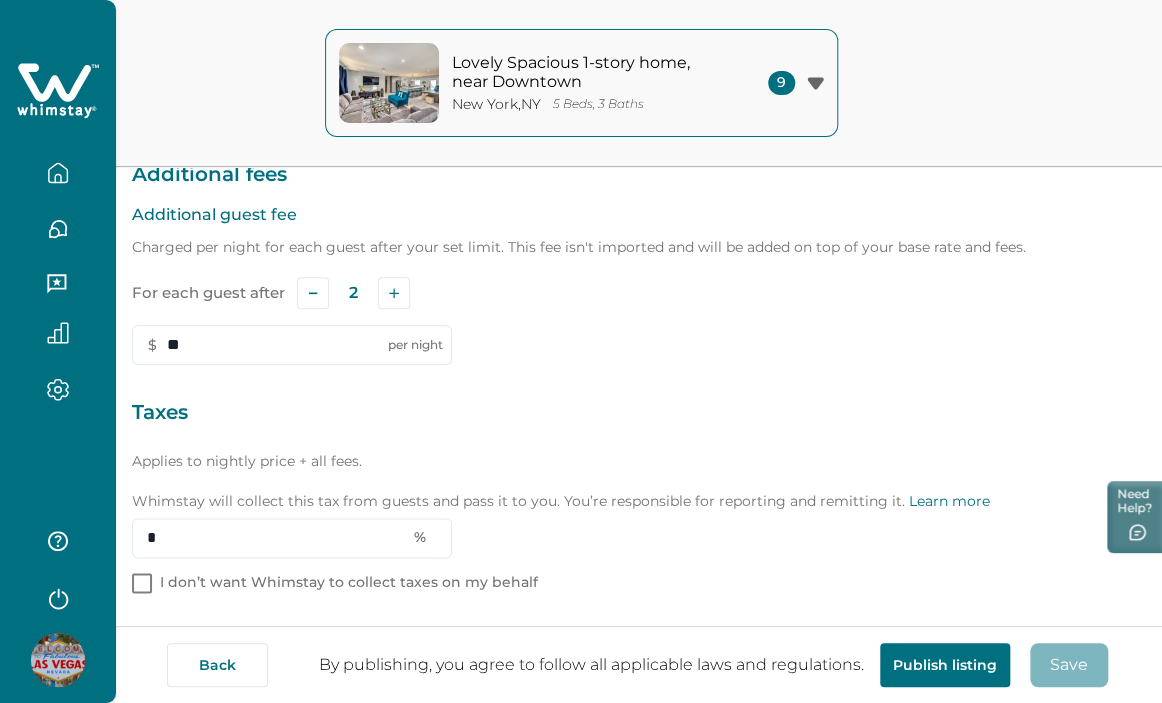 scroll, scrollTop: 687, scrollLeft: 0, axis: vertical 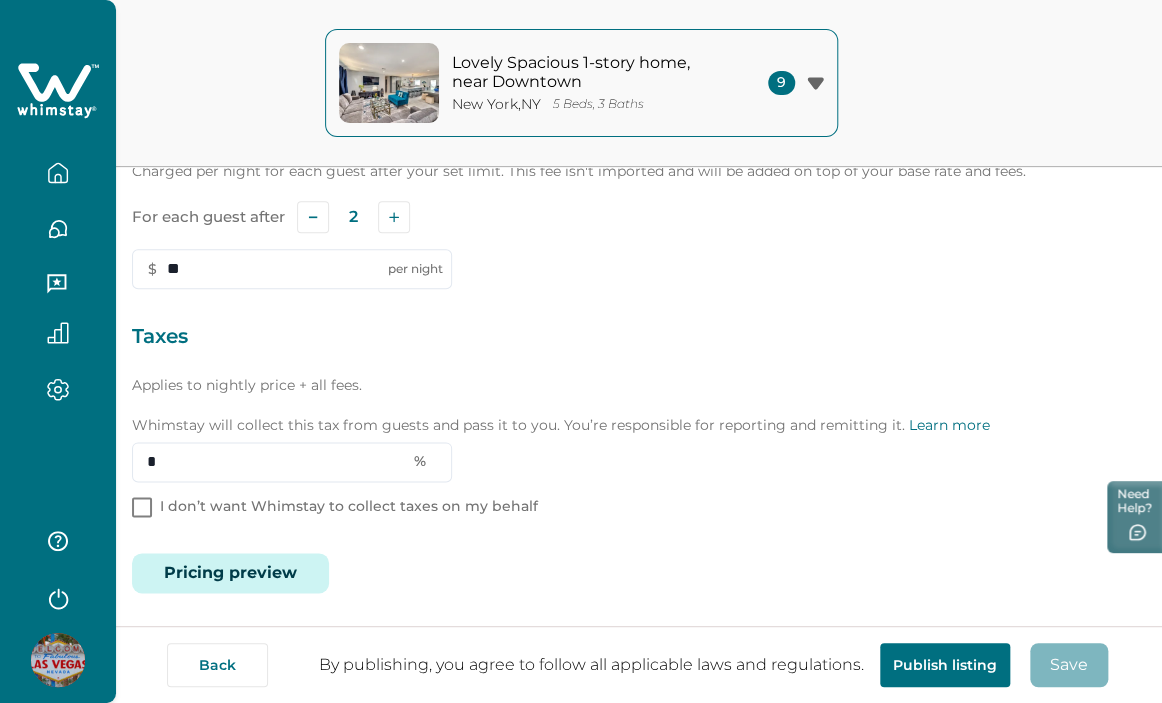 click on "Pricing preview" at bounding box center [230, 573] 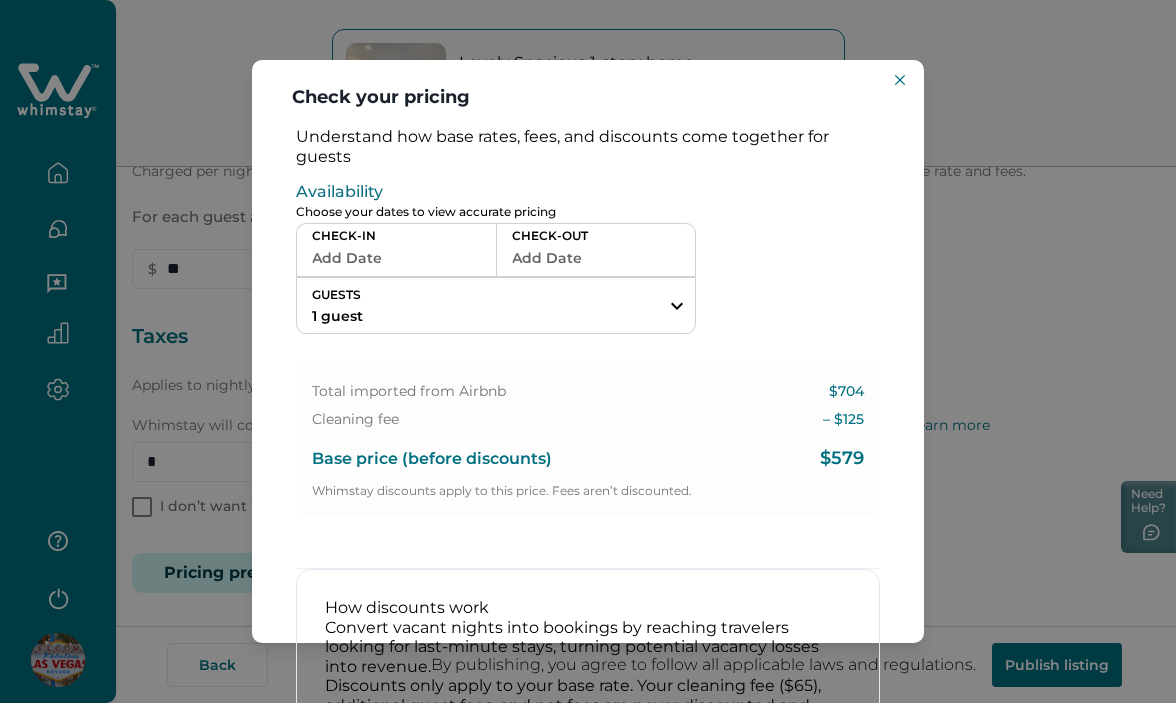 type 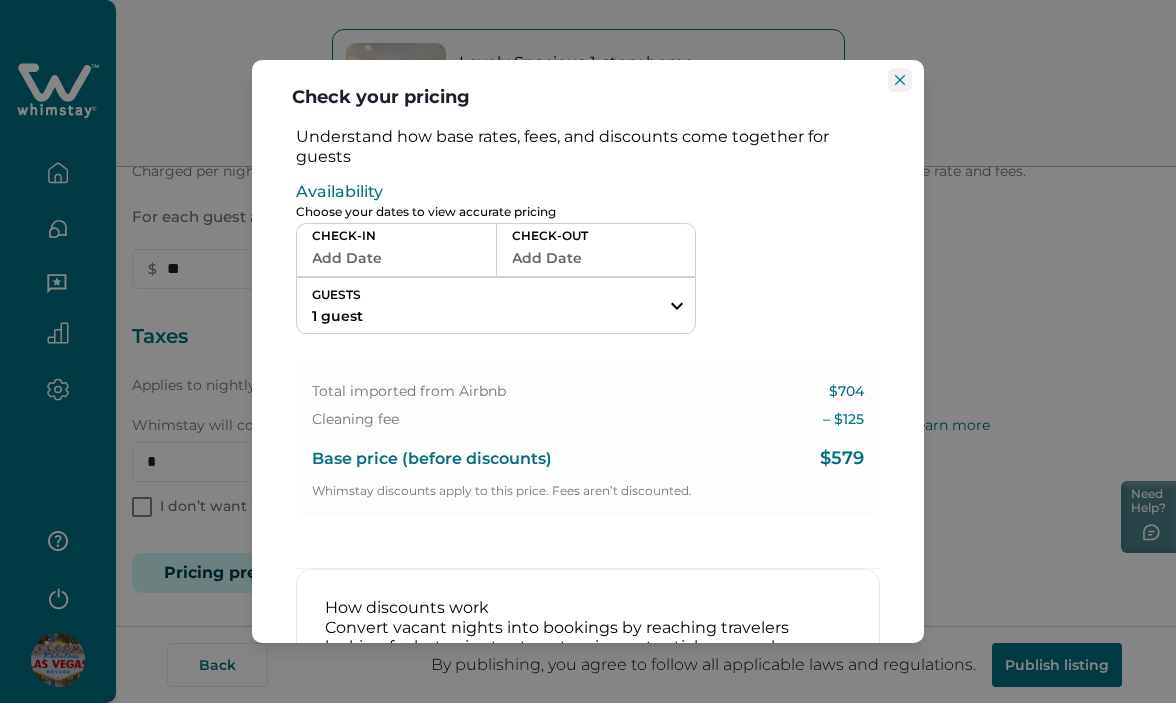 click at bounding box center [900, 80] 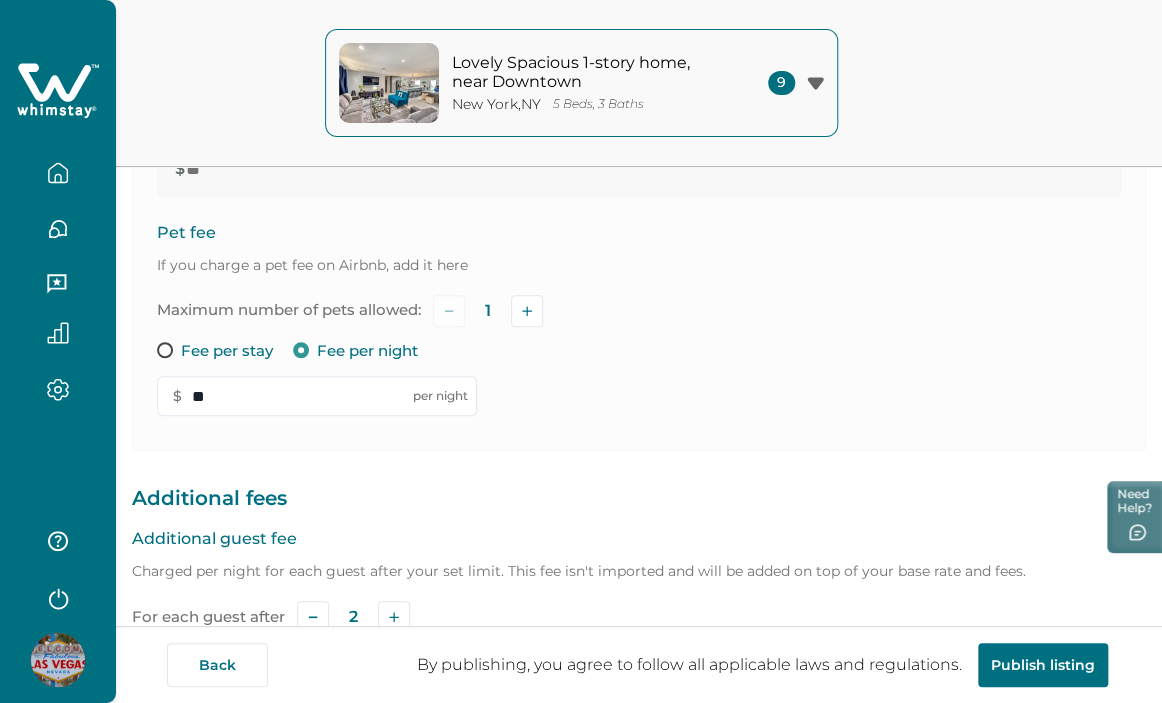 scroll, scrollTop: 0, scrollLeft: 0, axis: both 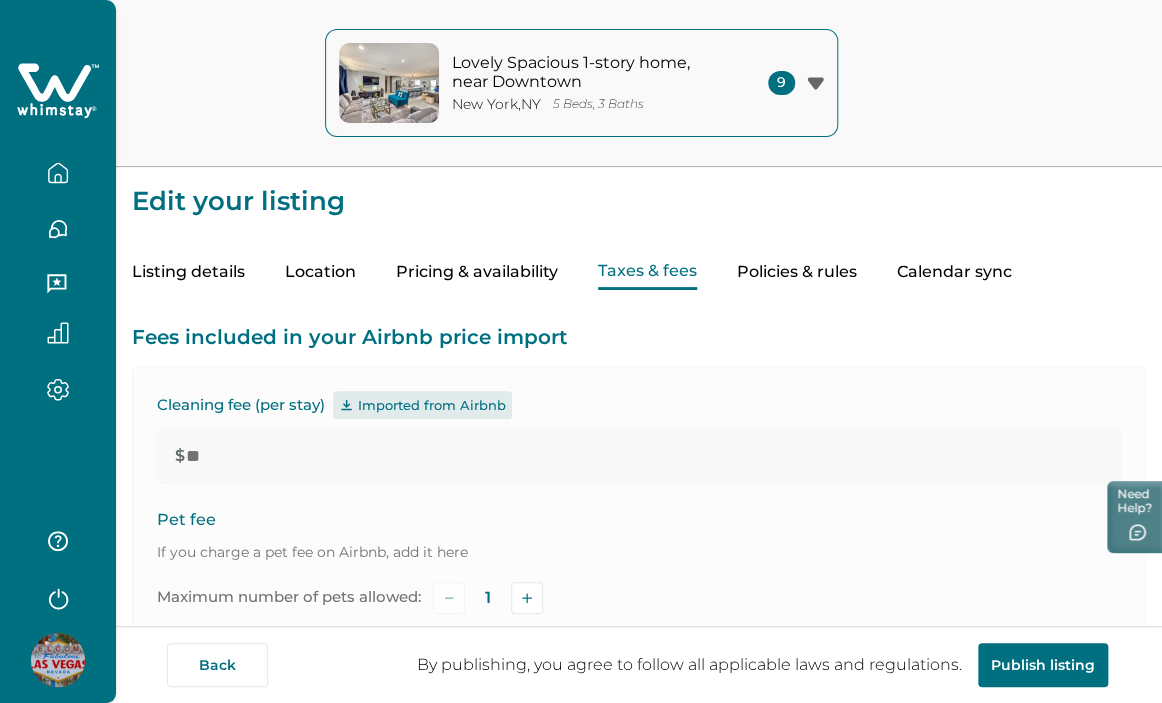 click on "Pricing & availability" at bounding box center [477, 272] 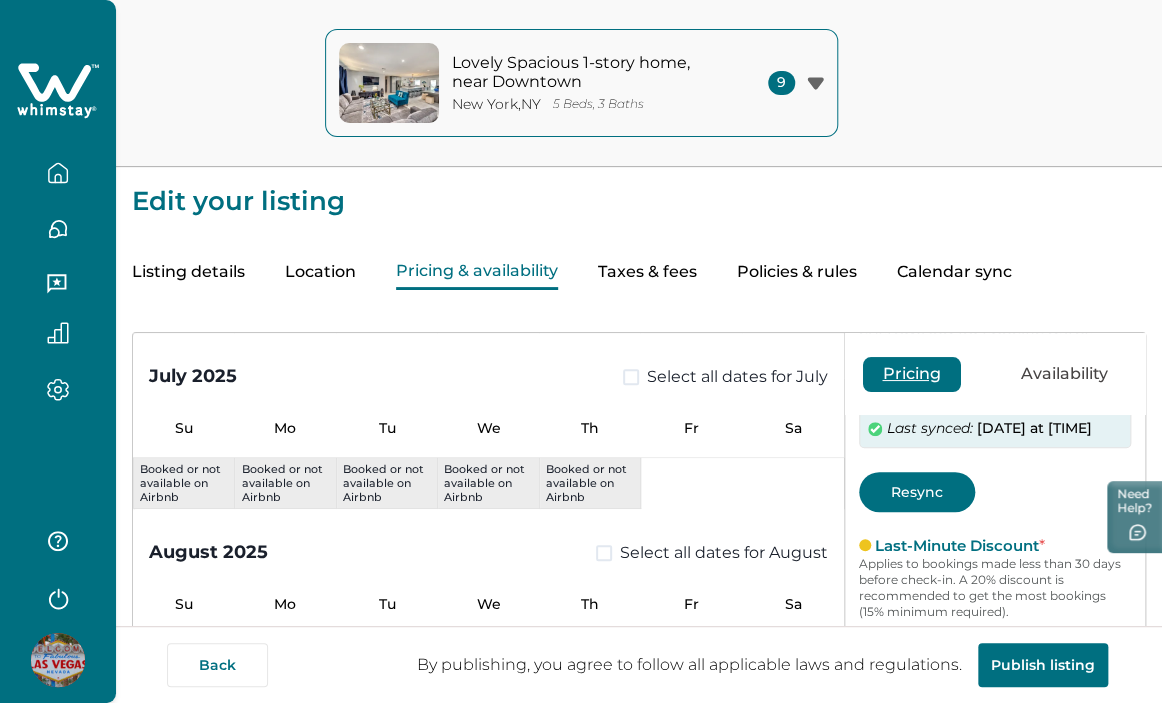 scroll, scrollTop: 1100, scrollLeft: 0, axis: vertical 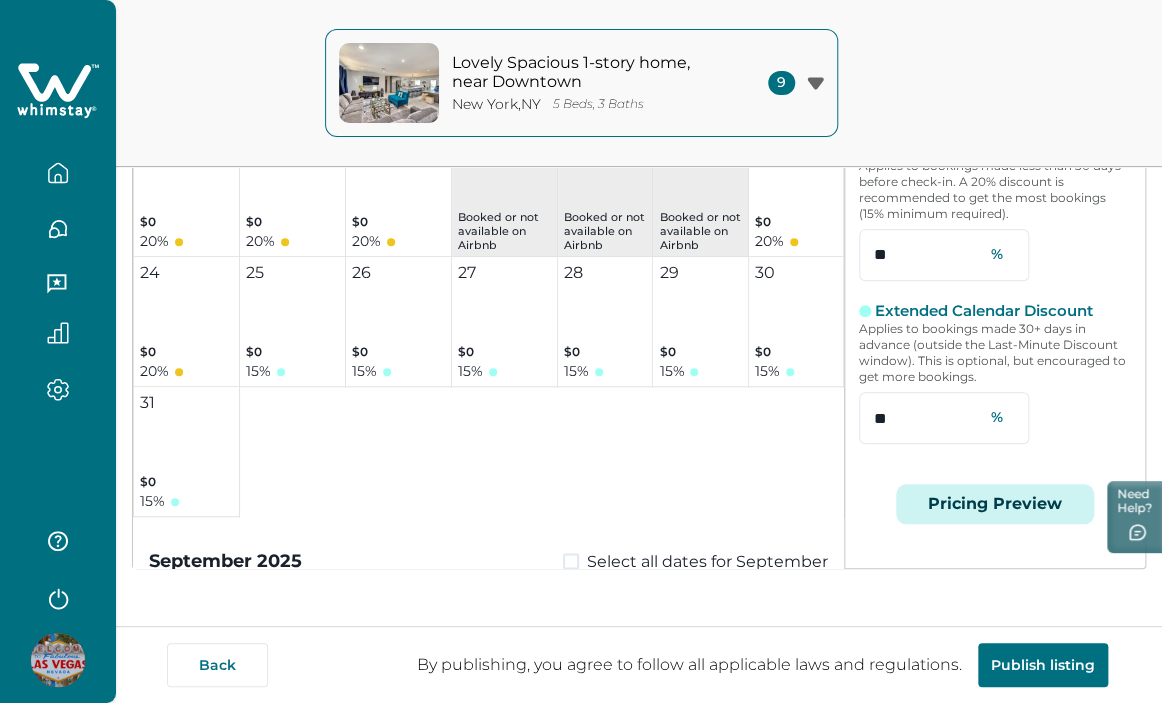 click on "Pricing Preview" at bounding box center (995, 504) 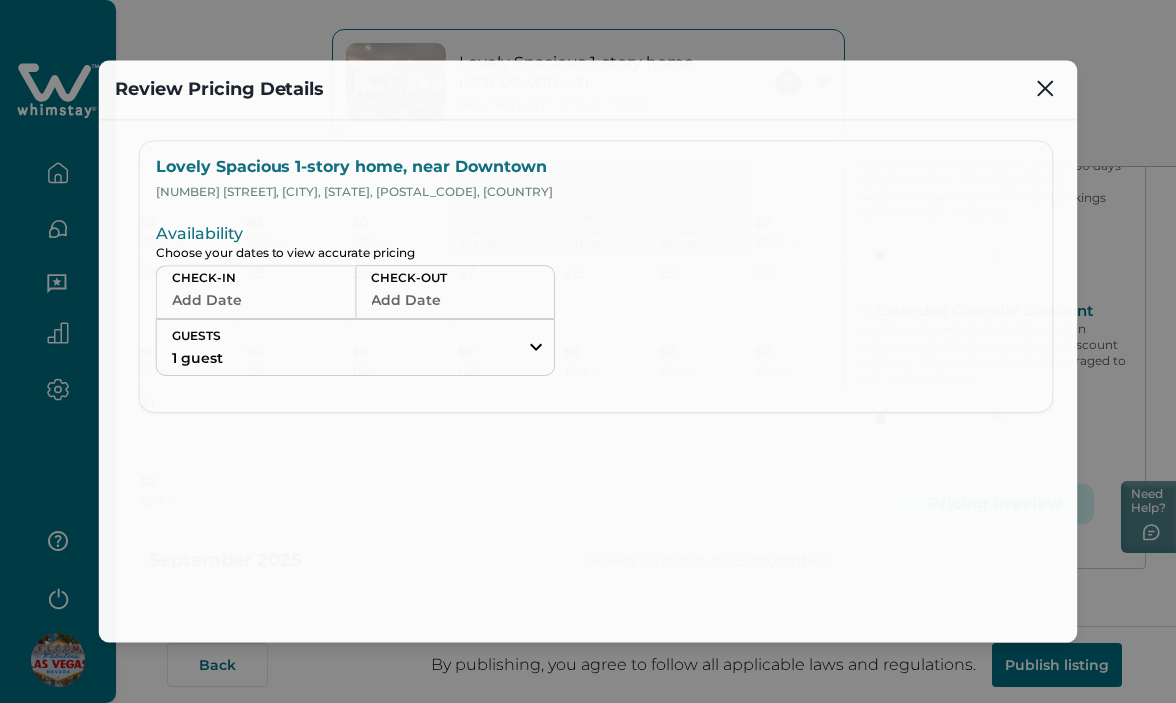 scroll, scrollTop: 0, scrollLeft: 0, axis: both 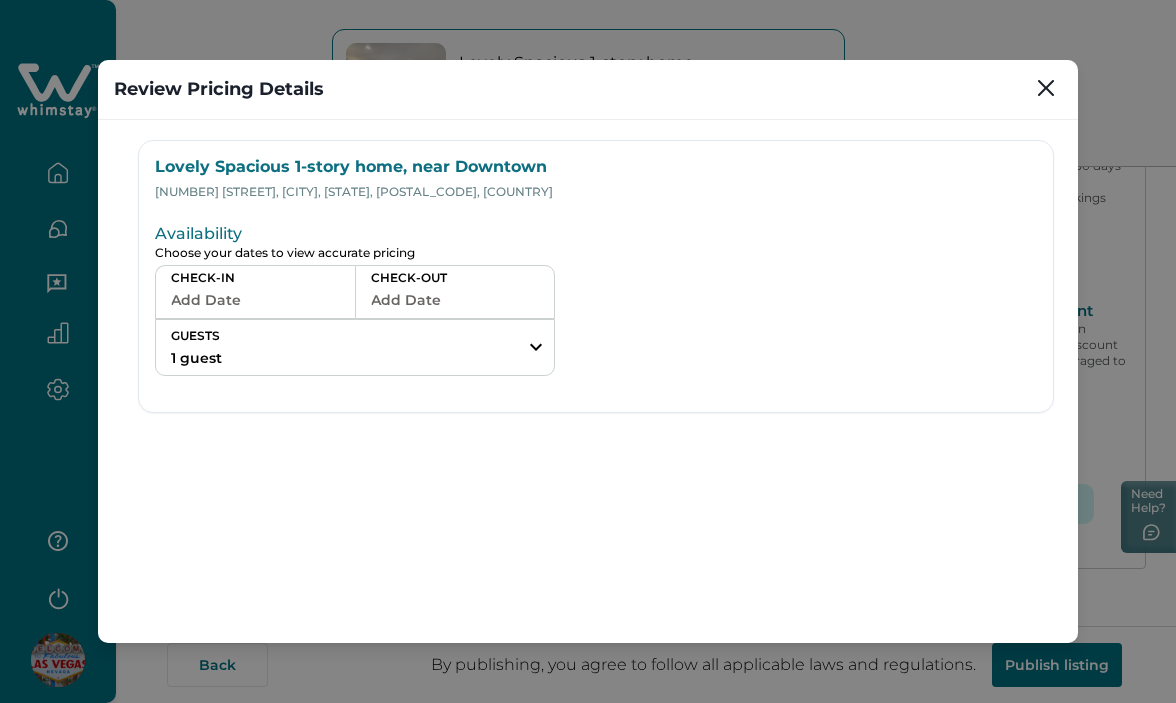 click on "Add Date" at bounding box center (255, 300) 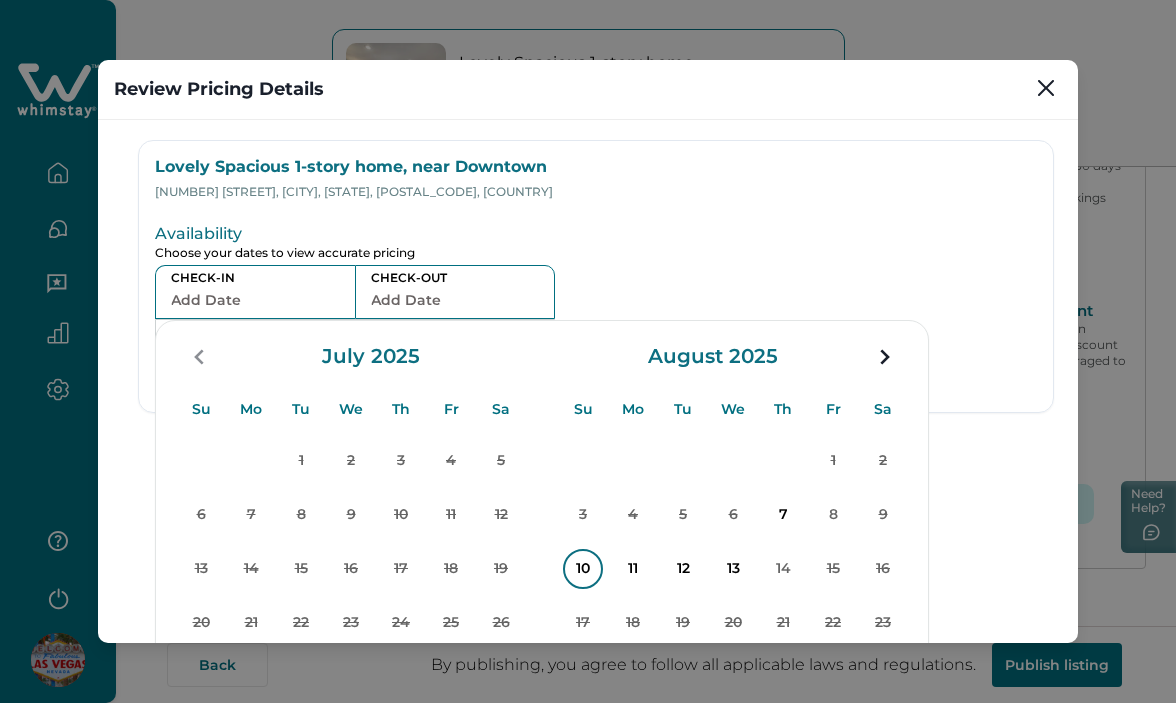 click on "10" at bounding box center [583, 569] 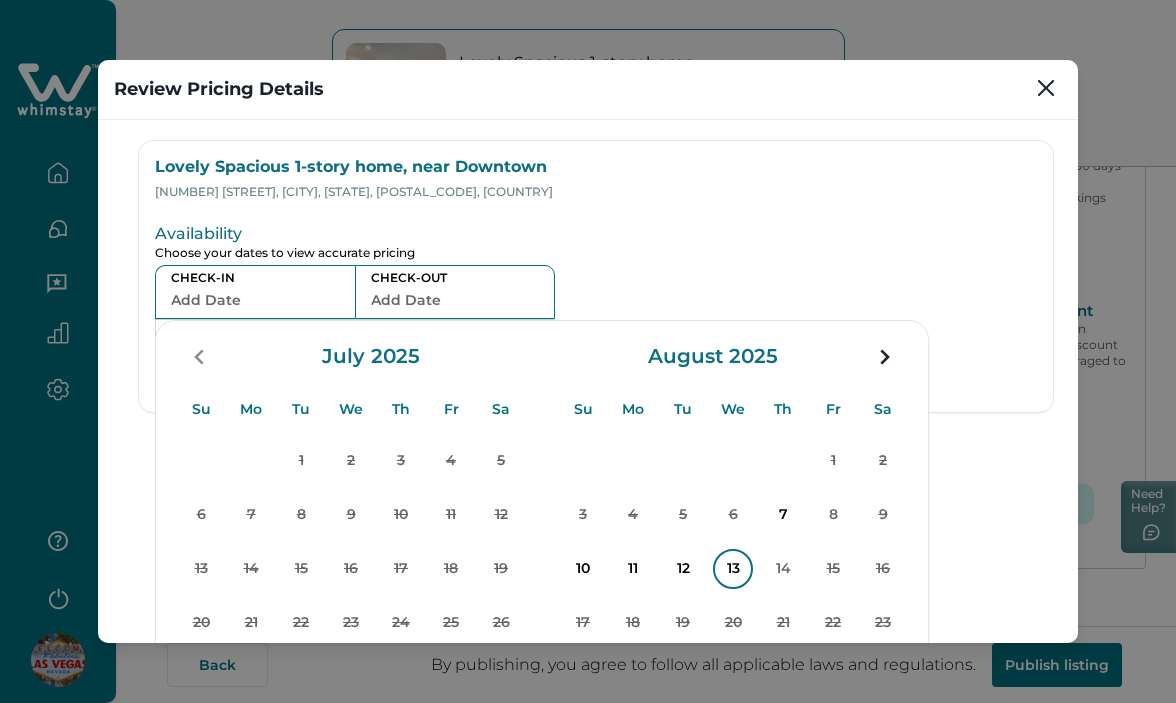 click on "13" at bounding box center [733, 569] 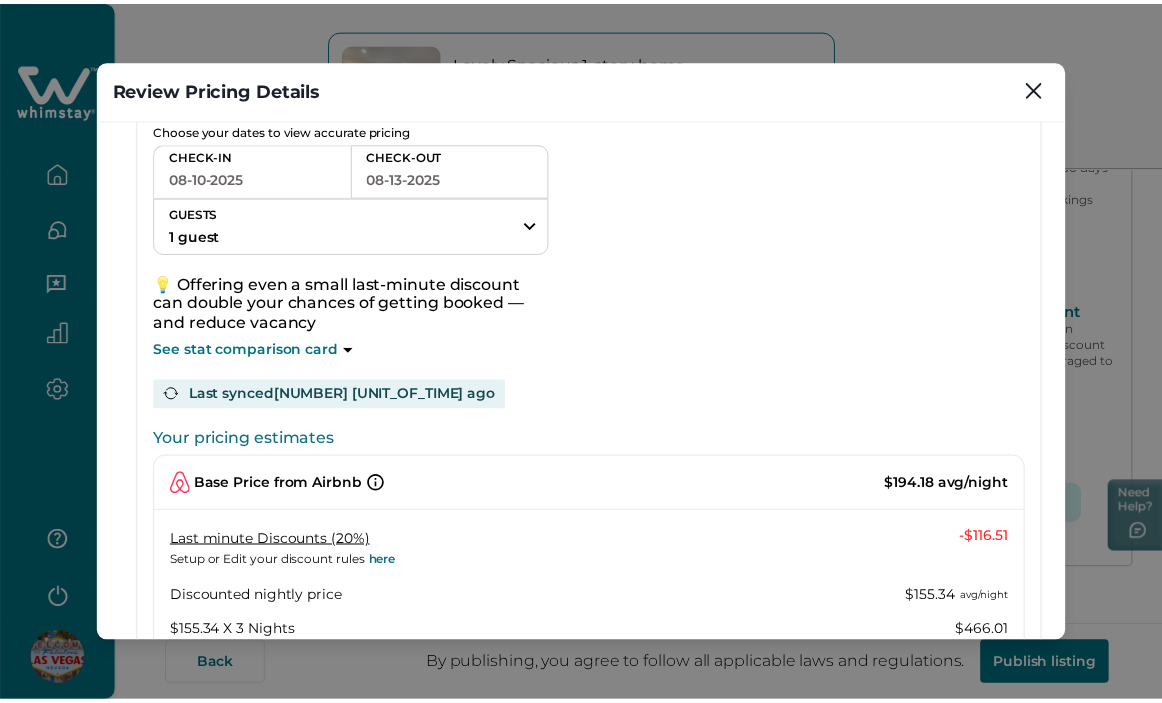 scroll, scrollTop: 0, scrollLeft: 0, axis: both 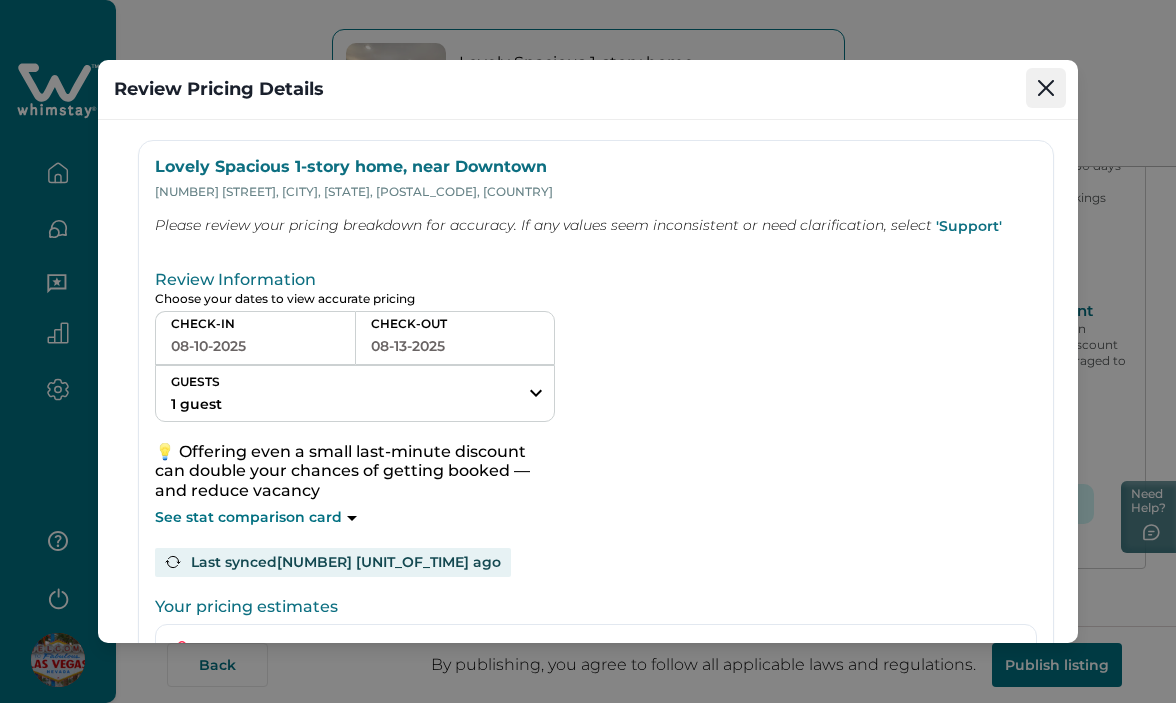 click at bounding box center (1046, 88) 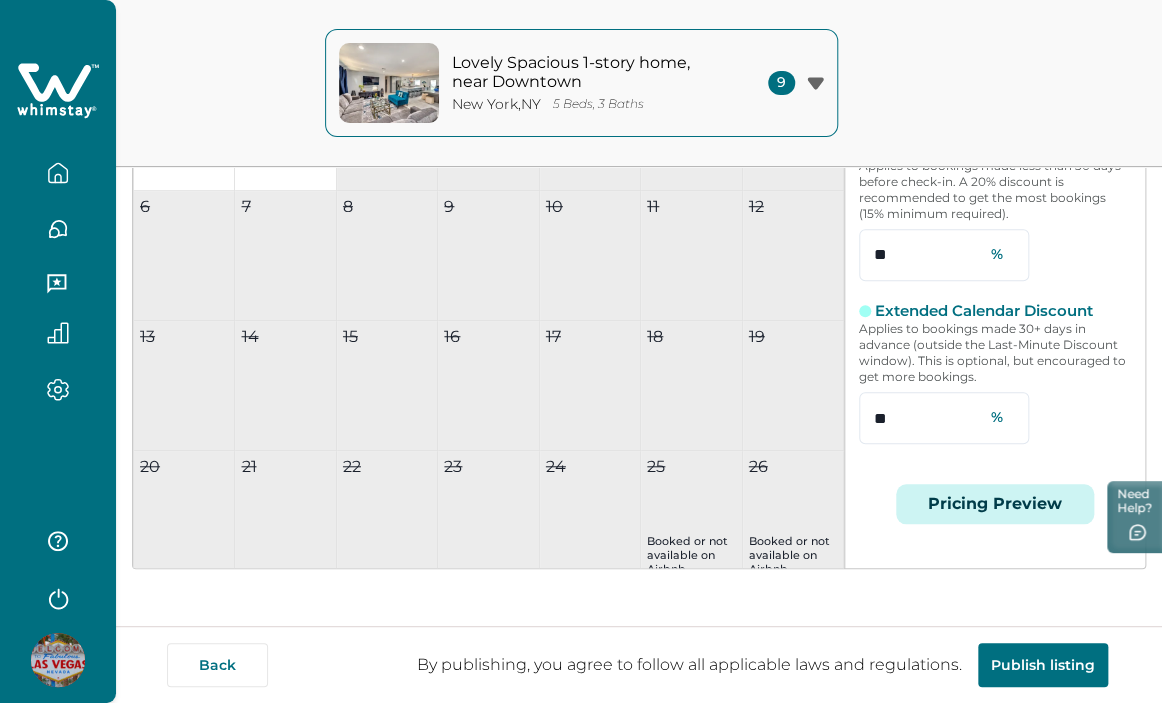 scroll, scrollTop: 0, scrollLeft: 0, axis: both 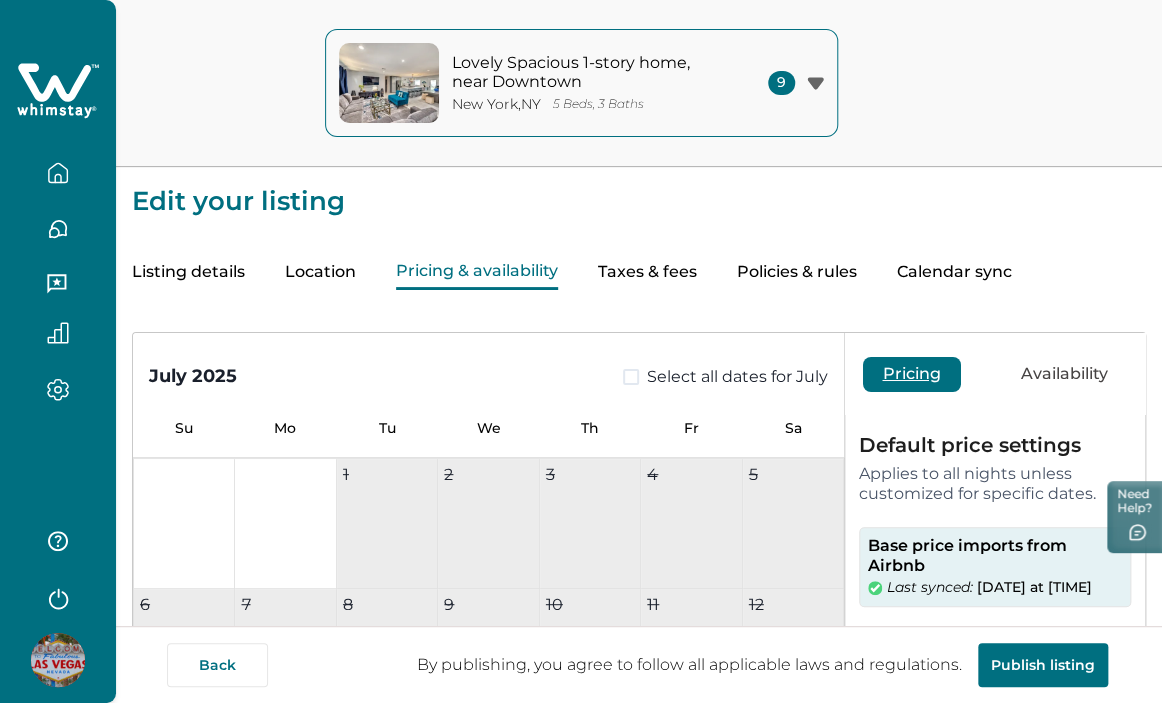 click on "Taxes & fees" at bounding box center [647, 272] 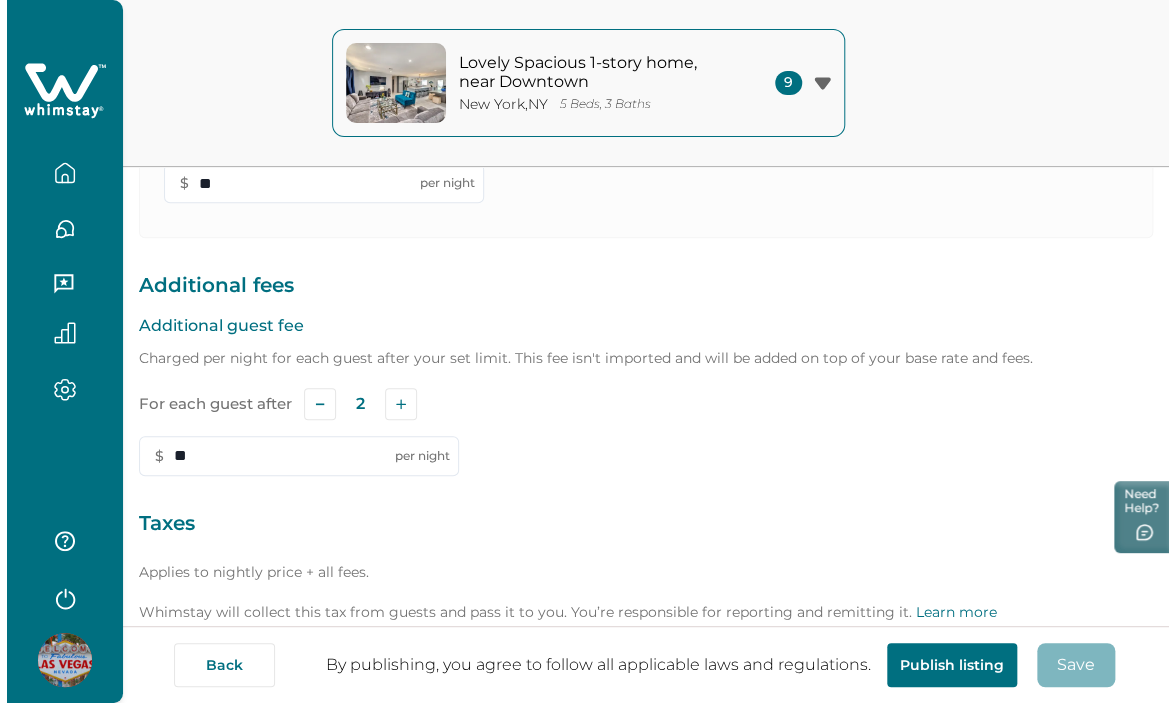 scroll, scrollTop: 687, scrollLeft: 0, axis: vertical 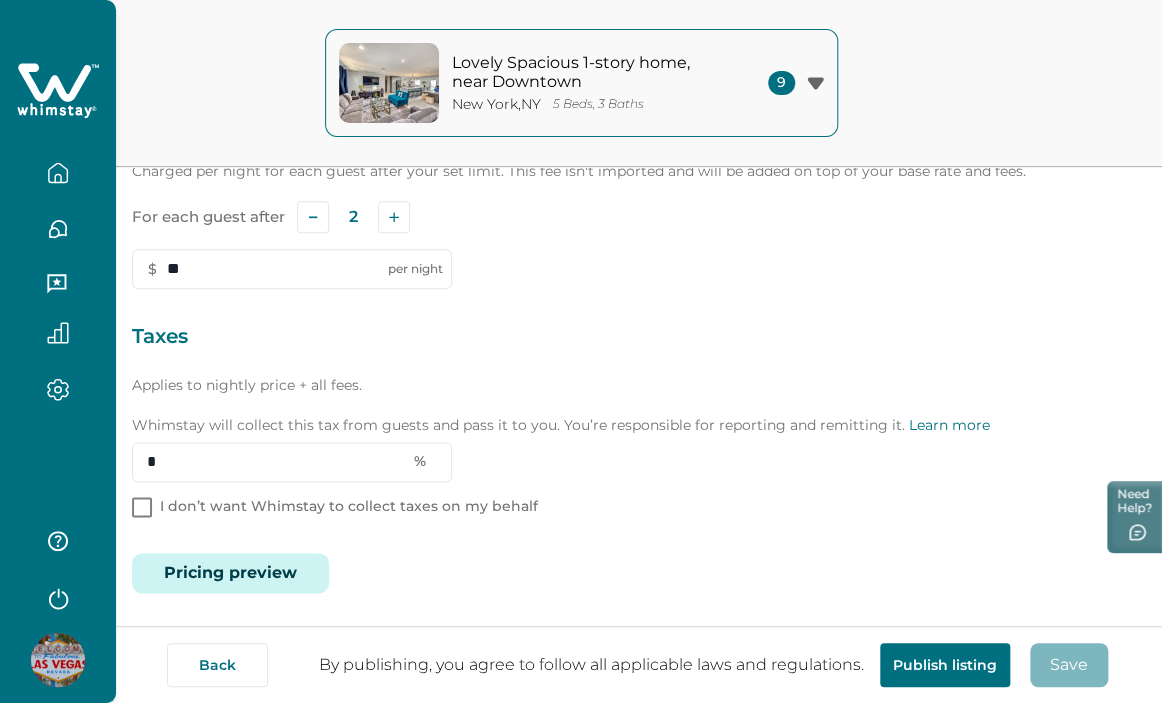 click on "Pricing preview" at bounding box center [230, 573] 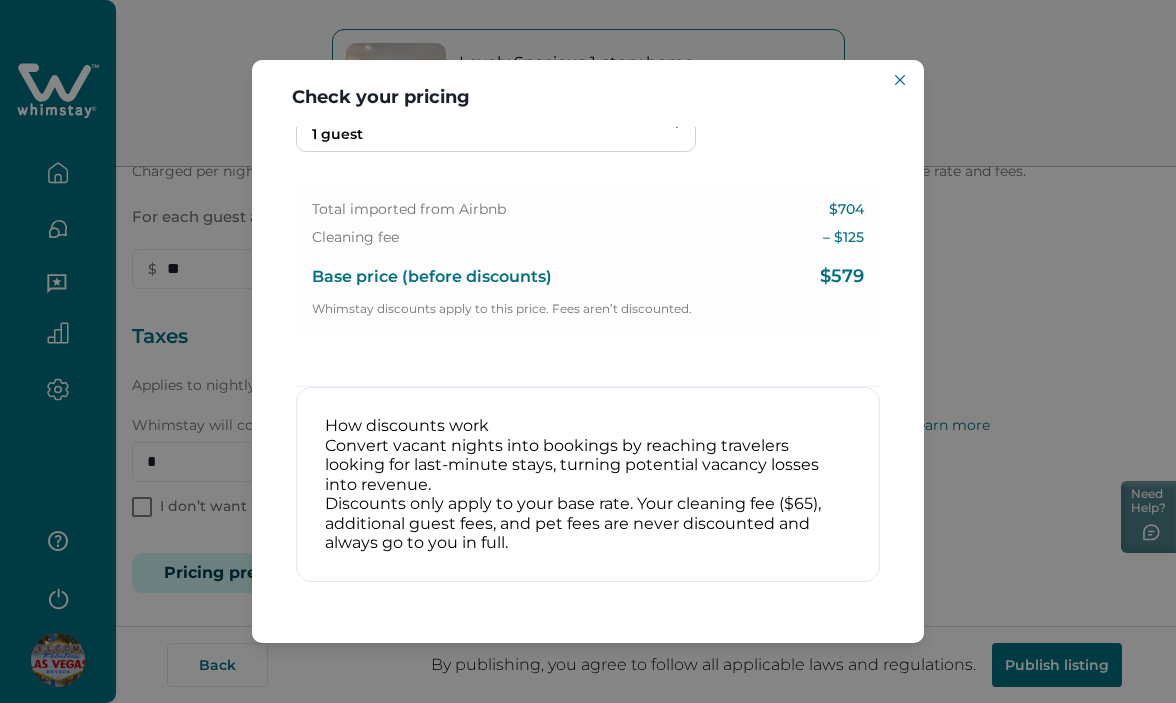 scroll, scrollTop: 0, scrollLeft: 0, axis: both 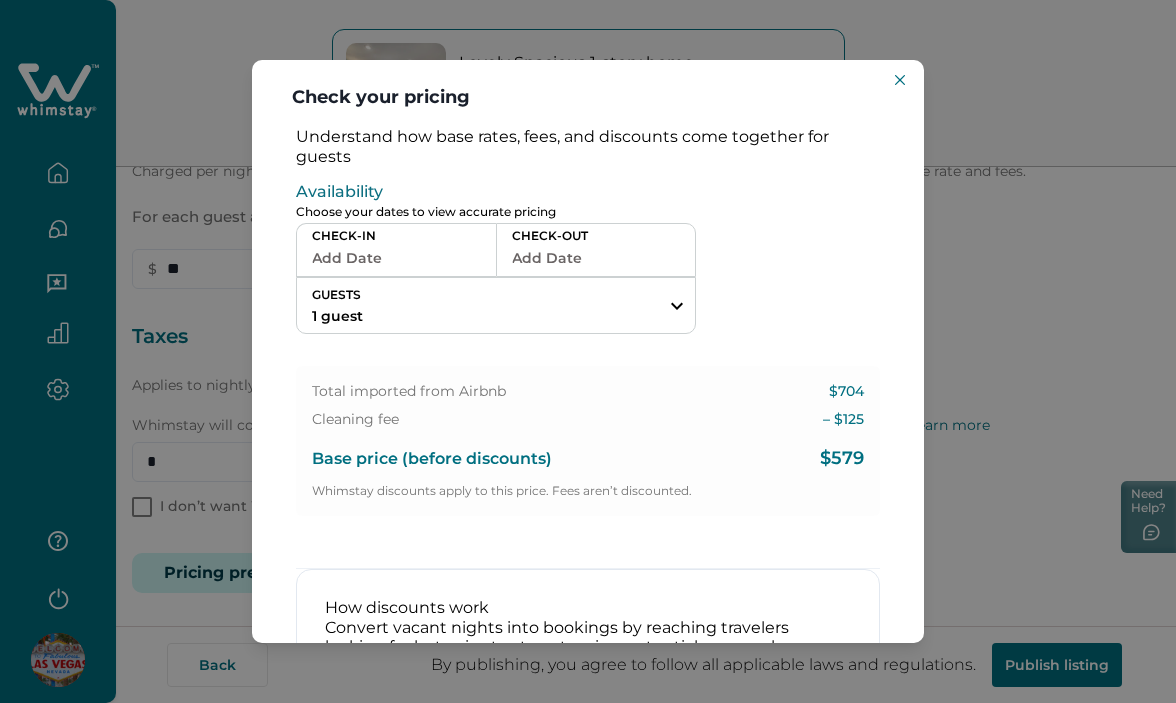 click on "Add Date" at bounding box center [396, 258] 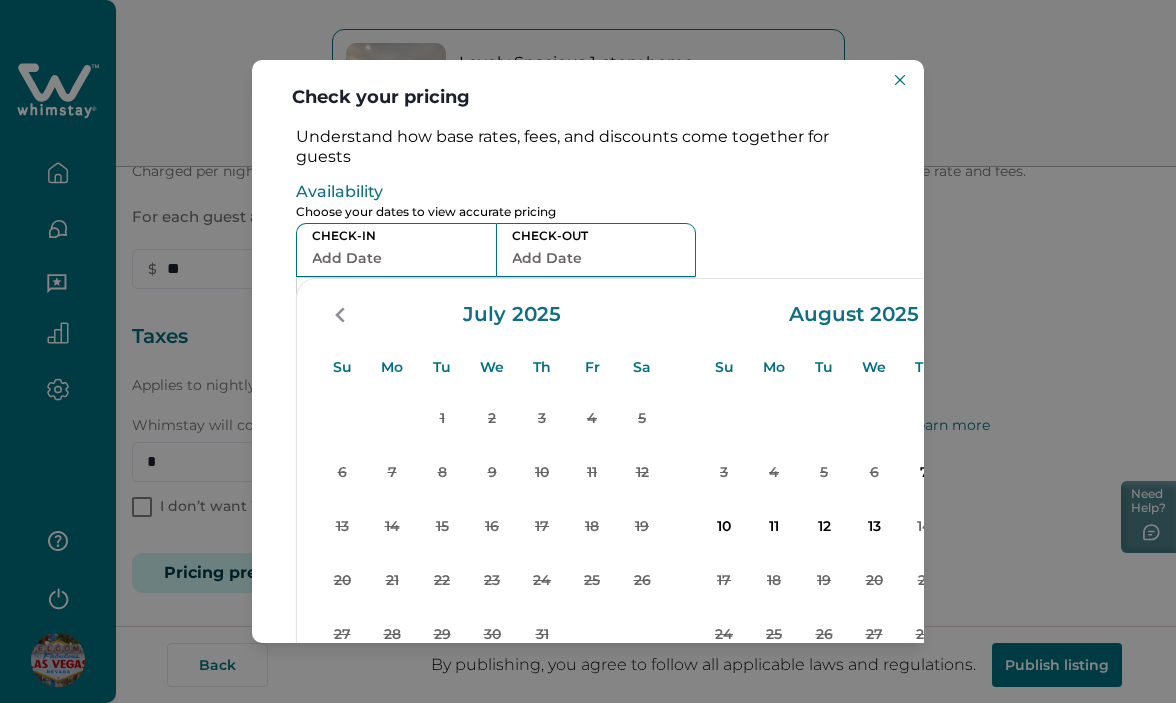 scroll, scrollTop: 0, scrollLeft: 160, axis: horizontal 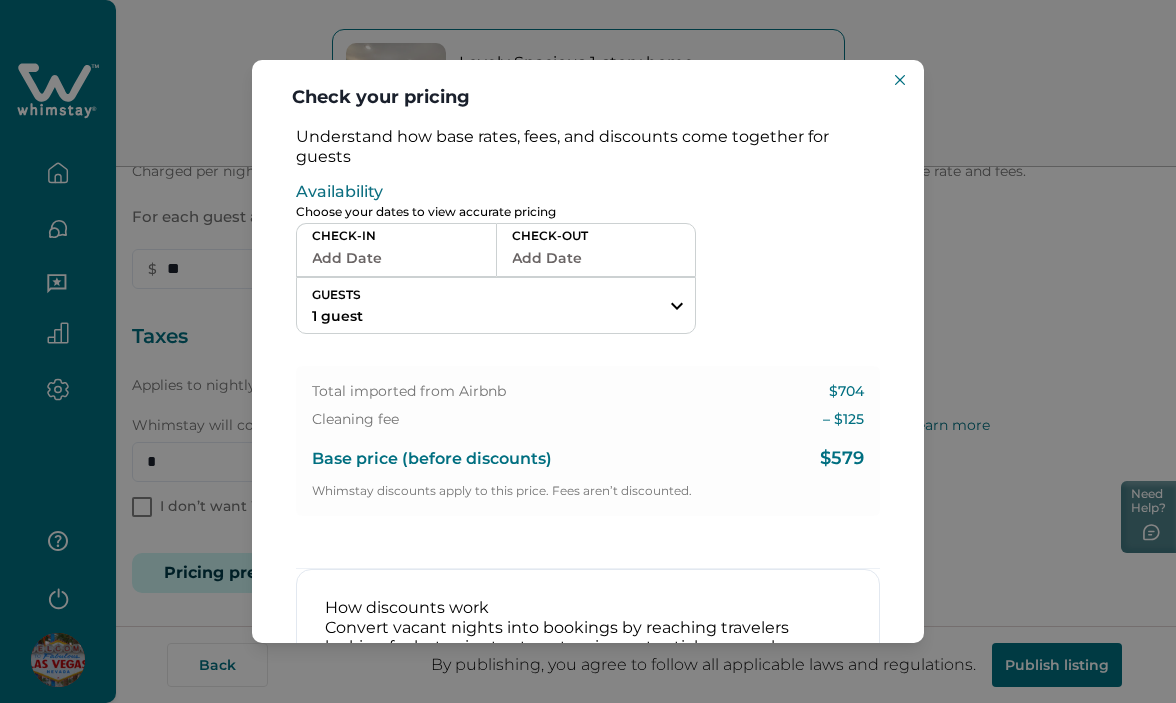 click on "CHECK-IN Add Date CHECK-OUT Add Date GUESTS 1 guest Adults Ages 18 or above 1 Children Ages 2-12 0 Pets Are you bringing a pet? 10 guests maximum, not including infants. Minimum renter age is 18. Pets are not allowed. Reset Apply Su Mo Tu We Th Fr Sa Su Mo Tu We Th Fr Sa July 2025 Su Mo Tu We Th Fr Sa 1 2 3 4 5 6 7 8 9 10 11 12 13 14 15 16 17 18 19 20 21 22 23 24 25 26 27 28 29 30 31 August 2025 Su Mo Tu We Th Fr Sa 1 2 3 4 5 6 7 8 9 10 11 12 13 14 15 16 17 18 19 20 21 22 23 24 25 26 27 28 29 30 31 Clear dates Minimum nights vary" at bounding box center (588, 278) 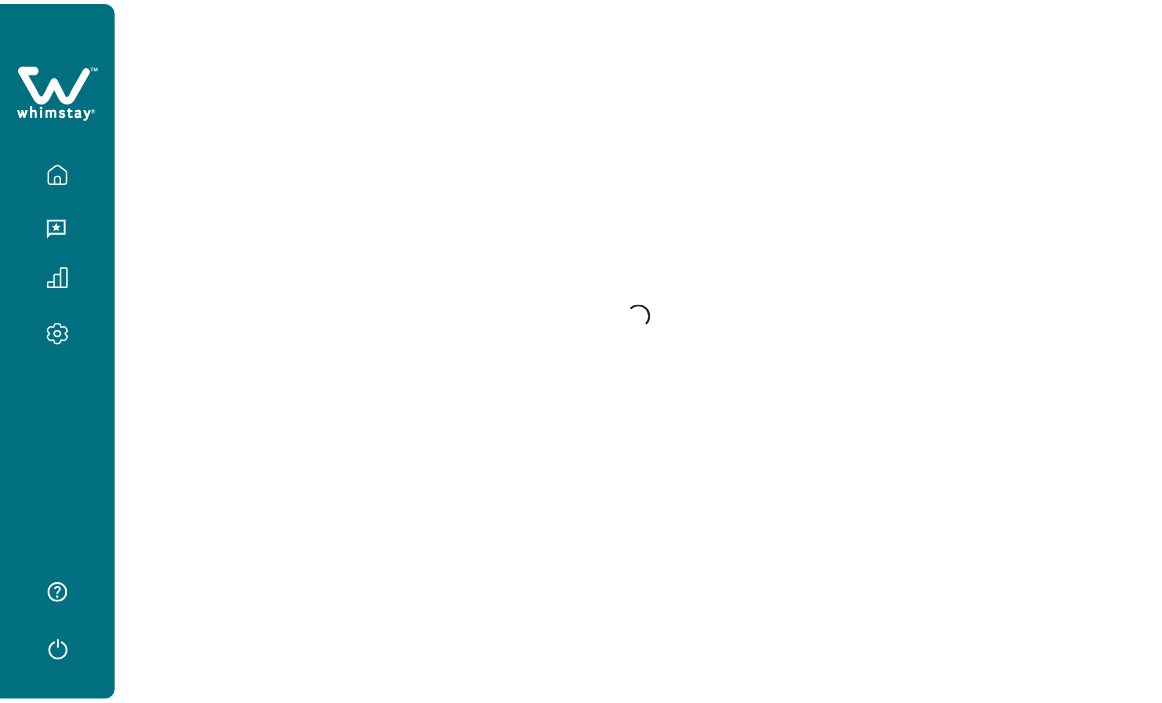 scroll, scrollTop: 0, scrollLeft: 0, axis: both 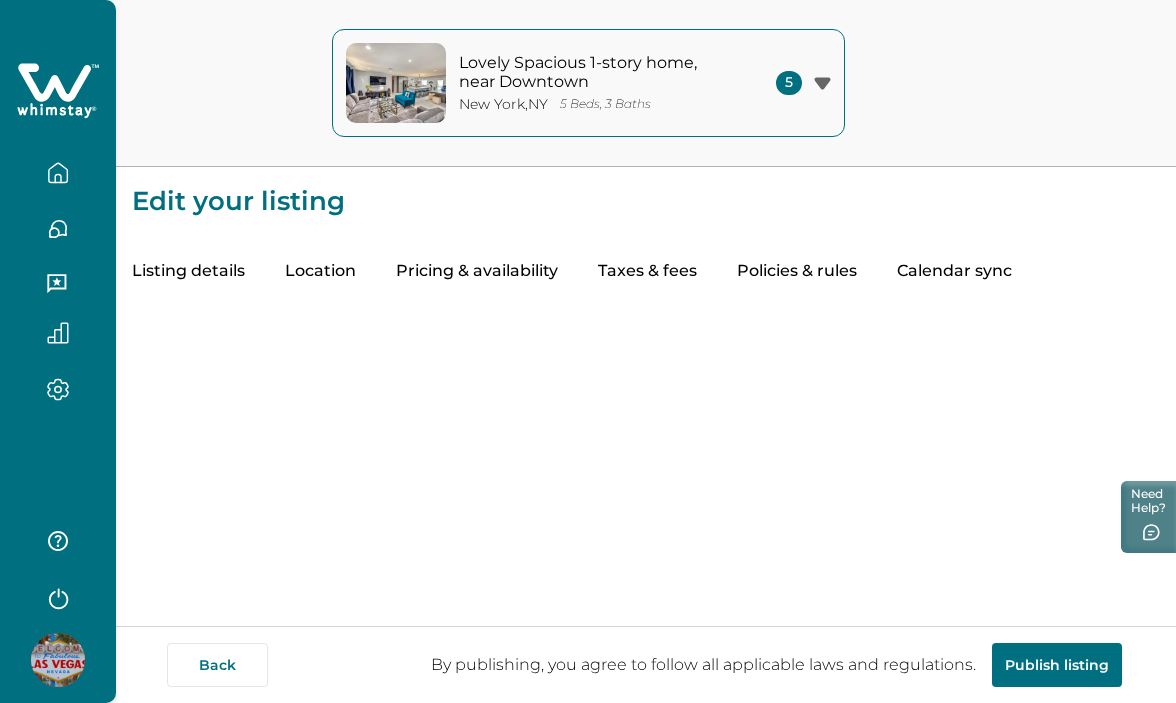 click on "Taxes & fees" at bounding box center [647, 272] 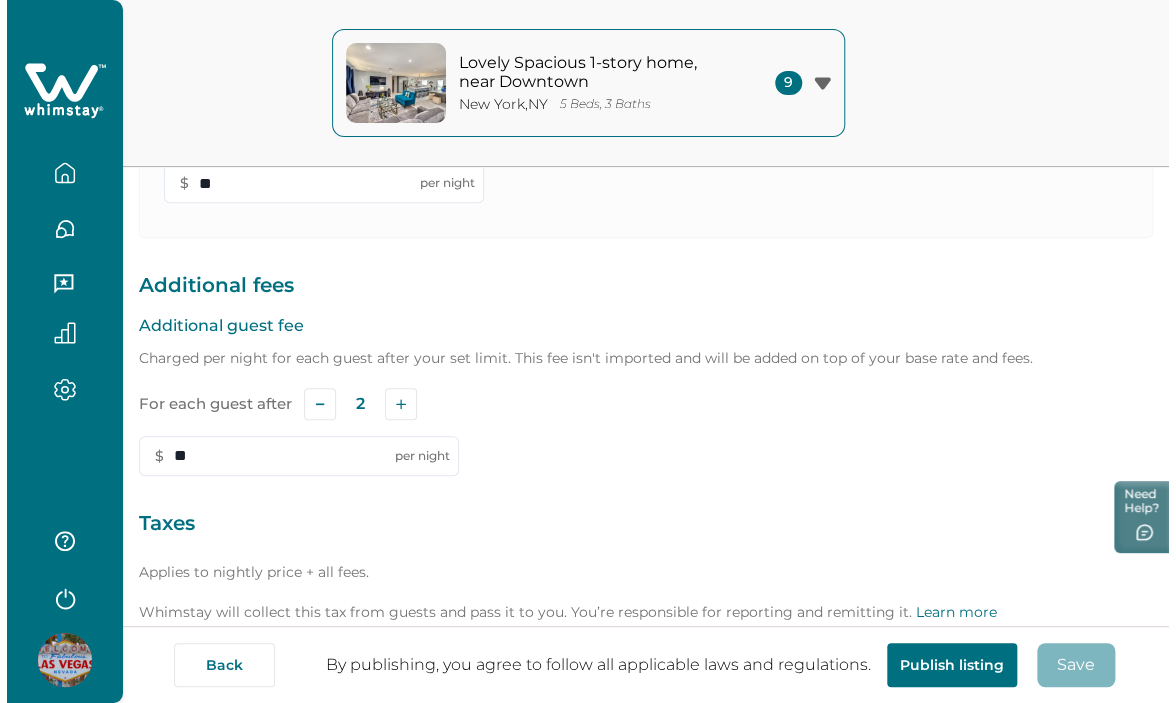 scroll, scrollTop: 687, scrollLeft: 0, axis: vertical 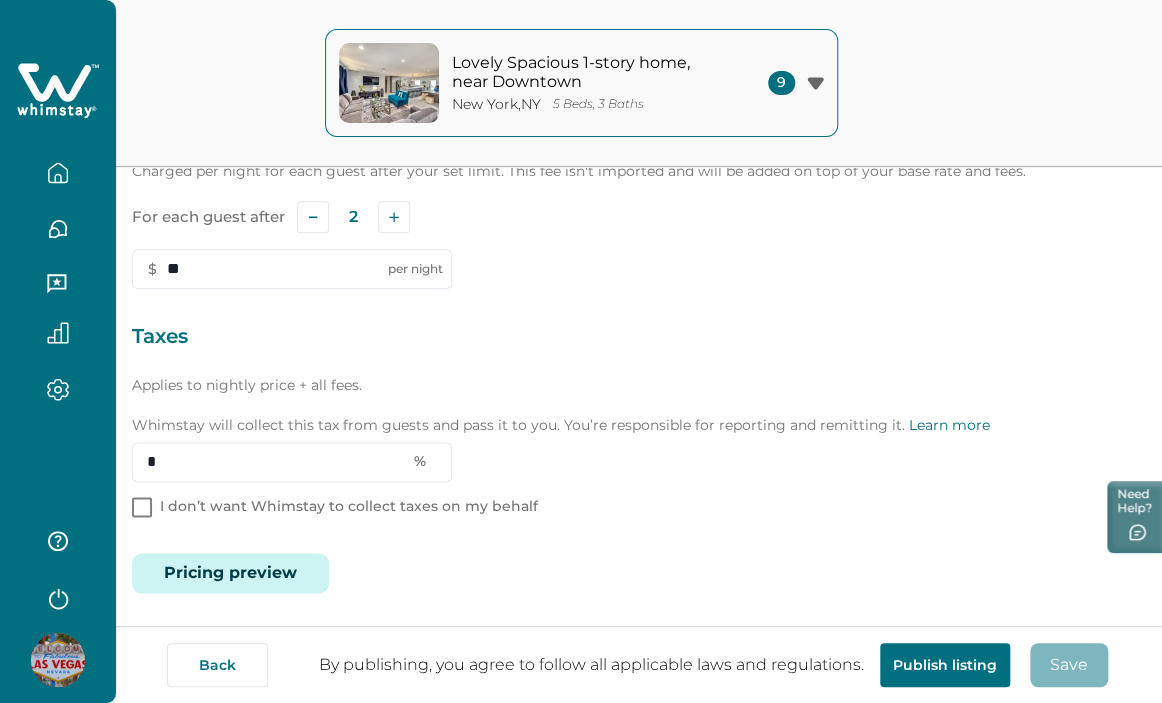 click on "Pricing preview" at bounding box center (230, 573) 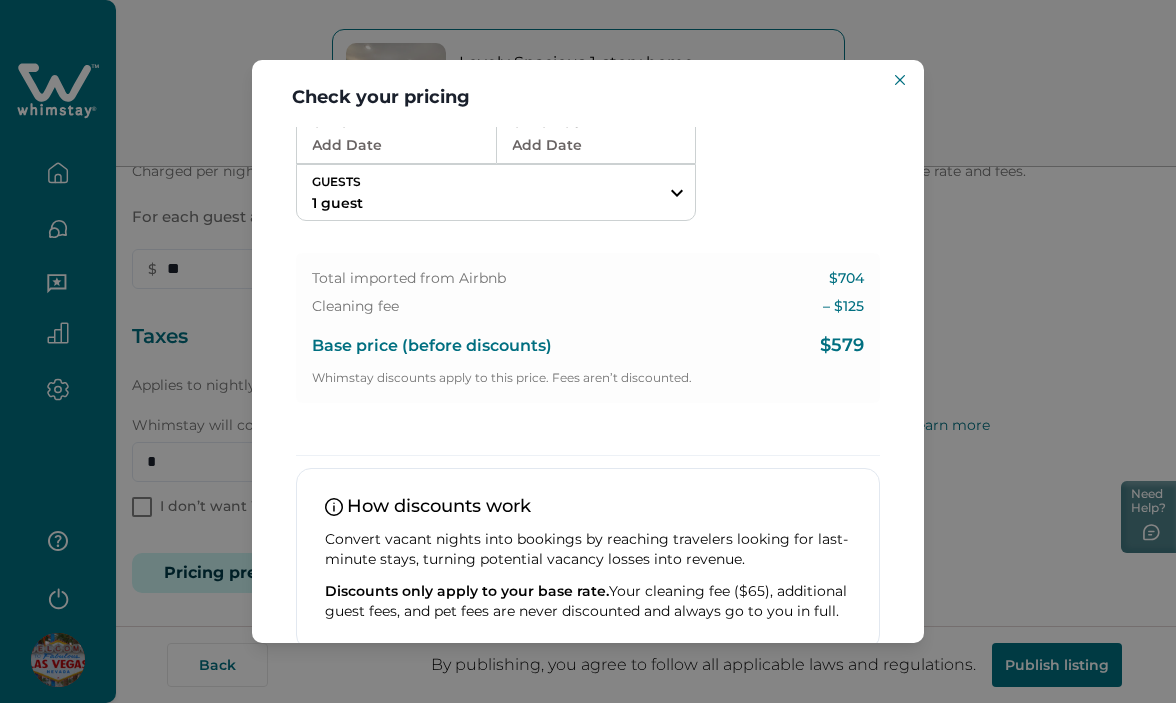 scroll, scrollTop: 186, scrollLeft: 0, axis: vertical 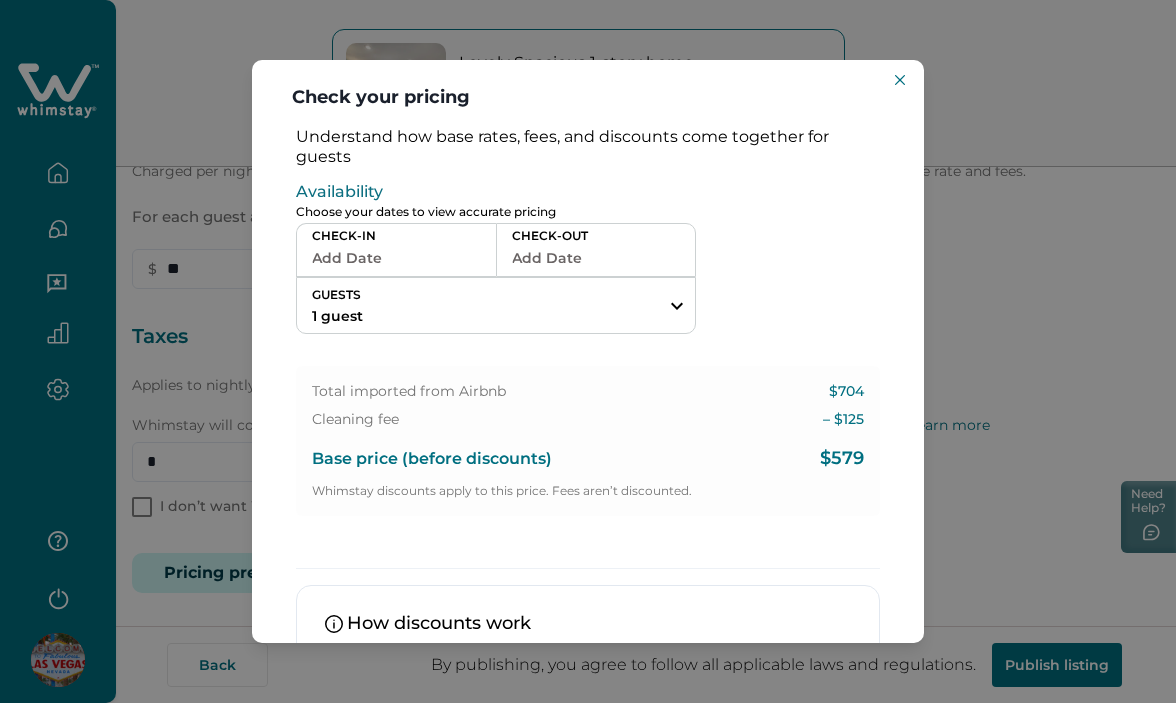 click on "Add Date" at bounding box center [396, 258] 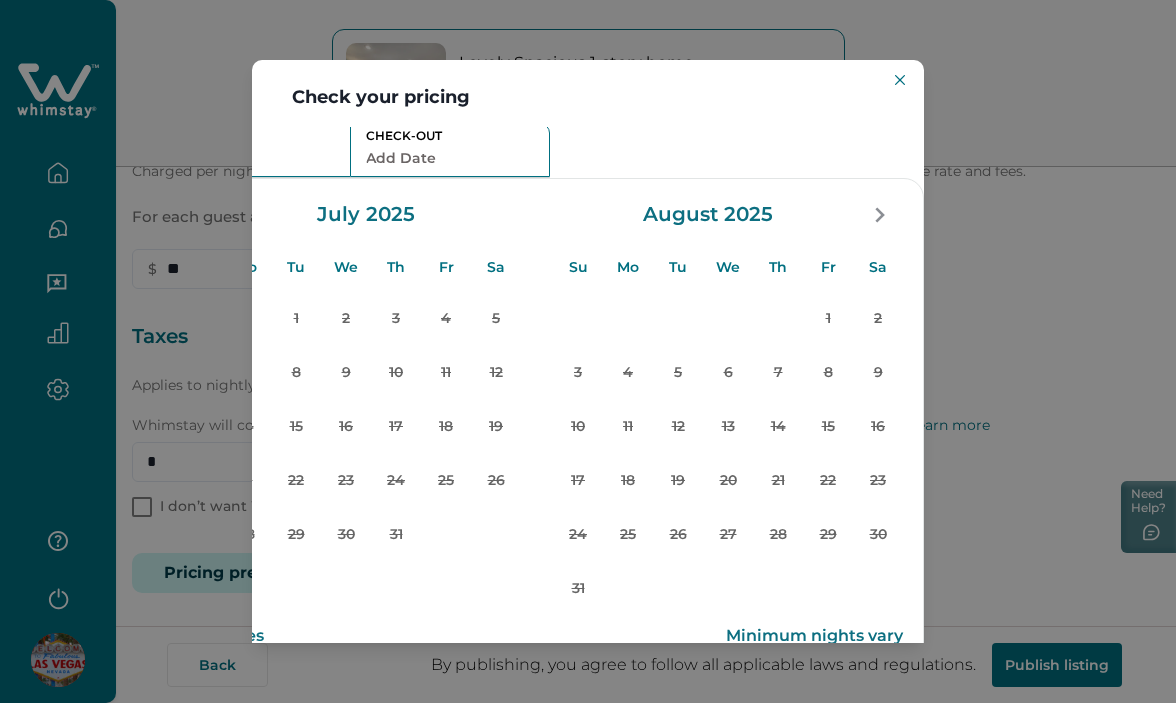 scroll, scrollTop: 0, scrollLeft: 160, axis: horizontal 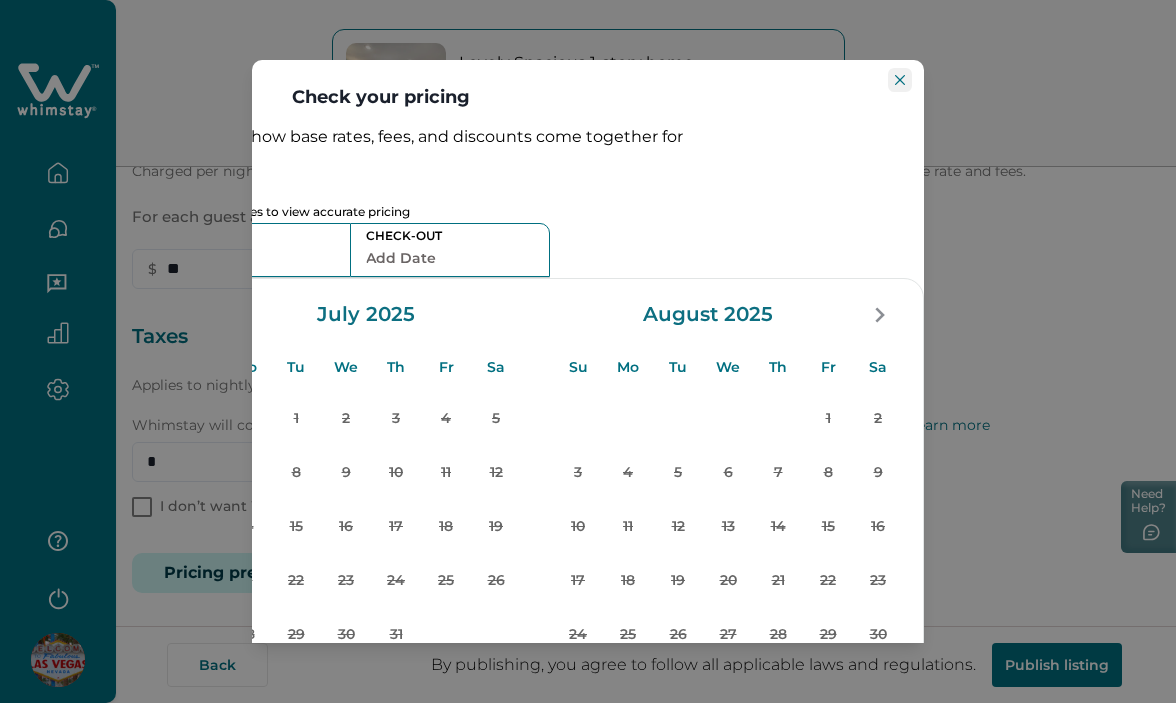 click at bounding box center (900, 80) 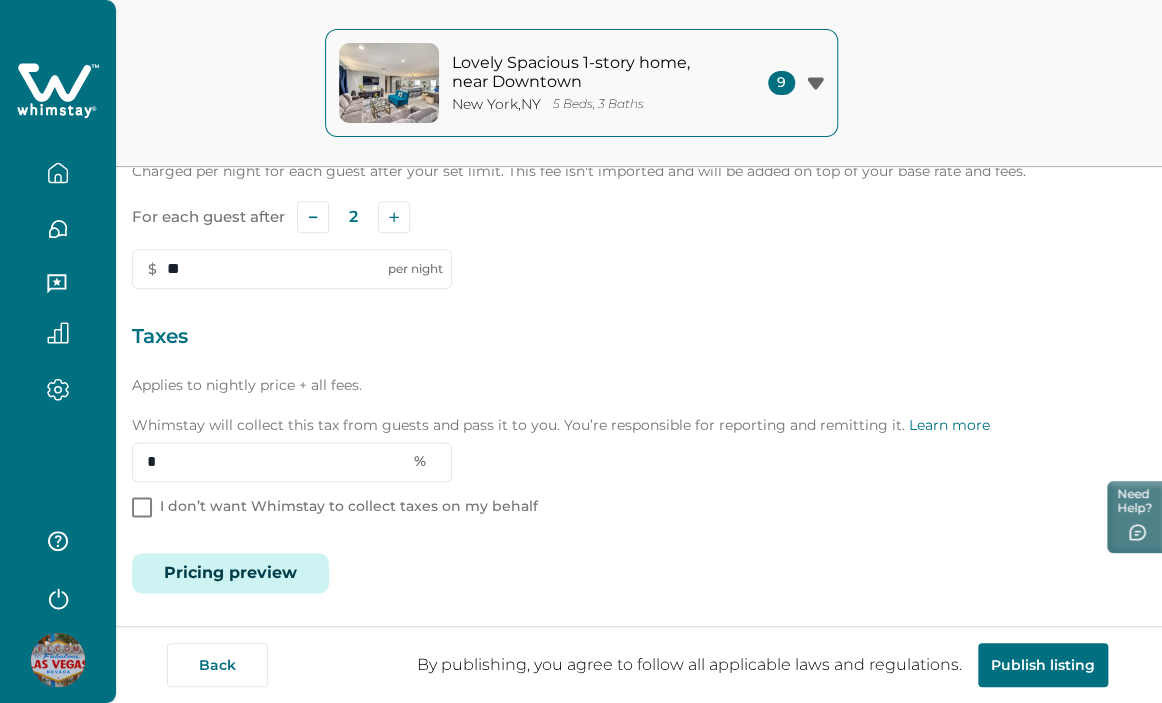 click on "Pricing preview" at bounding box center (230, 573) 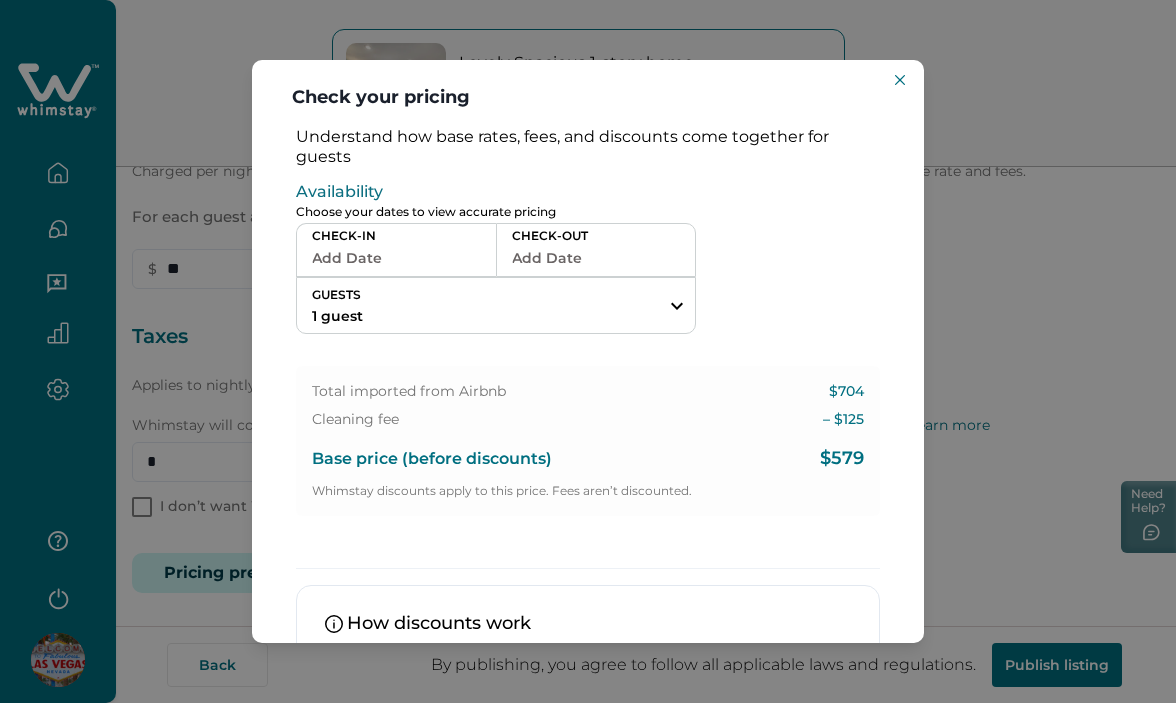 click on "Add Date" at bounding box center (396, 258) 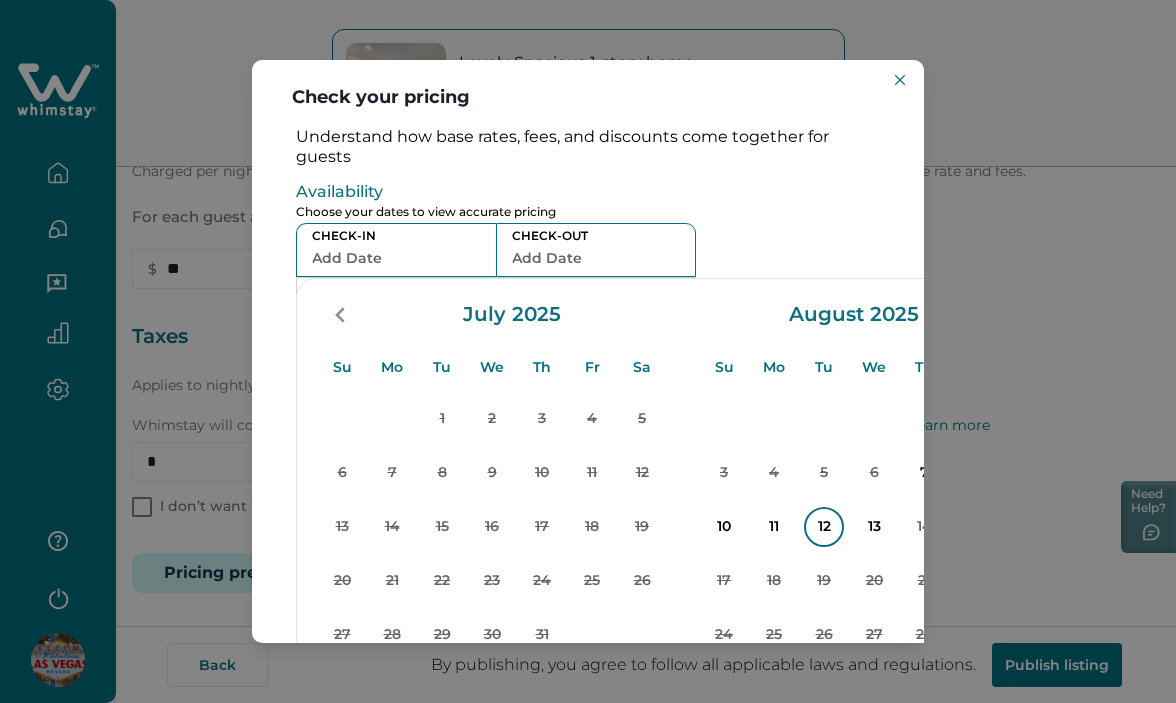 click on "10" at bounding box center [724, 527] 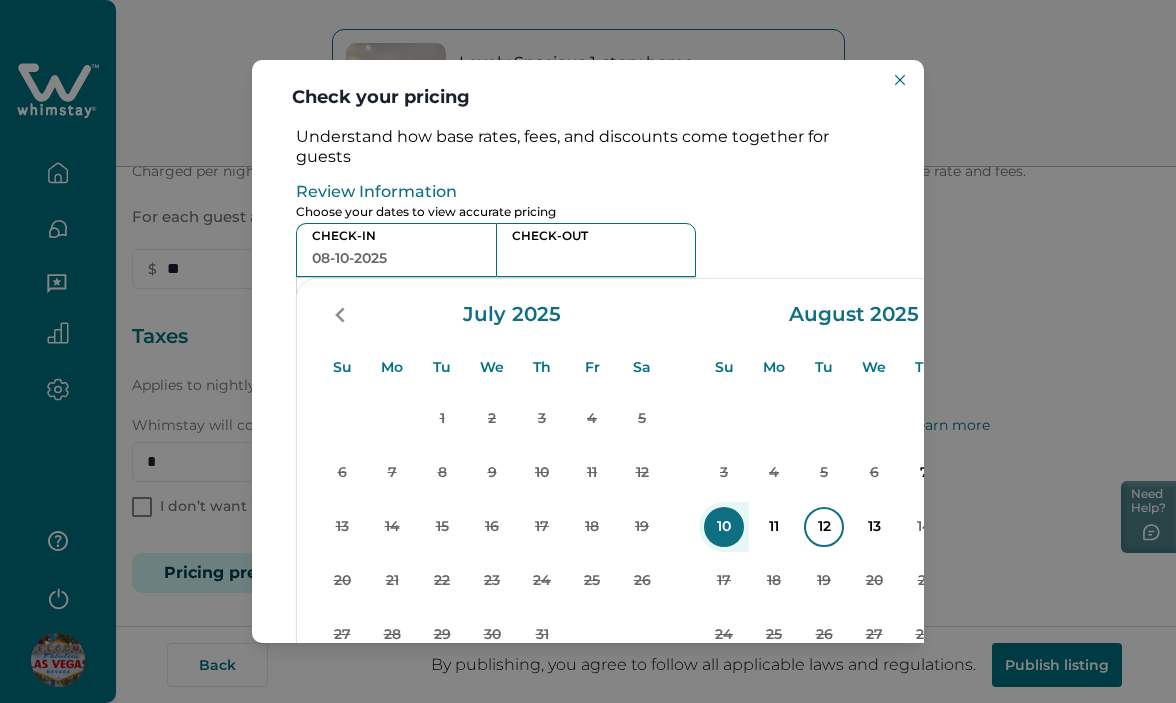 click on "12" at bounding box center [824, 527] 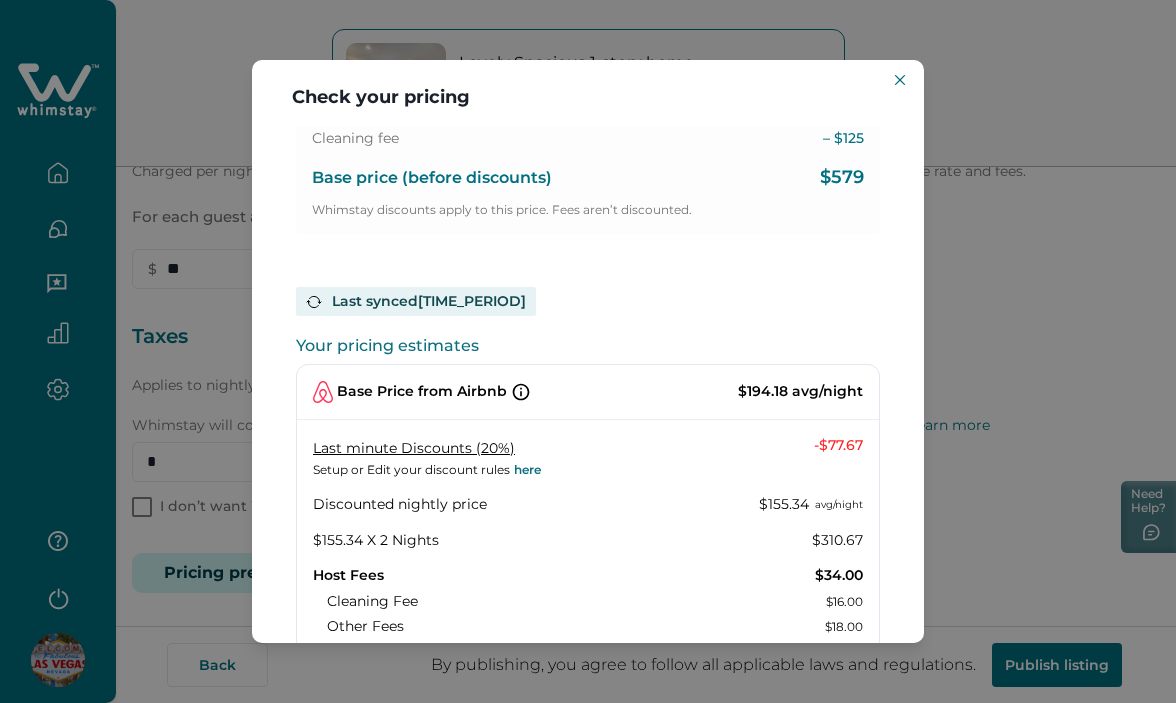 scroll, scrollTop: 400, scrollLeft: 0, axis: vertical 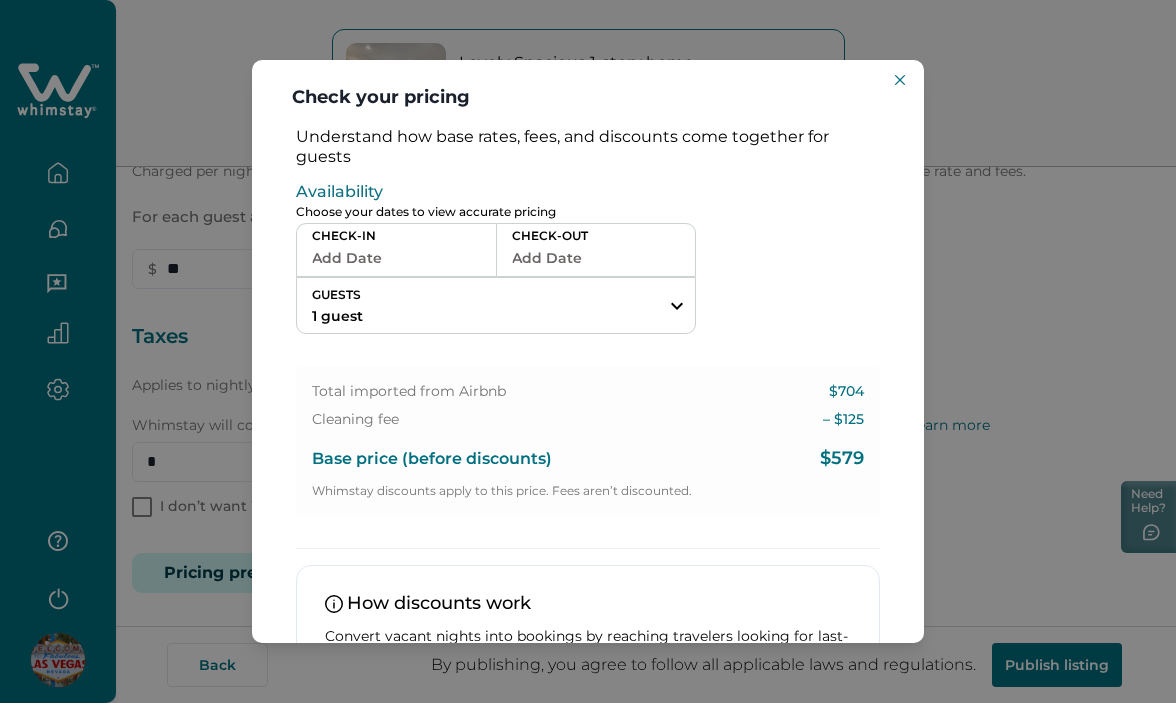 click on "Add Date" at bounding box center (396, 258) 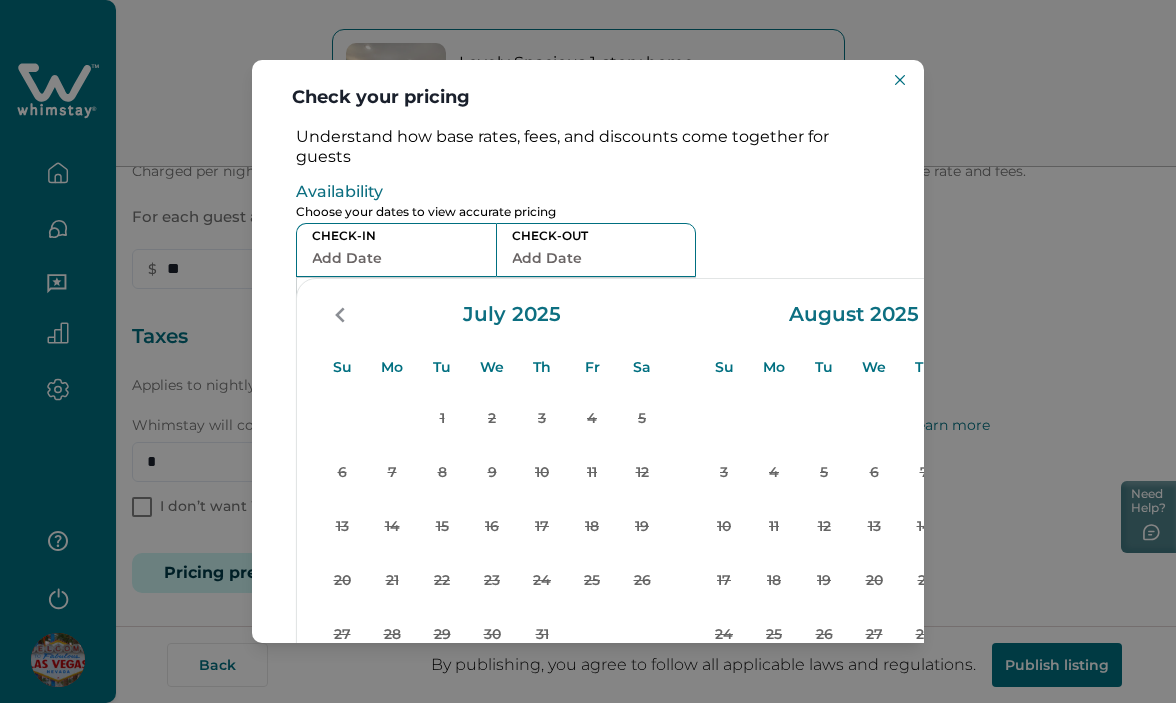 click 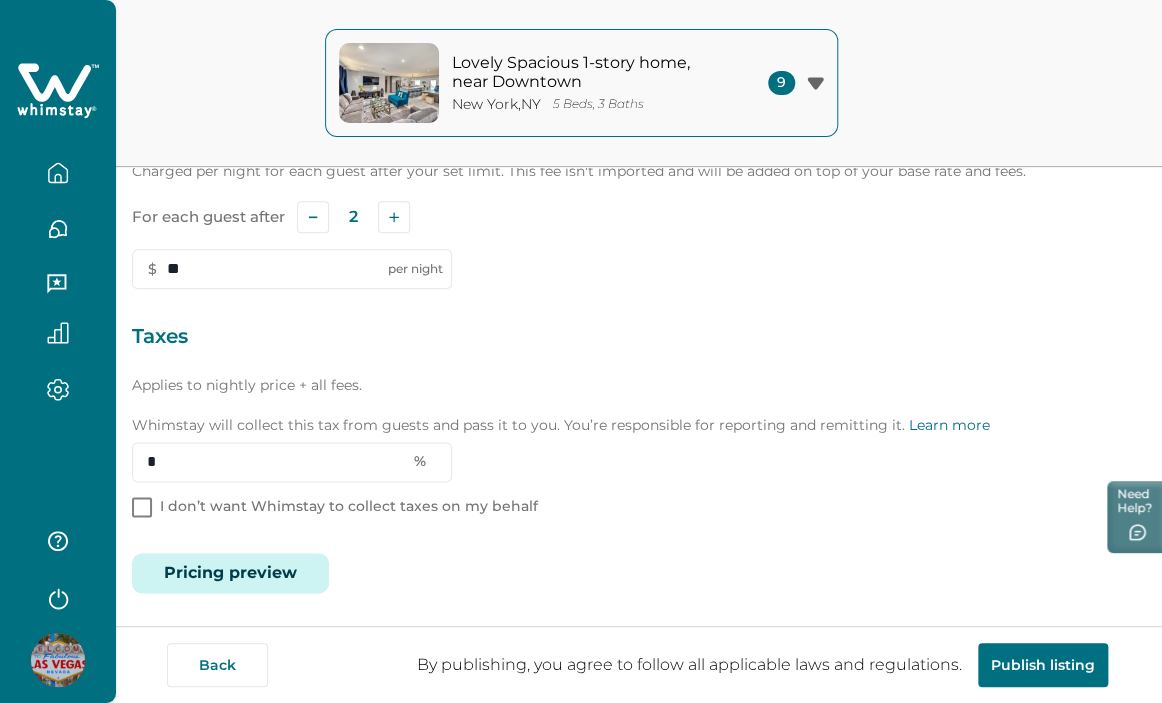 click on "Pricing preview" at bounding box center (230, 573) 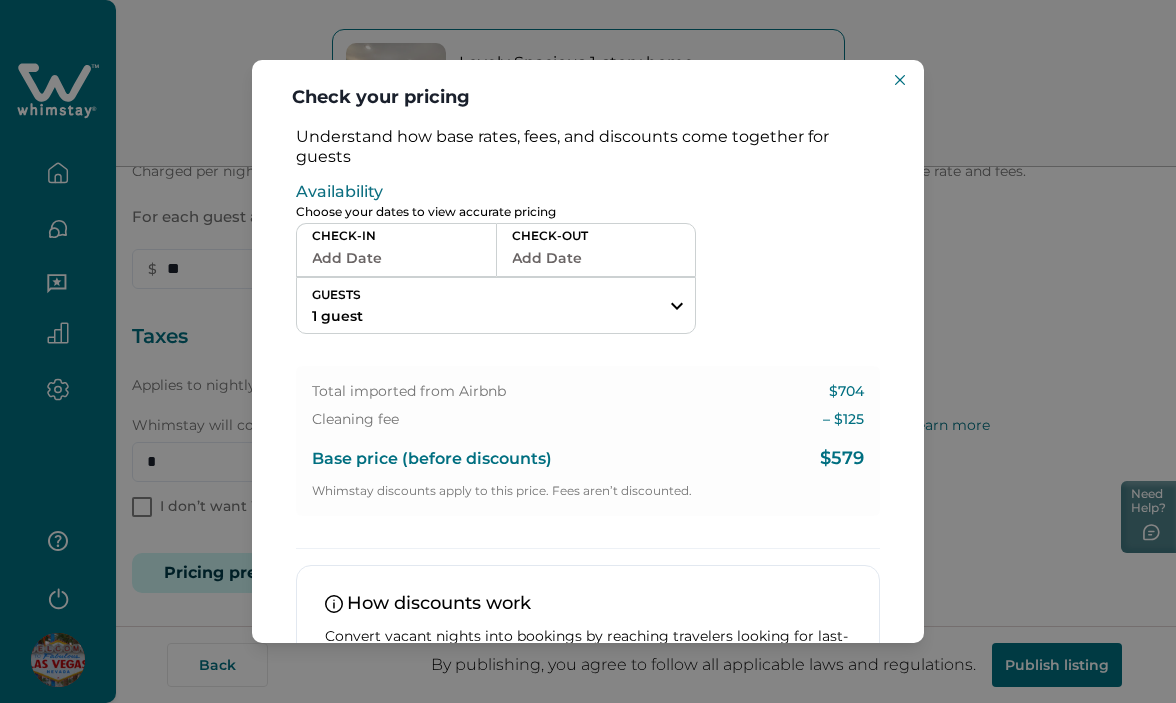 click on "Add Date" at bounding box center [396, 258] 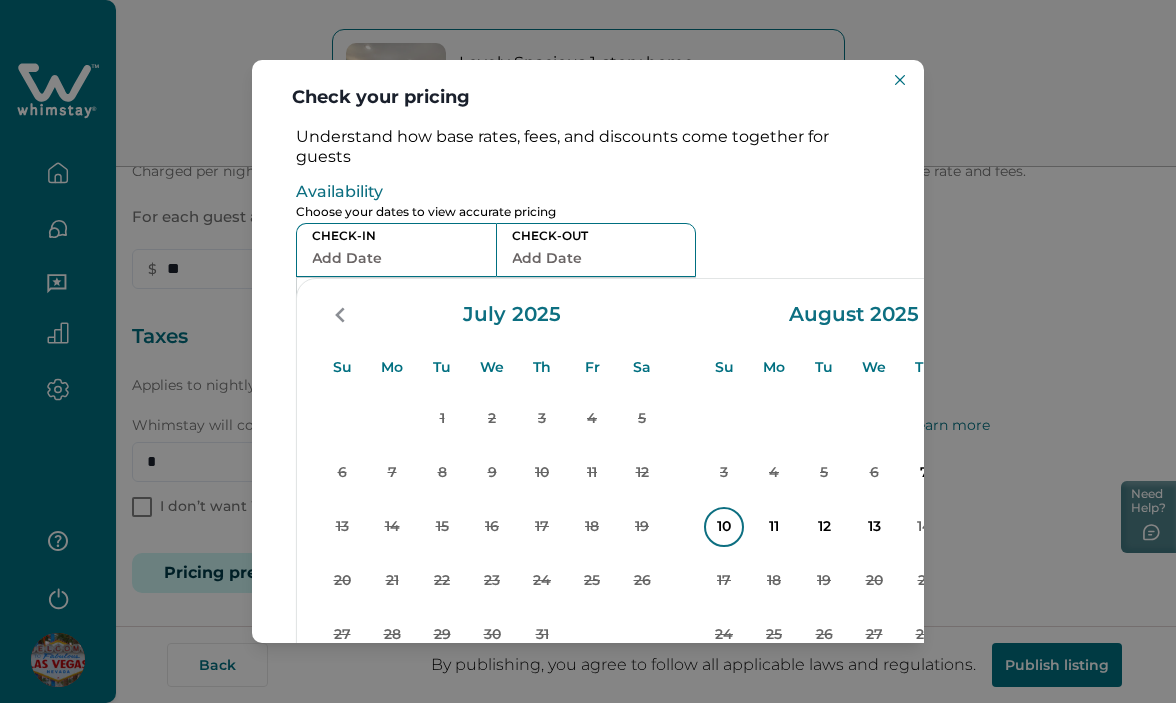 click on "10" at bounding box center [724, 527] 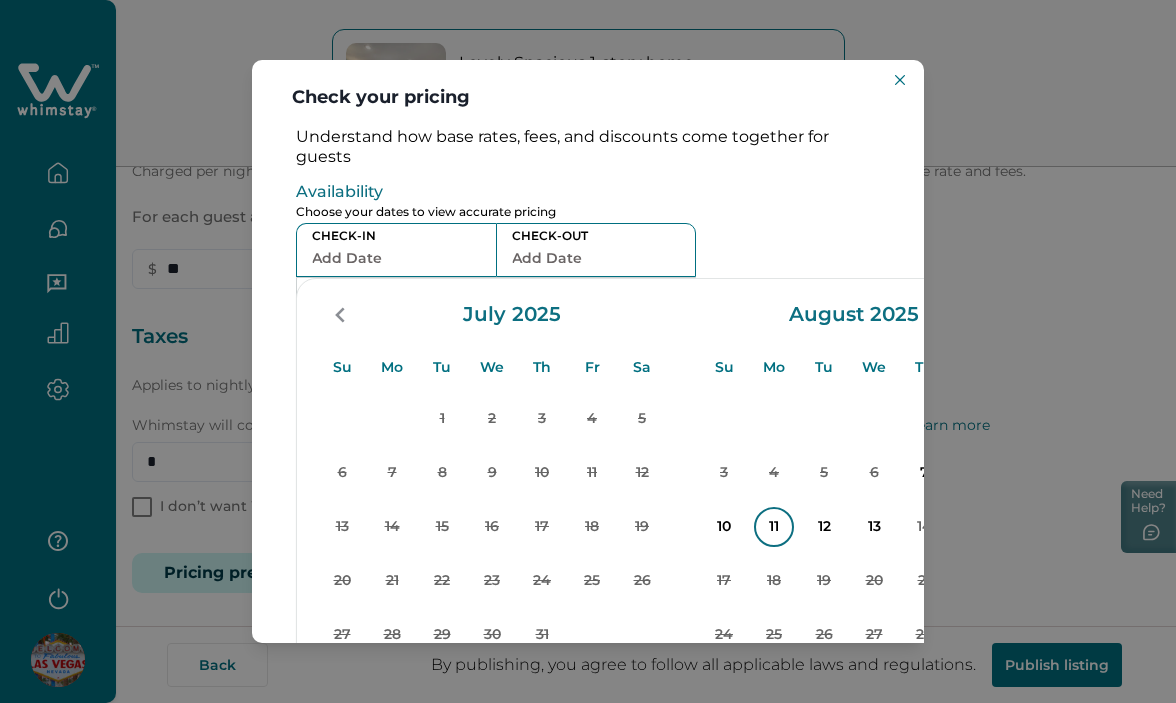 click on "11" at bounding box center (774, 527) 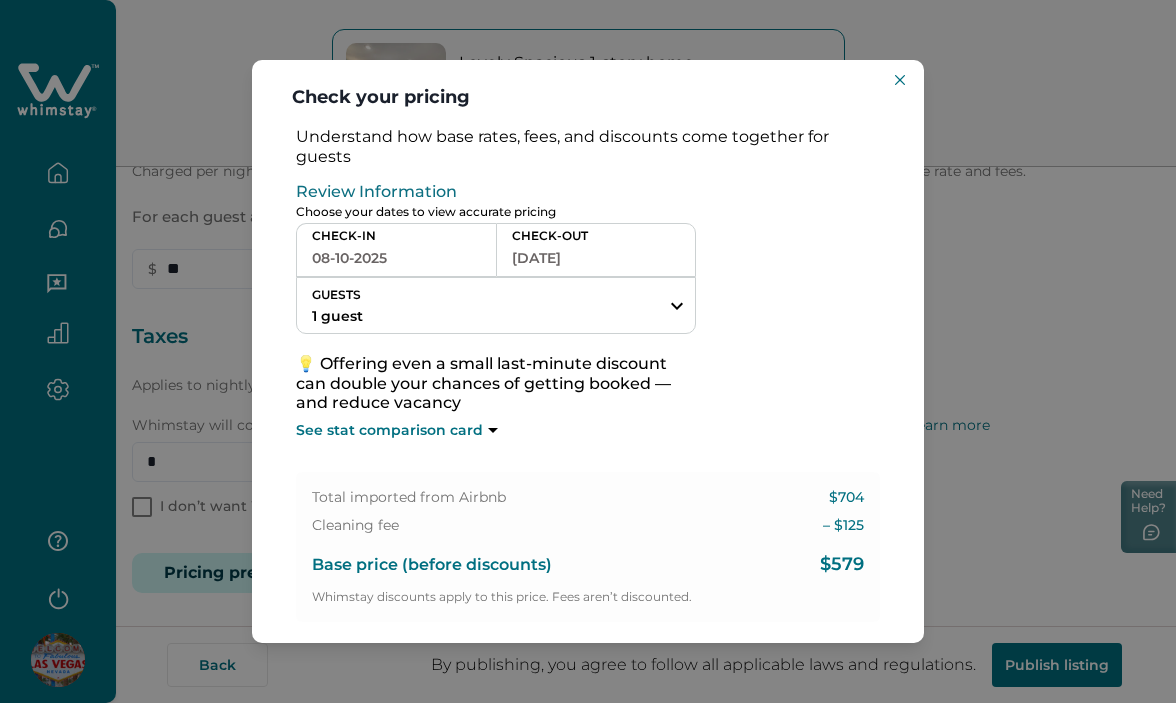 scroll, scrollTop: 400, scrollLeft: 0, axis: vertical 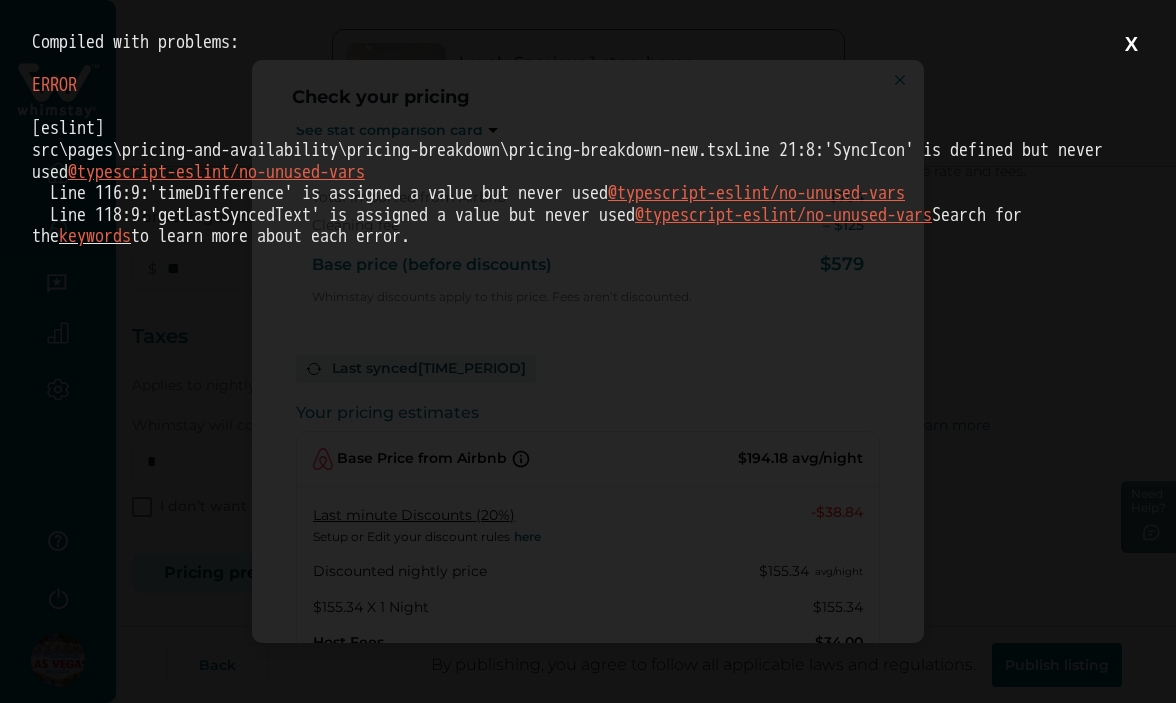 click on "X" at bounding box center [1131, 44] 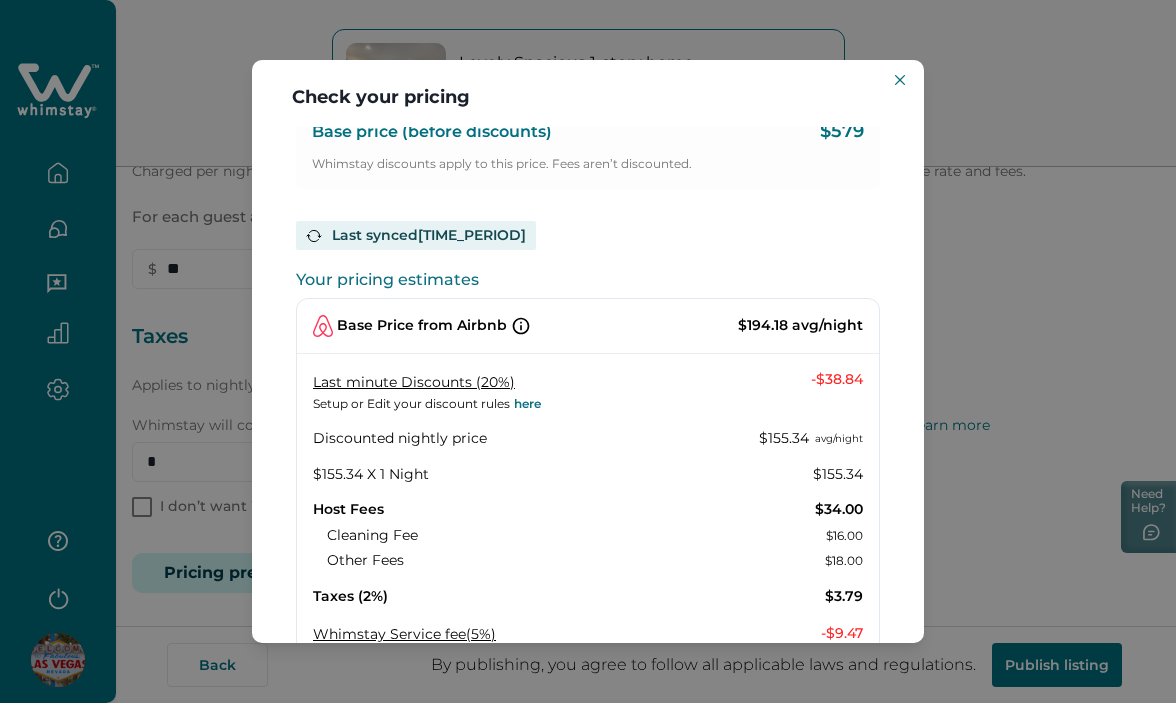 scroll, scrollTop: 400, scrollLeft: 0, axis: vertical 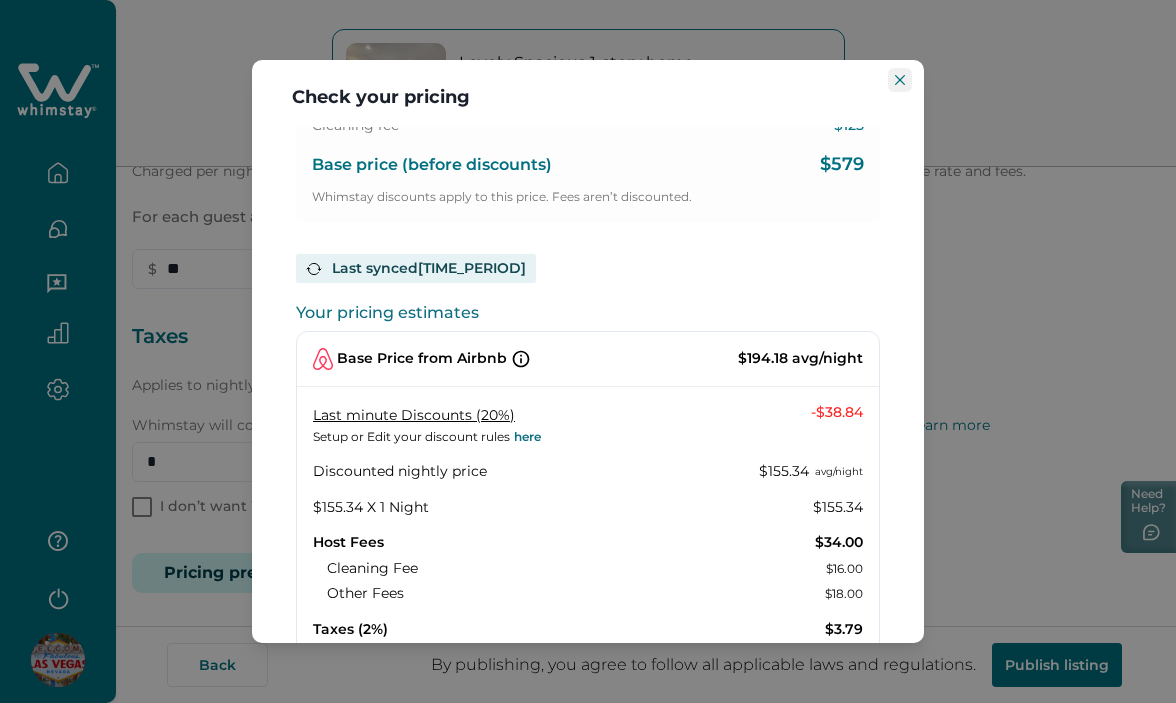 click 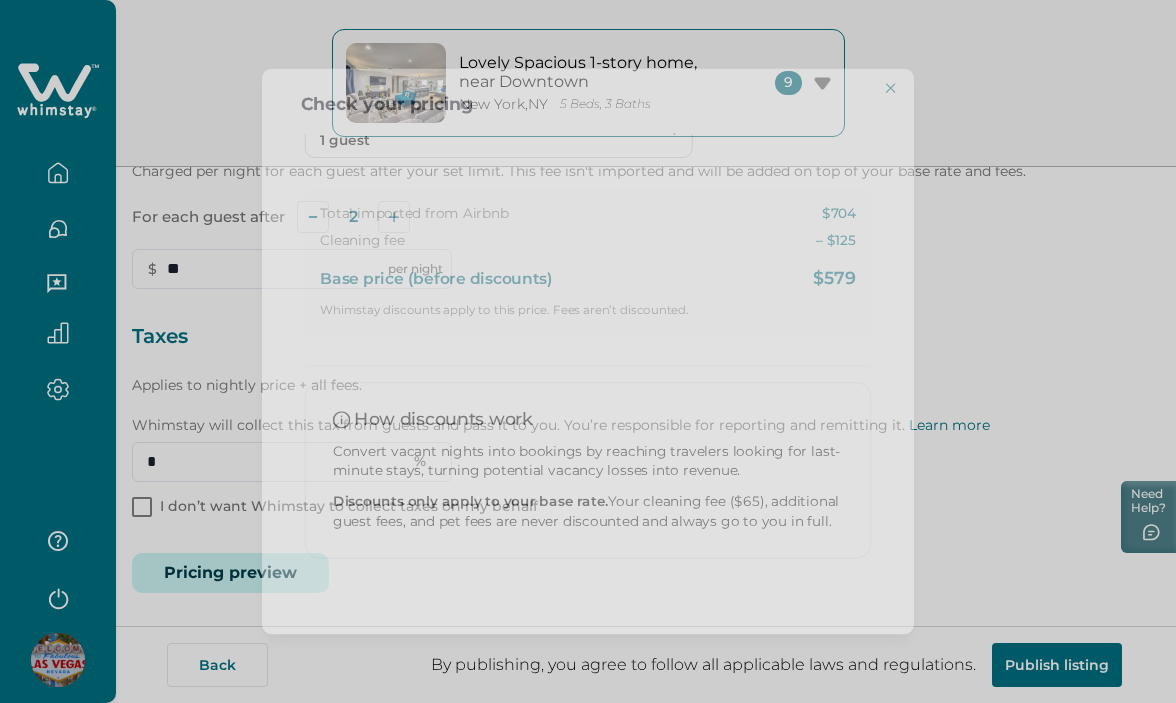 scroll, scrollTop: 0, scrollLeft: 0, axis: both 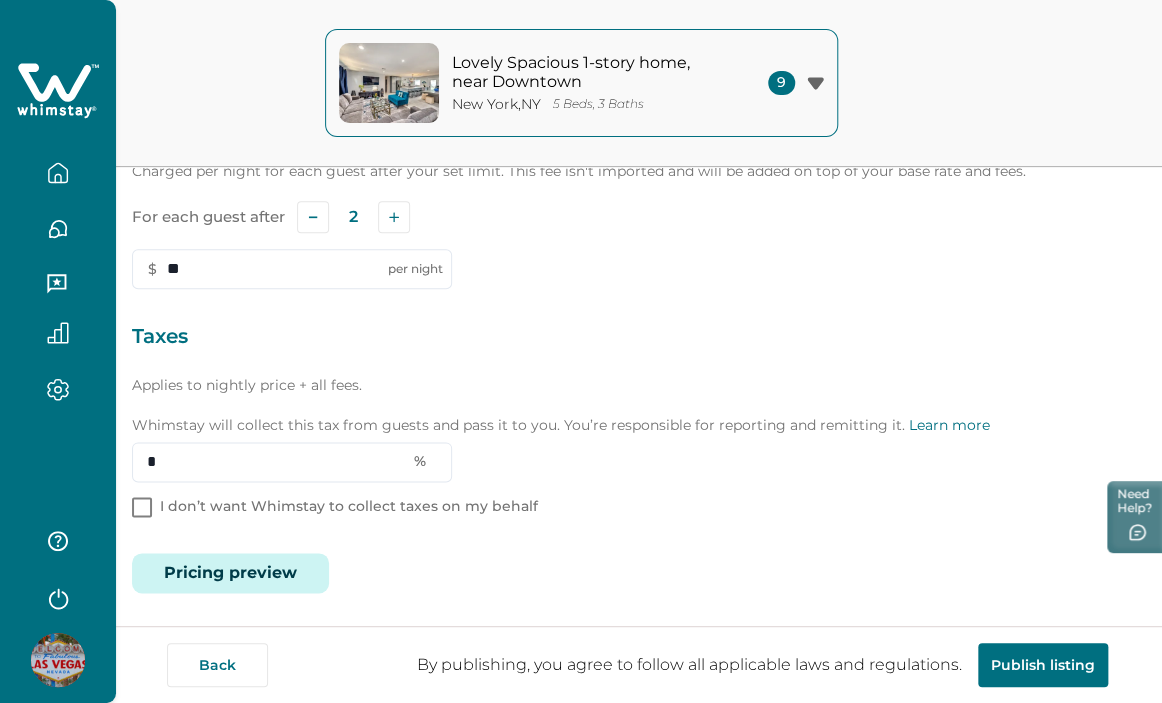 click on "Pricing preview" at bounding box center (230, 573) 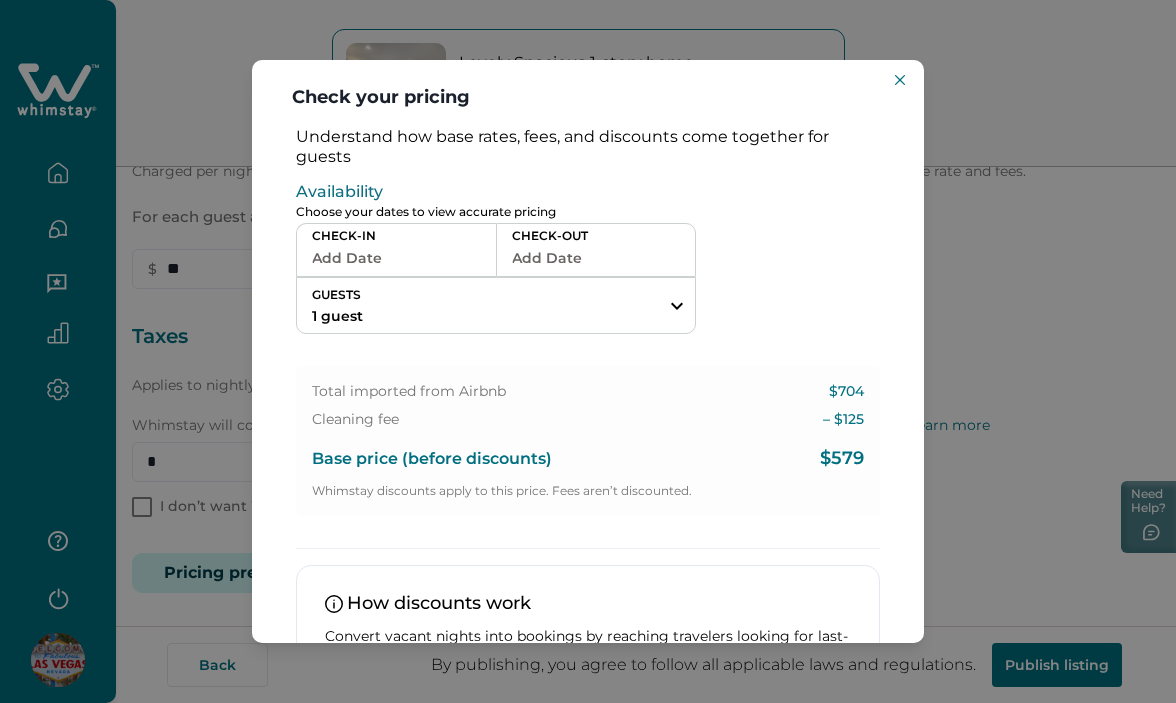 click on "Add Date" at bounding box center (396, 258) 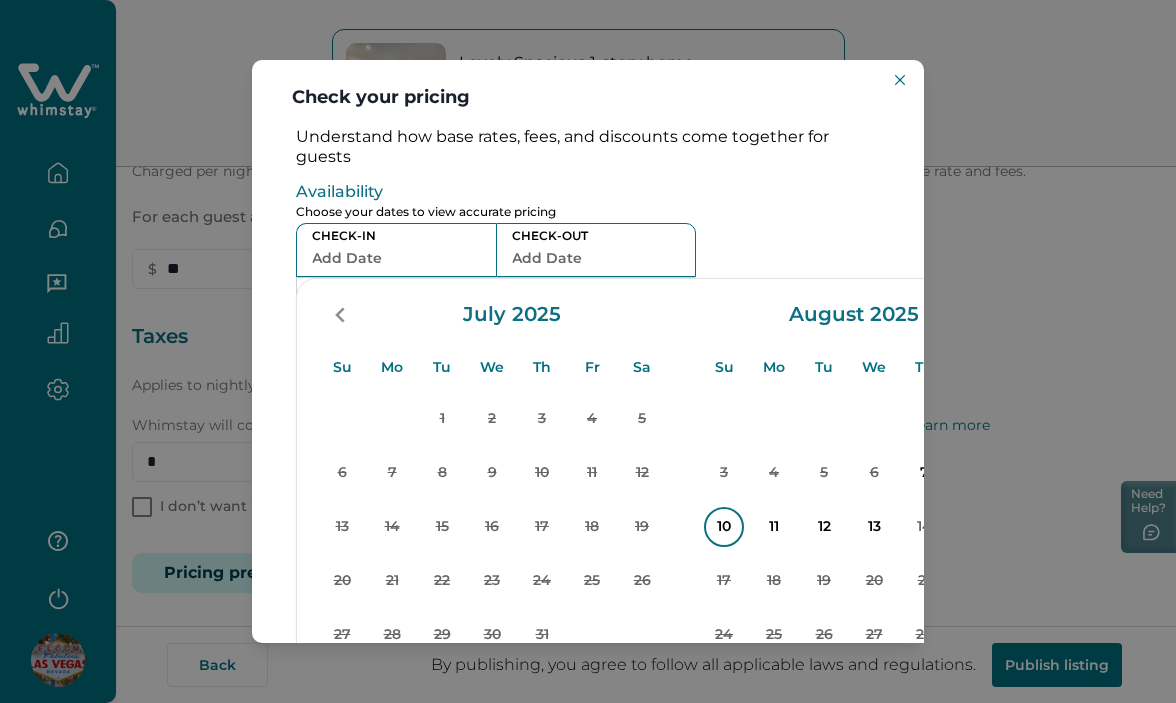 click on "10" at bounding box center [724, 527] 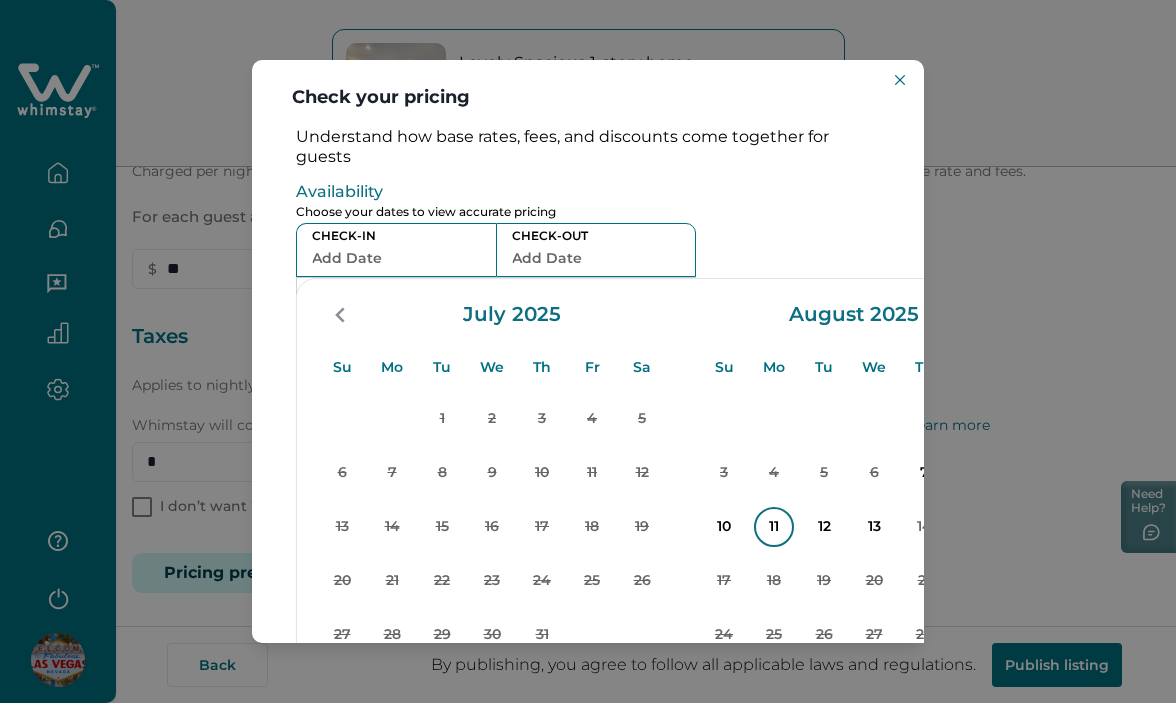 click on "11" at bounding box center [774, 527] 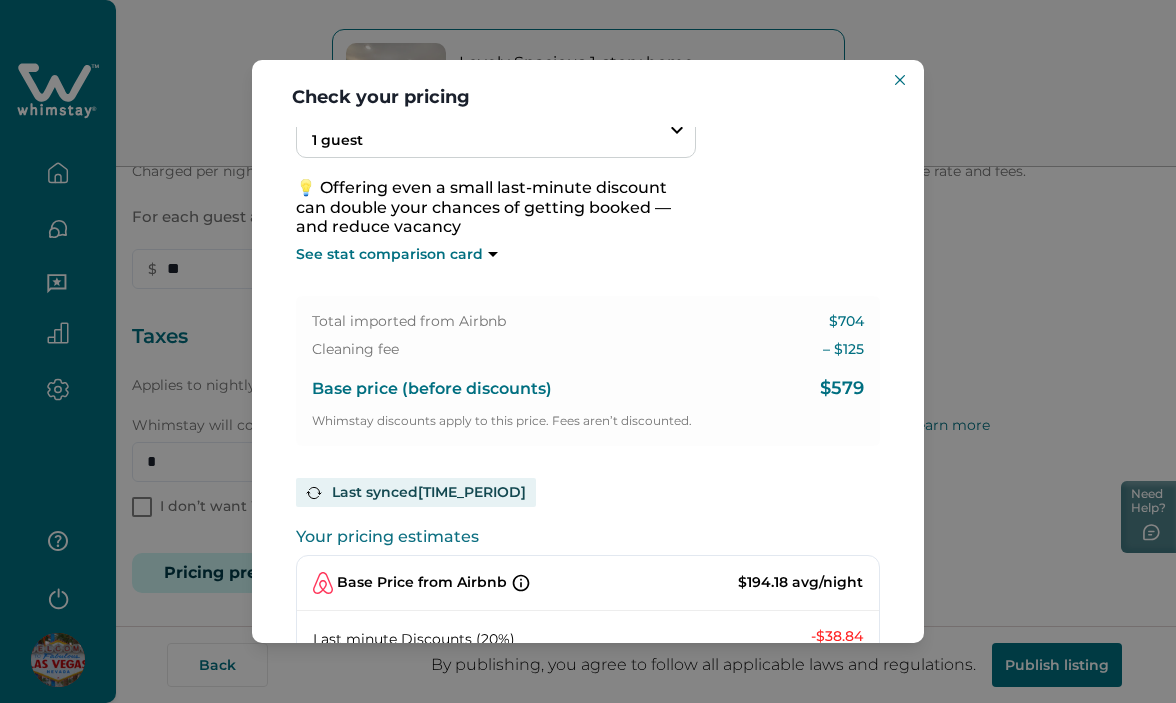 scroll, scrollTop: 500, scrollLeft: 0, axis: vertical 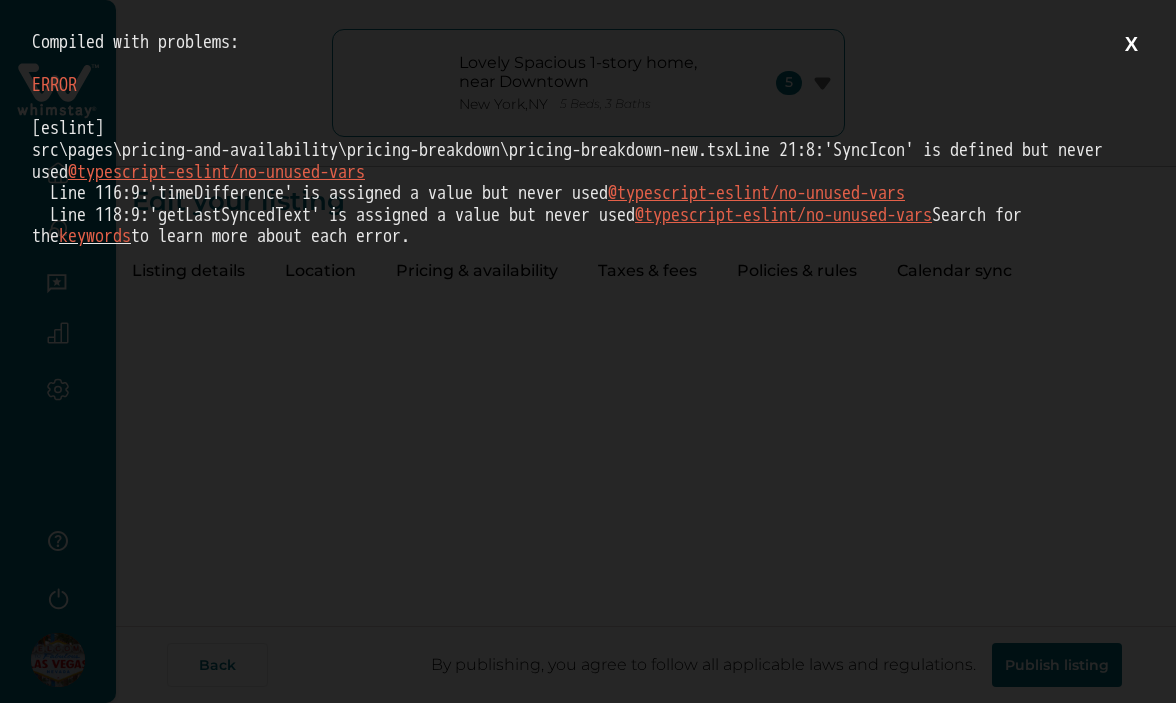 click on "X" at bounding box center [1131, 44] 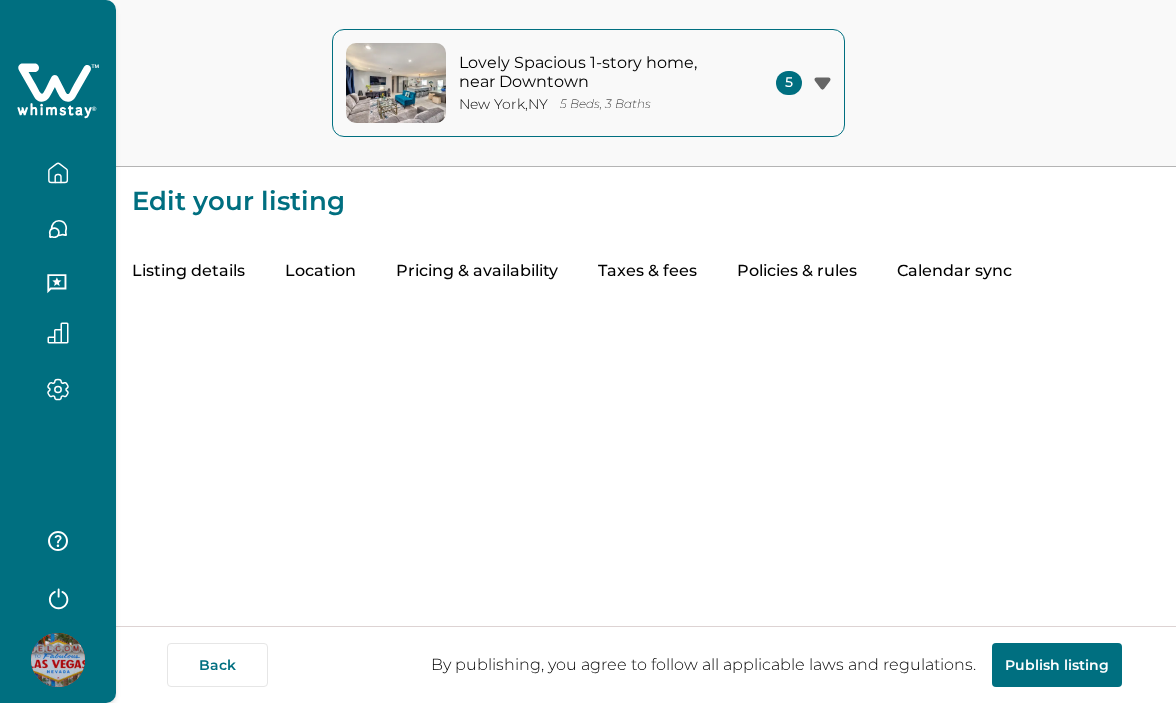click on "Taxes & fees" at bounding box center [647, 272] 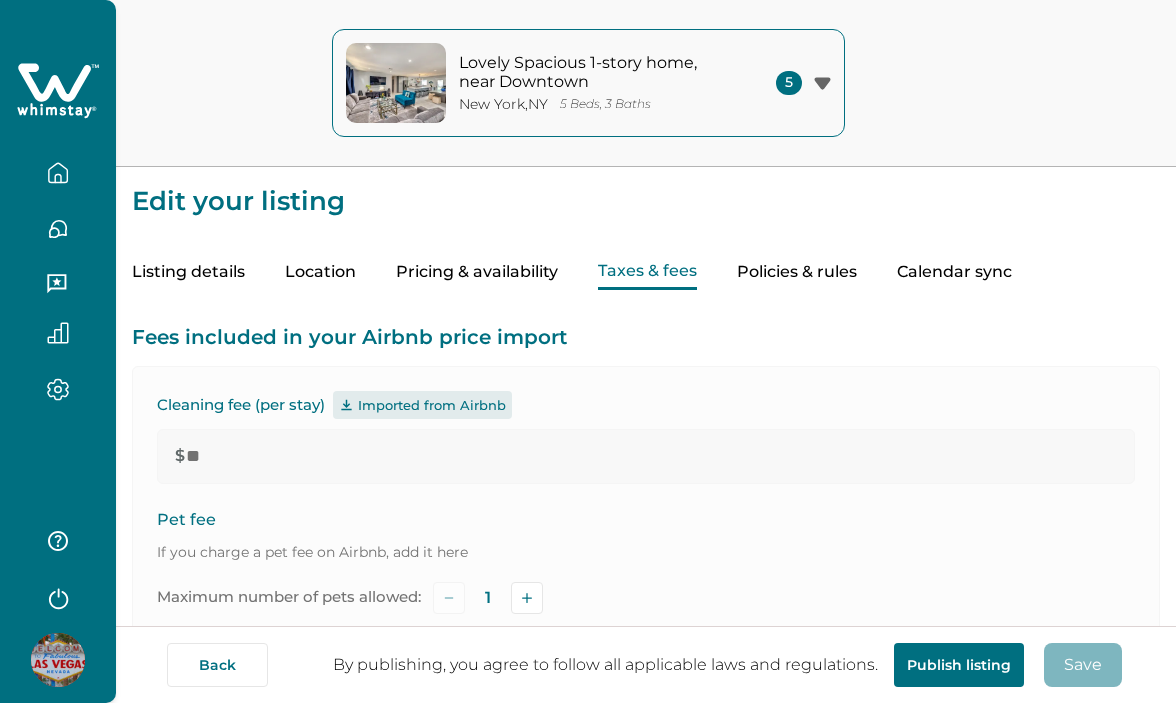 type on "**" 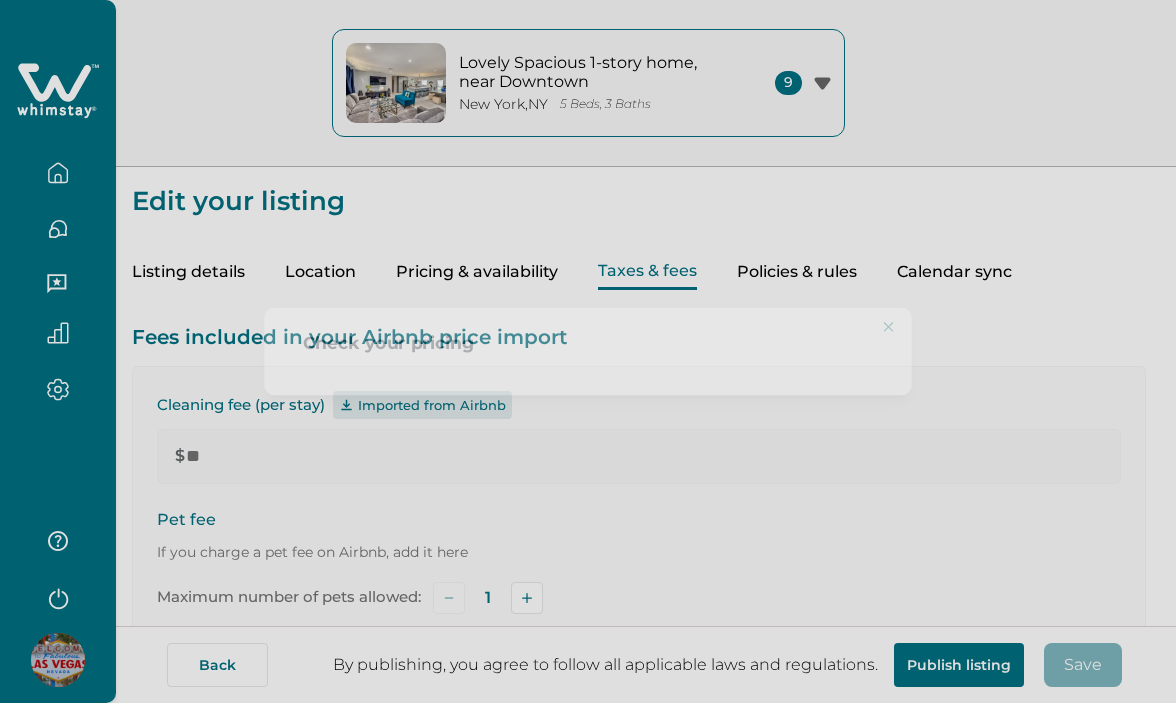 scroll, scrollTop: 687, scrollLeft: 0, axis: vertical 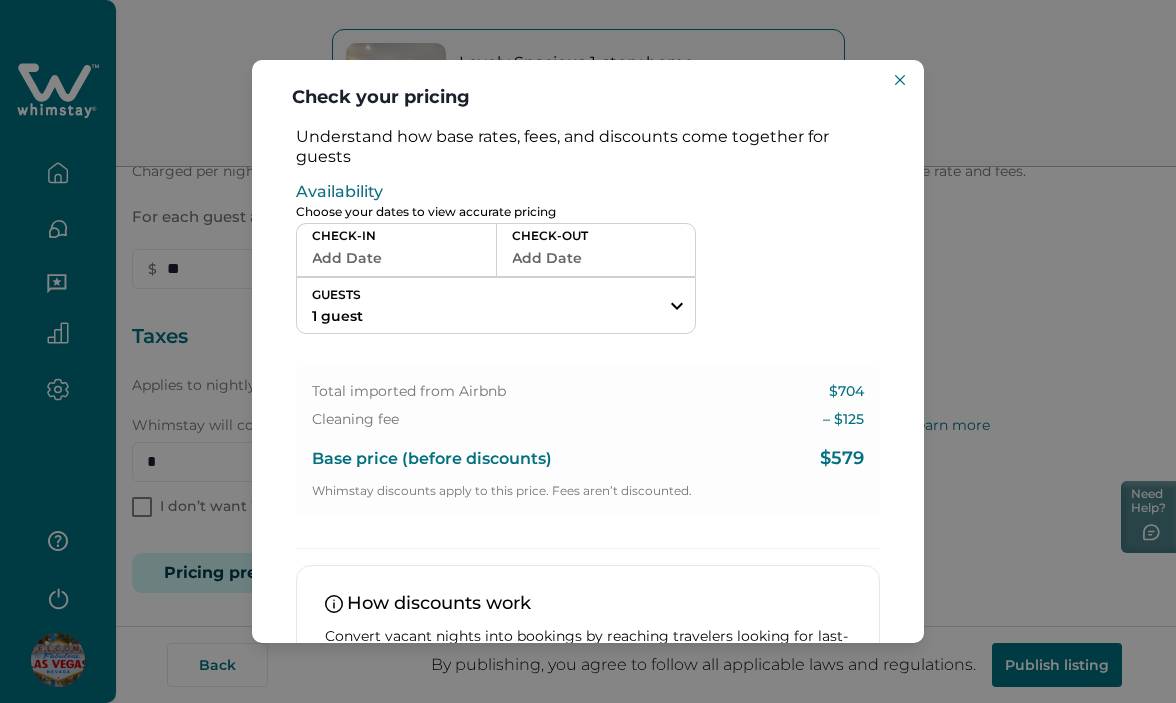 type 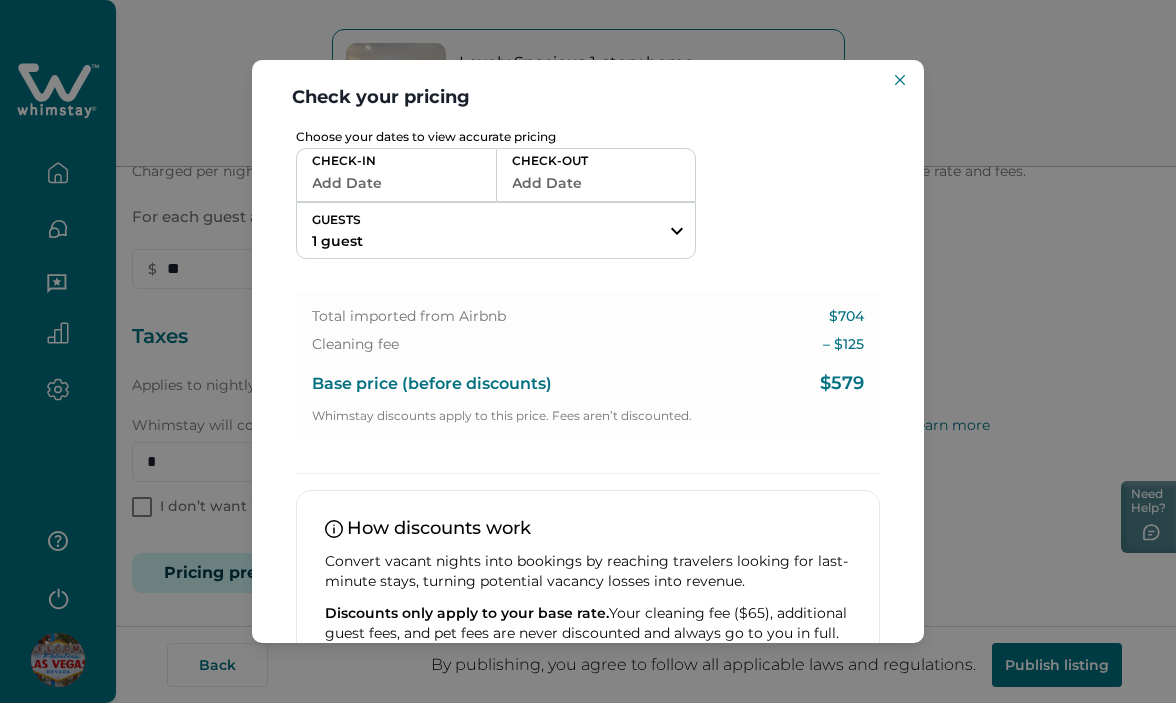 scroll, scrollTop: 0, scrollLeft: 0, axis: both 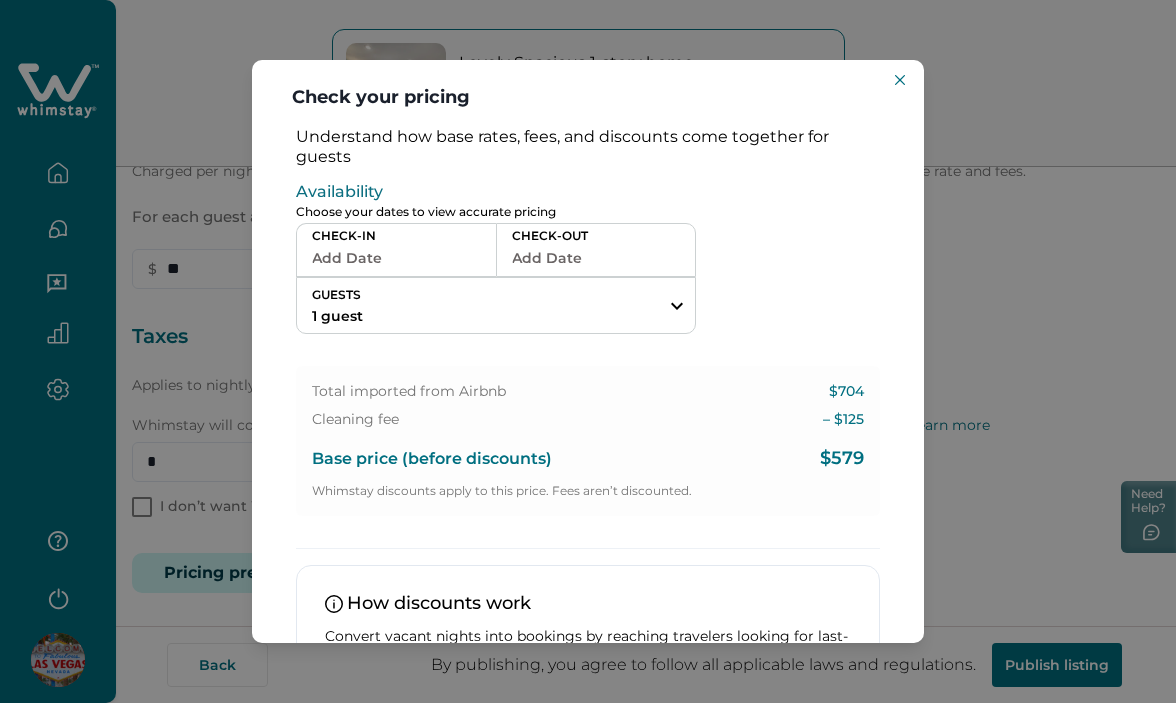 click on "Add Date" at bounding box center [396, 258] 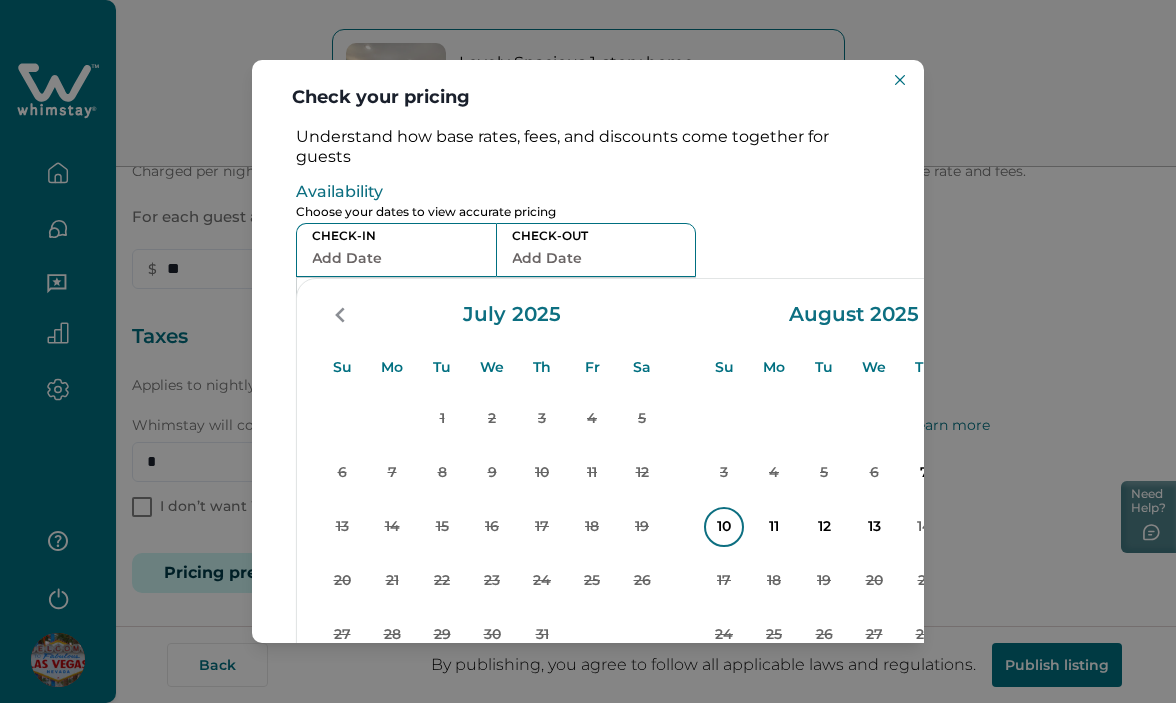 click on "10" at bounding box center [724, 527] 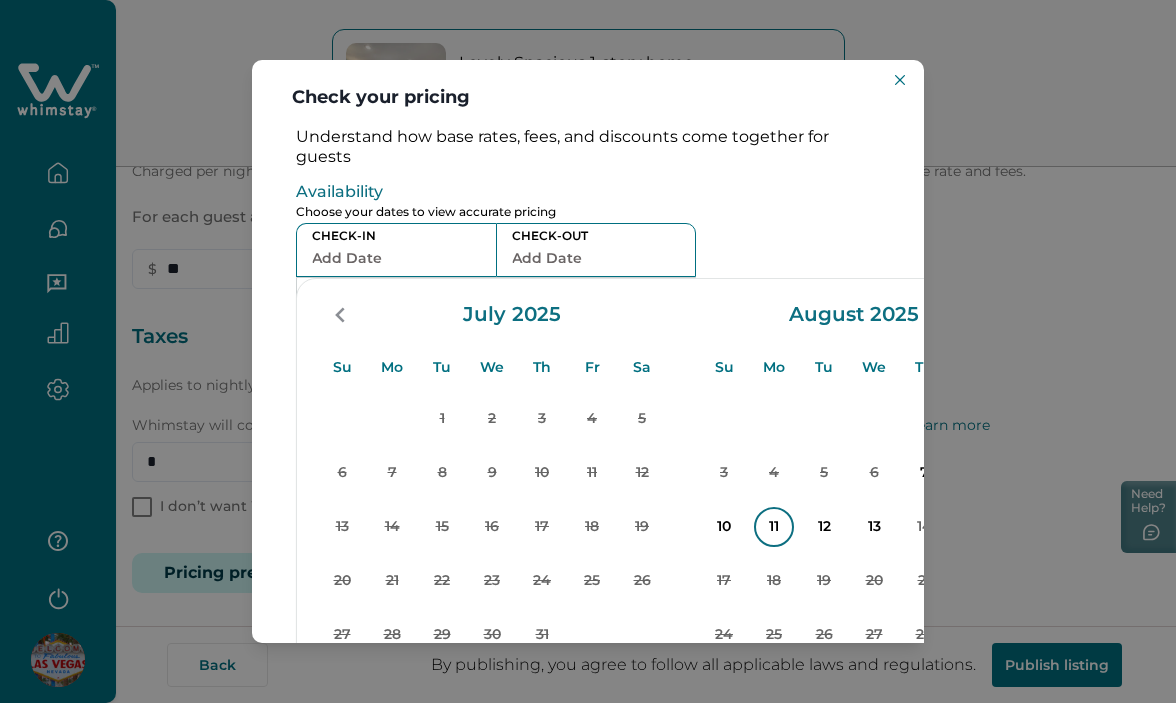 click on "11" at bounding box center [774, 527] 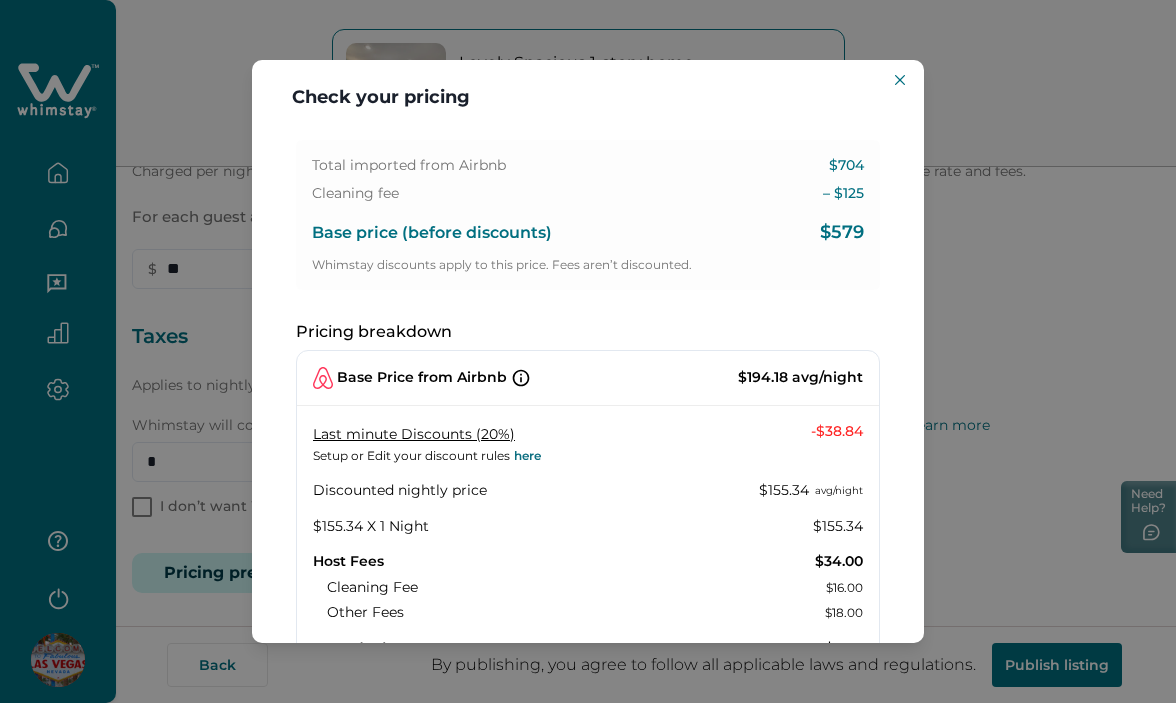 scroll, scrollTop: 298, scrollLeft: 0, axis: vertical 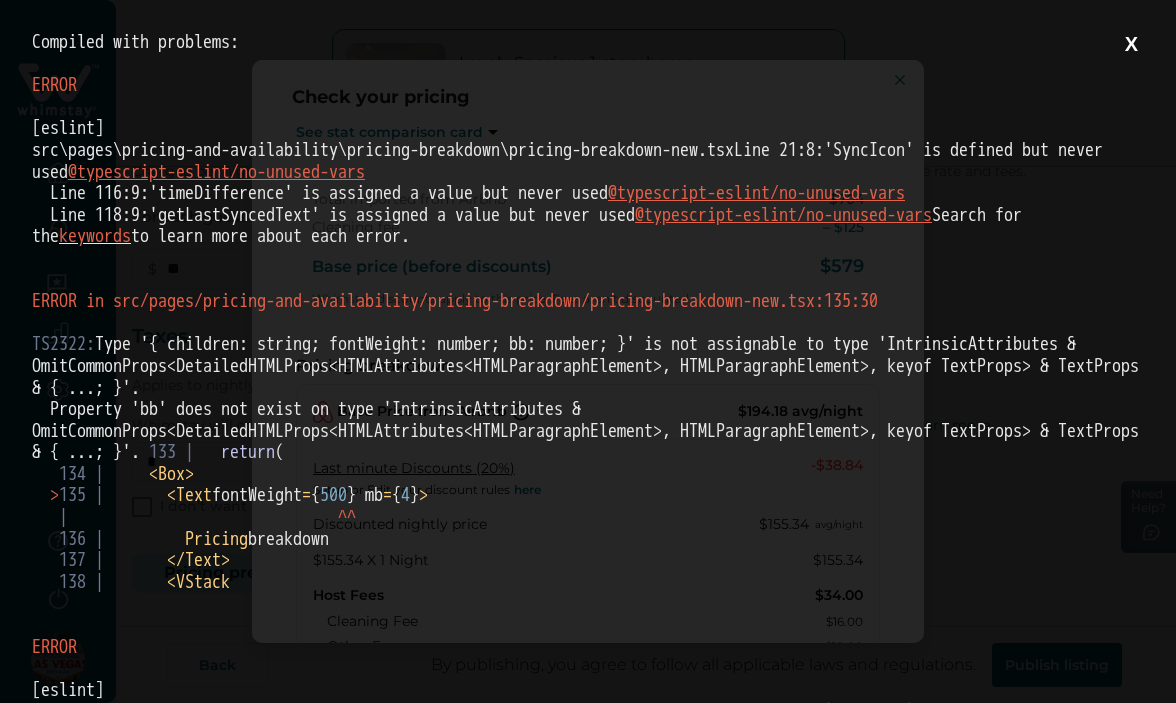 click on "X" at bounding box center [1131, 44] 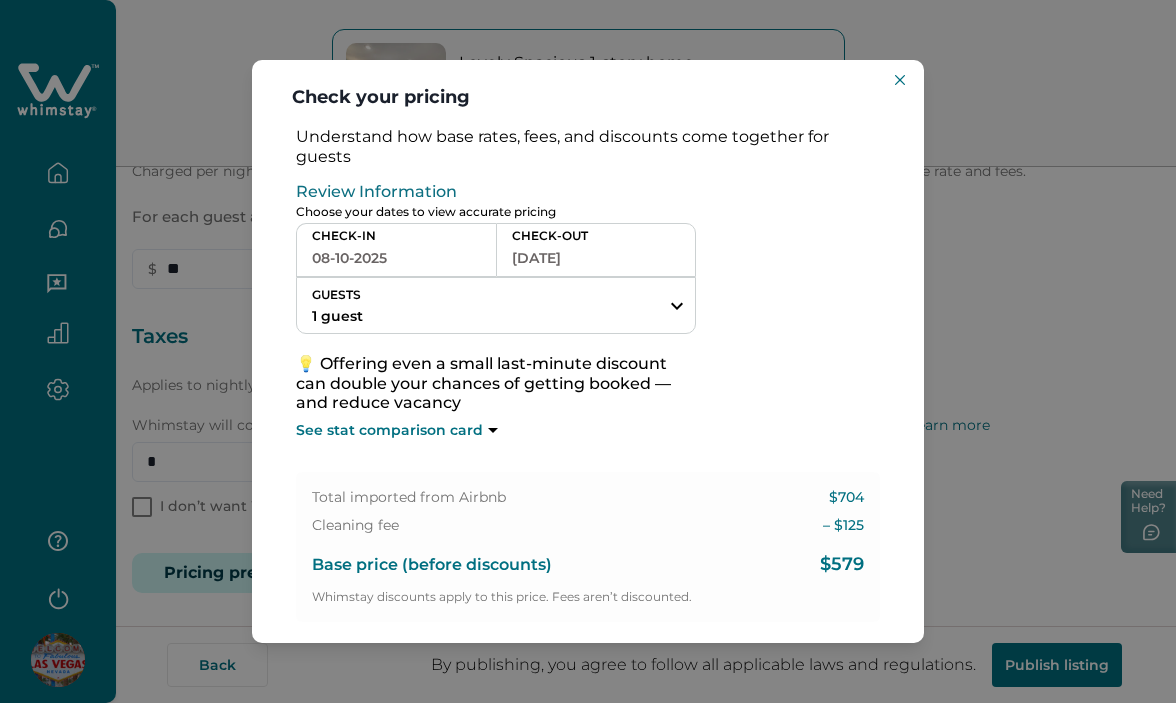 scroll, scrollTop: 100, scrollLeft: 0, axis: vertical 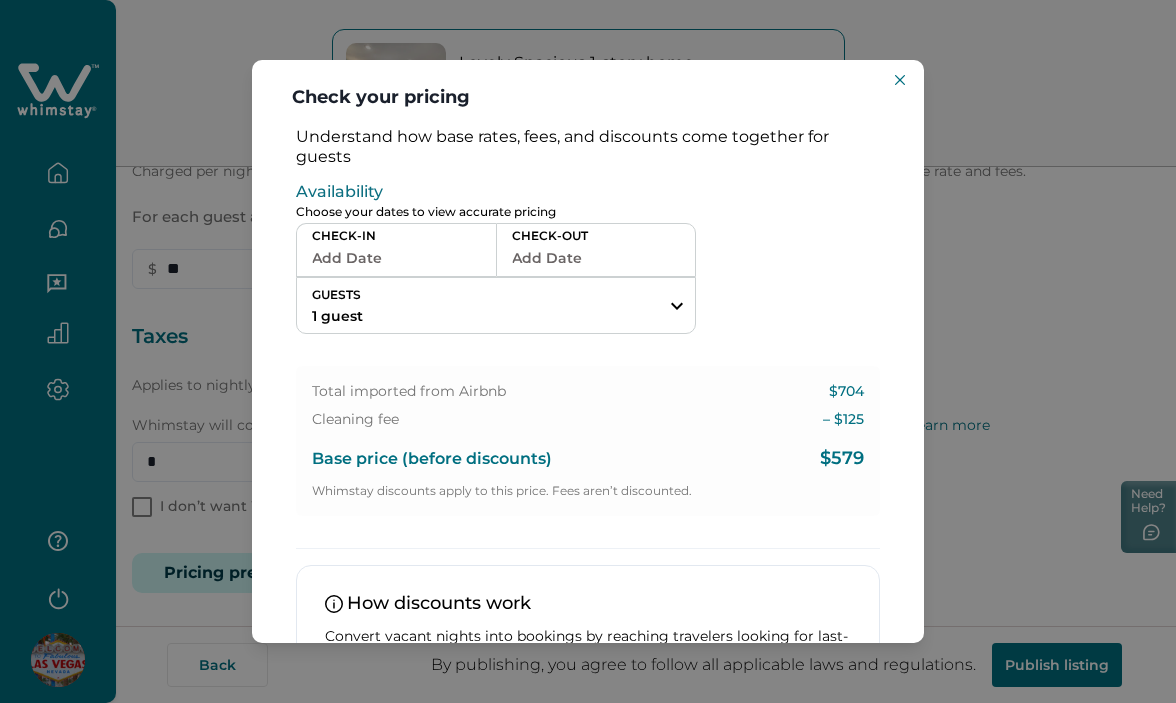 click on "Add Date" at bounding box center [396, 258] 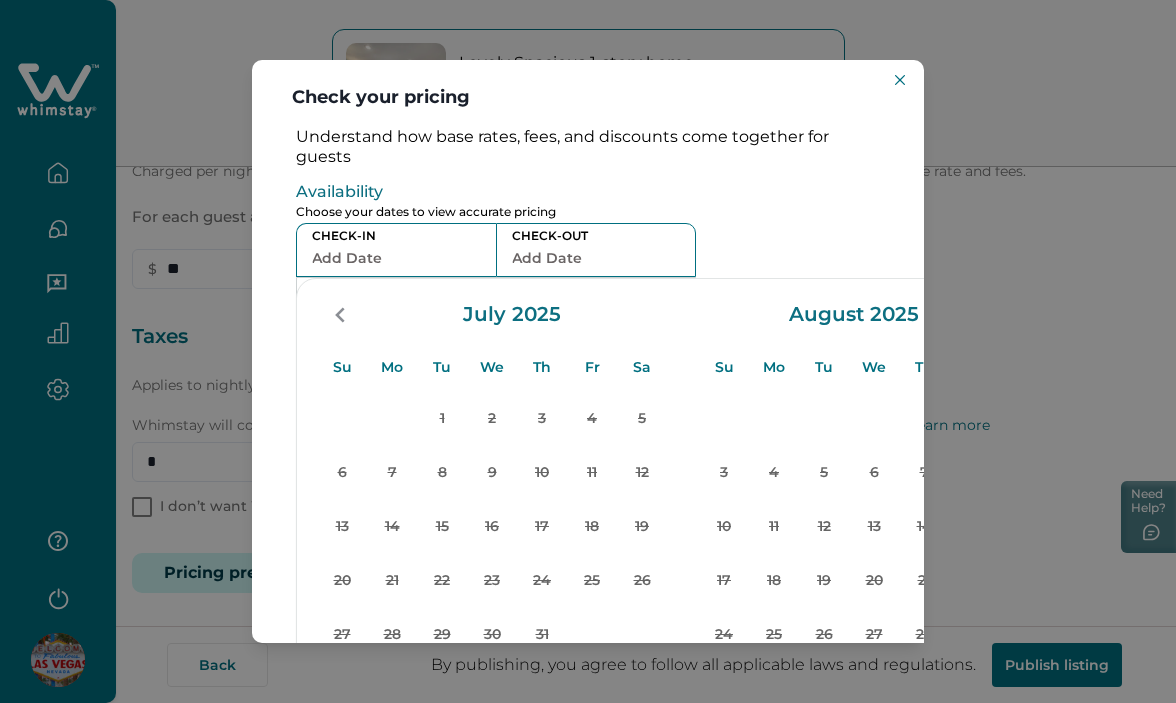 click on "Check your pricing Understand how base rates, fees, and discounts come together for guests Availability Choose your dates to view accurate pricing CHECK-IN Add Date CHECK-OUT Add Date GUESTS 1 guest Adults Ages 18 or above 1 Children Ages 2-12 0 Pets Are you bringing a pet? 10 guests maximum, not including infants. Minimum renter age is 18. Pets are not allowed. Reset Apply Su Mo Tu We Th Fr Sa Su Mo Tu We Th Fr Sa July 2025 Su Mo Tu We Th Fr Sa 1 2 3 4 5 6 7 8 9 10 11 12 13 14 15 16 17 18 19 20 21 22 23 24 25 26 27 28 29 30 31 August 2025 Su Mo Tu We Th Fr Sa 1 2 3 4 5 6 7 8 9 10 11 12 13 14 15 16 17 18 19 20 21 22 23 24 25 26 27 28 29 30 31 Clear dates Minimum nights vary Total imported from Airbnb $704 Cleaning fee – $ 125 Base price (before discounts) $579 Whimstay discounts apply to this price. Fees aren’t discounted.  How discounts work Convert vacant nights into bookings by reaching travelers looking for last-minute stays, turning potential vacancy losses into revenue." at bounding box center (588, 351) 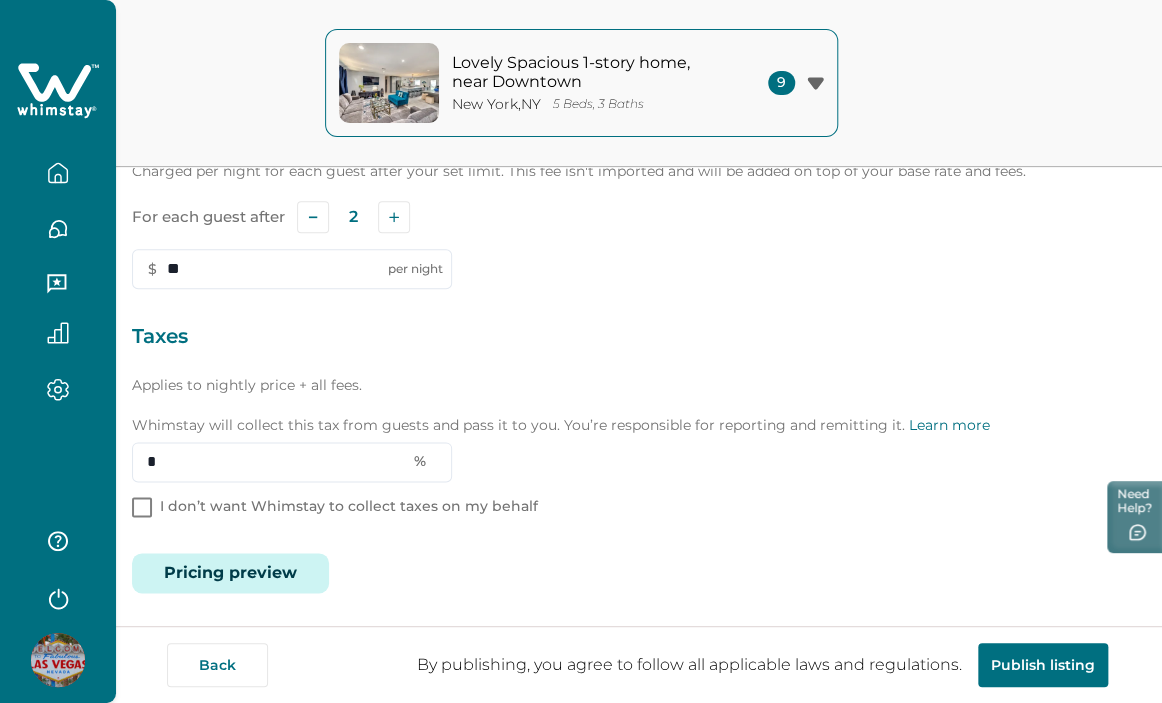 click on "Pricing preview" at bounding box center [230, 573] 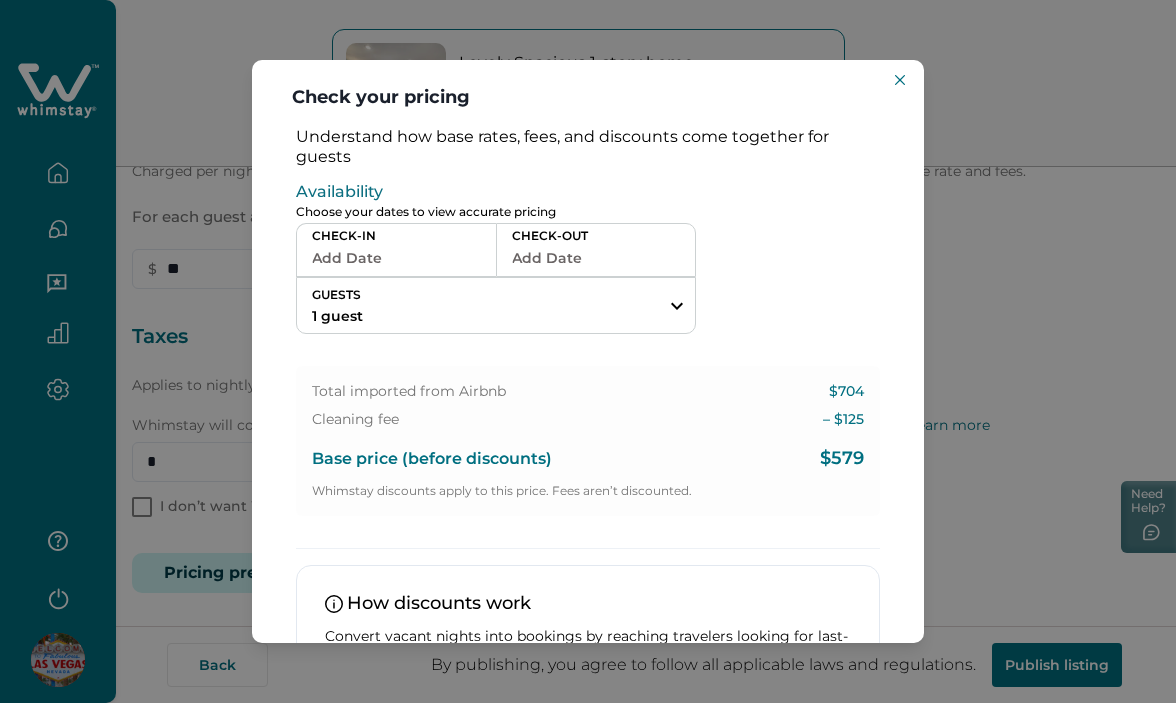 click on "Add Date" at bounding box center [396, 258] 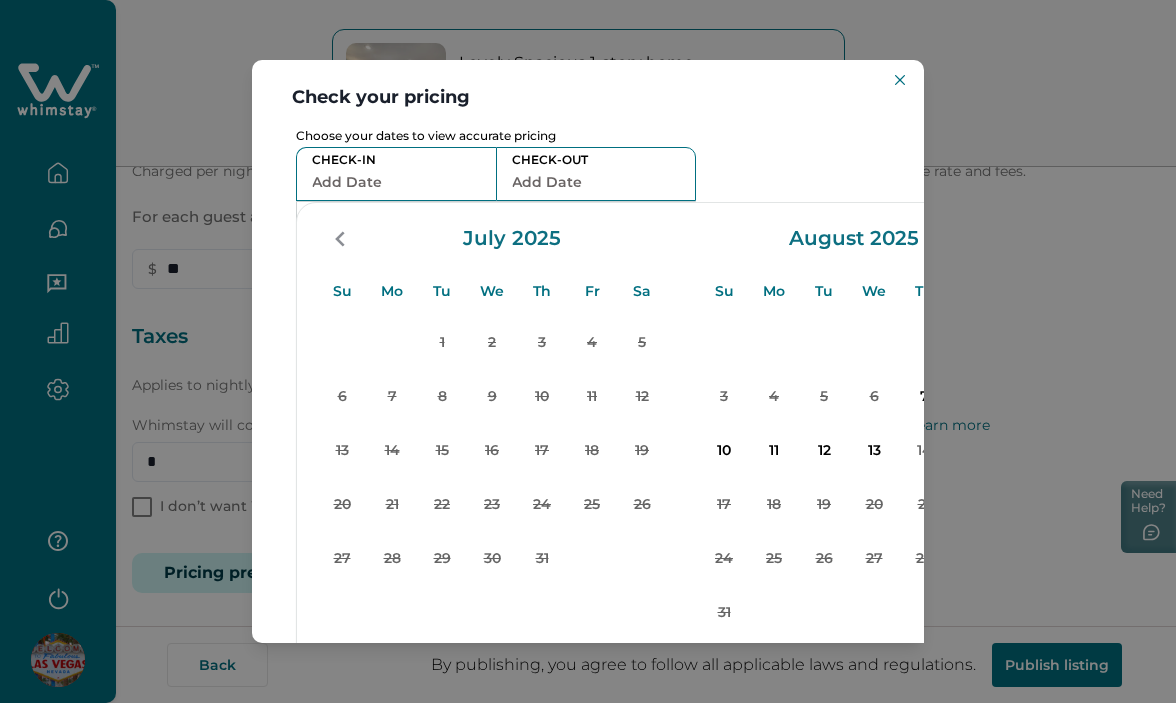 scroll, scrollTop: 186, scrollLeft: 0, axis: vertical 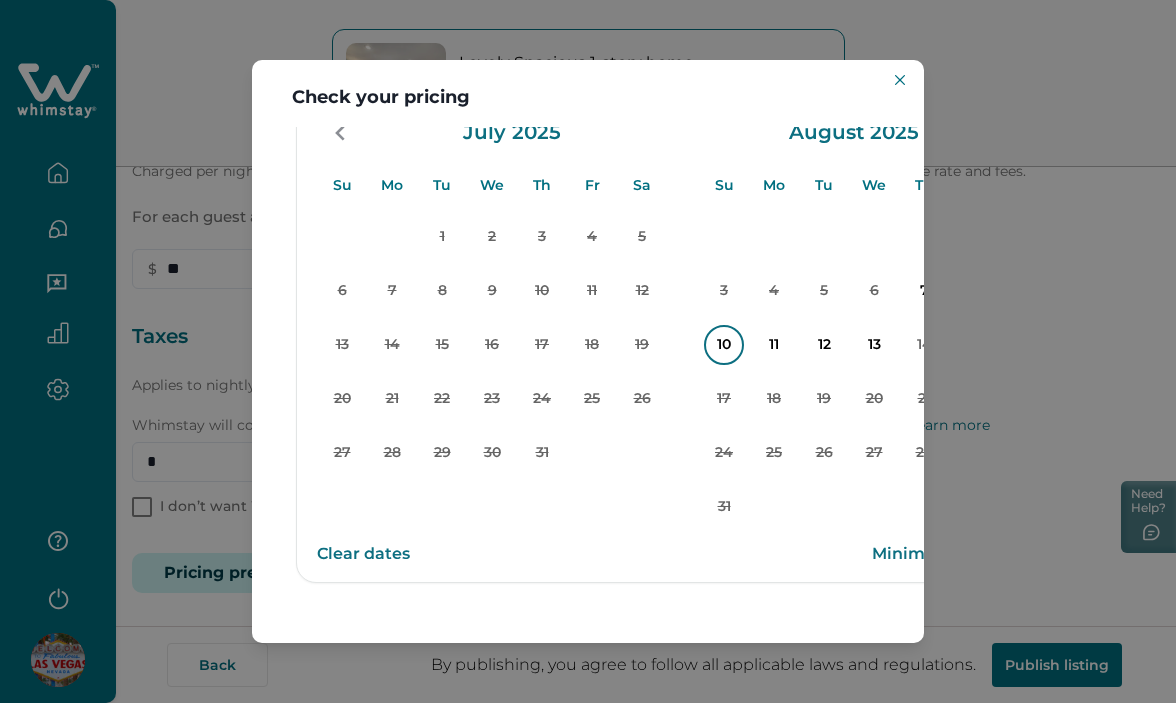click on "10" at bounding box center [724, 345] 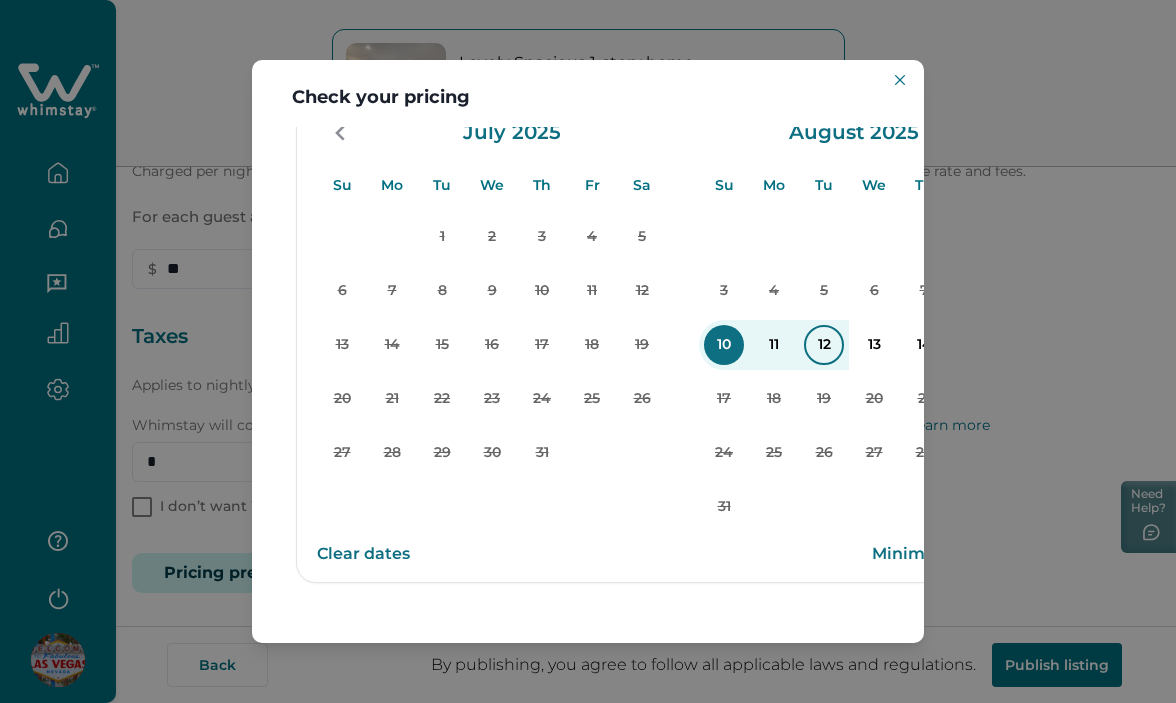 click on "12" at bounding box center [824, 345] 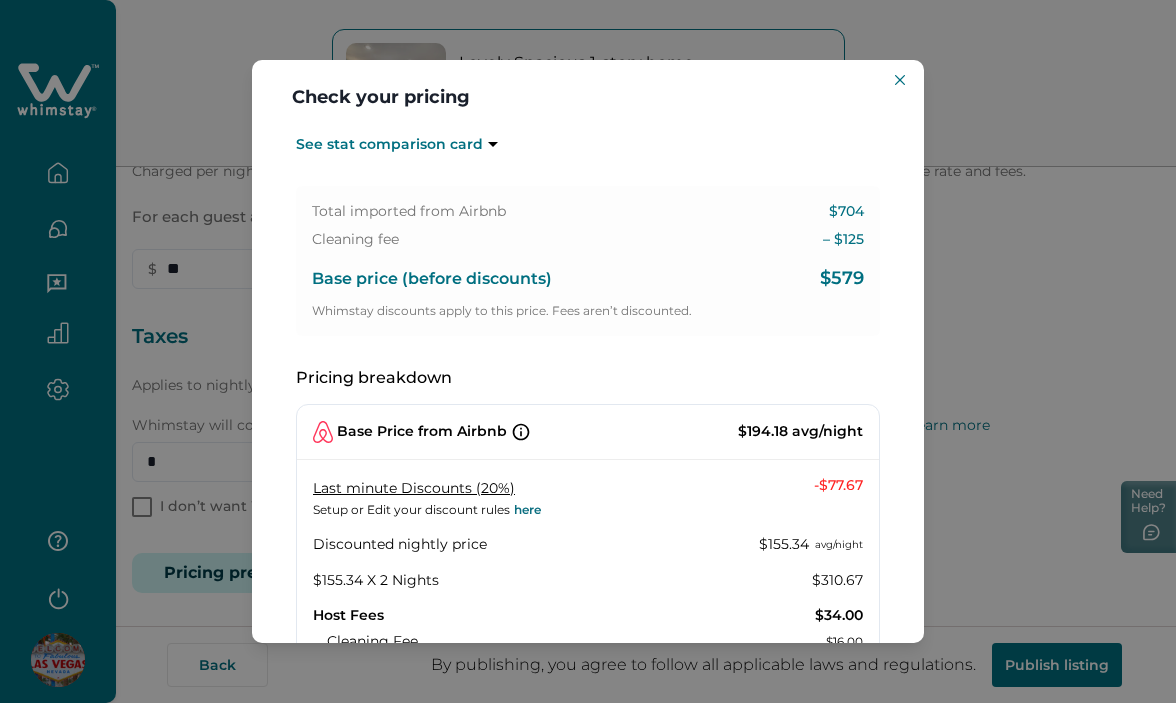 scroll, scrollTop: 386, scrollLeft: 0, axis: vertical 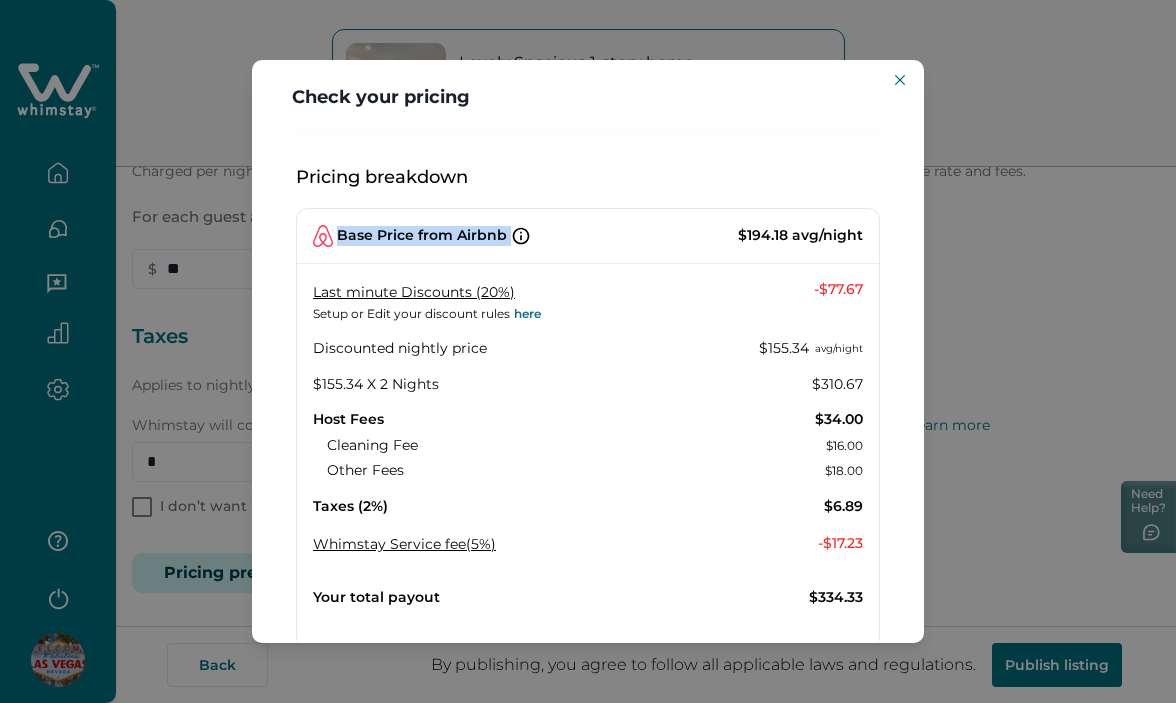 drag, startPoint x: 338, startPoint y: 234, endPoint x: 519, endPoint y: 242, distance: 181.17671 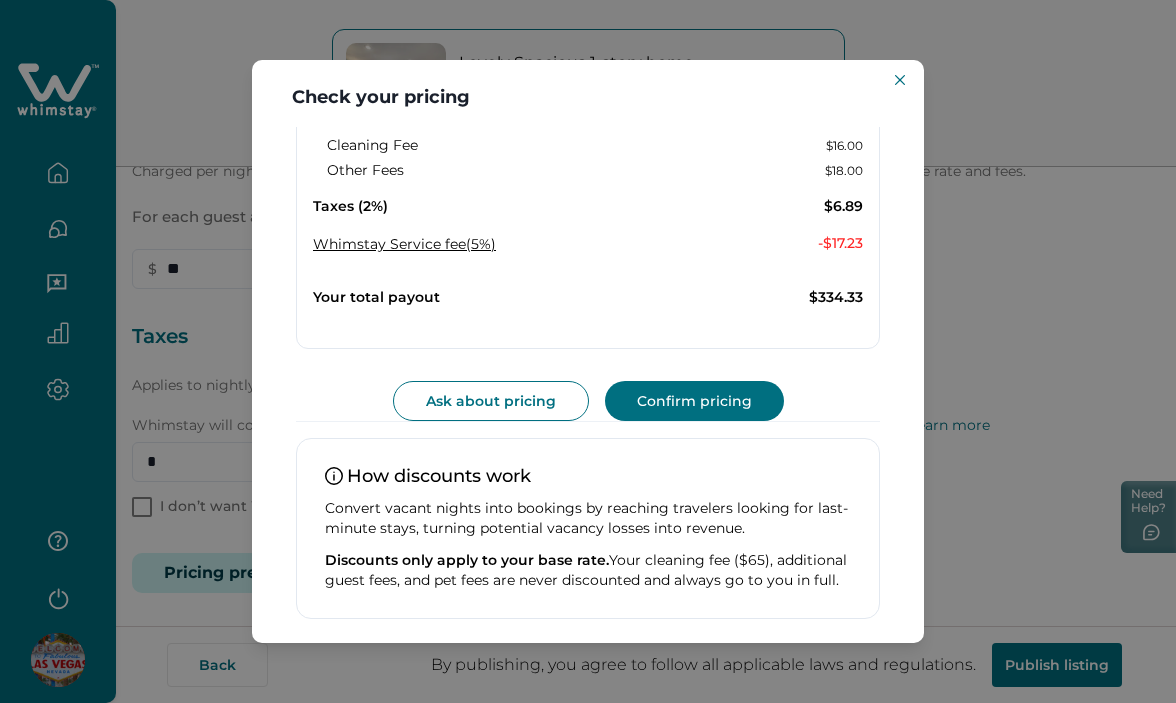 scroll, scrollTop: 810, scrollLeft: 0, axis: vertical 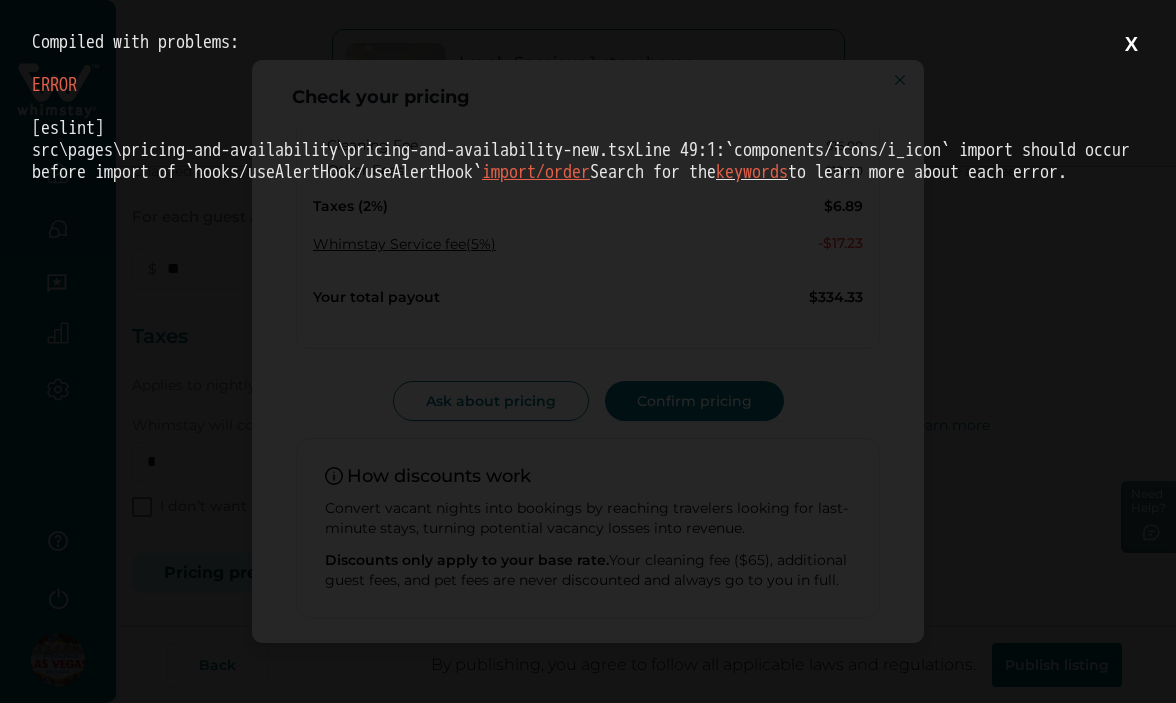 click on "X" at bounding box center [1131, 44] 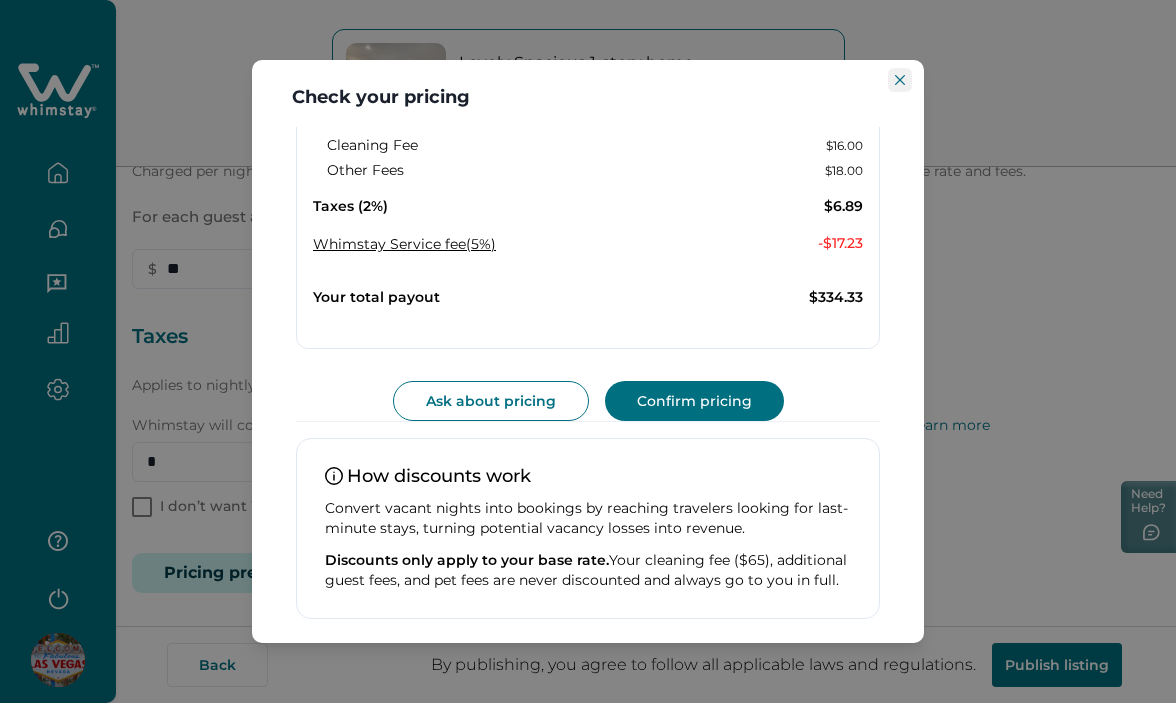 click at bounding box center [900, 80] 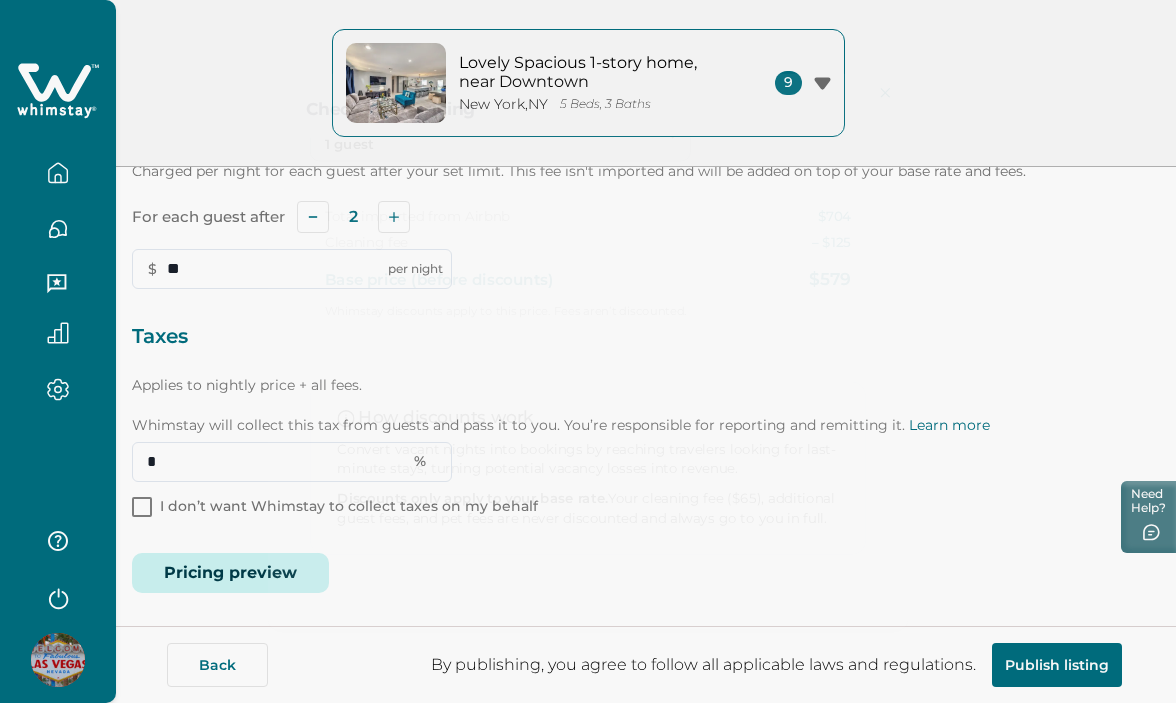 scroll, scrollTop: 0, scrollLeft: 0, axis: both 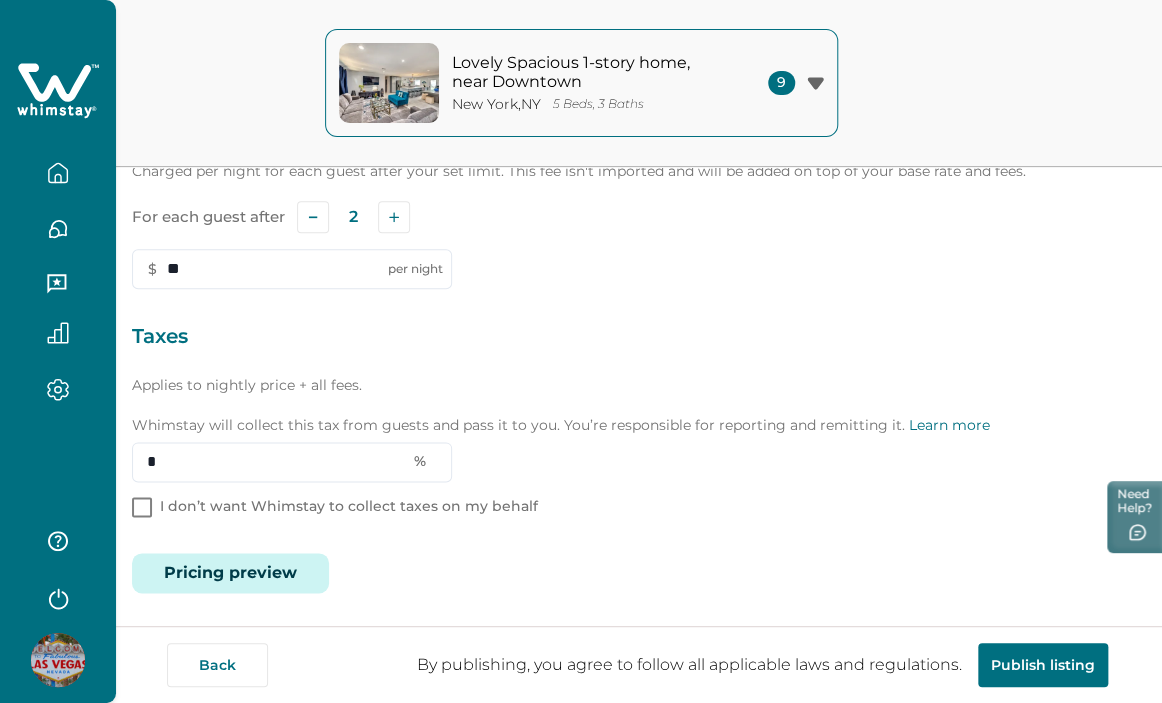 click on "Pricing preview" at bounding box center (230, 573) 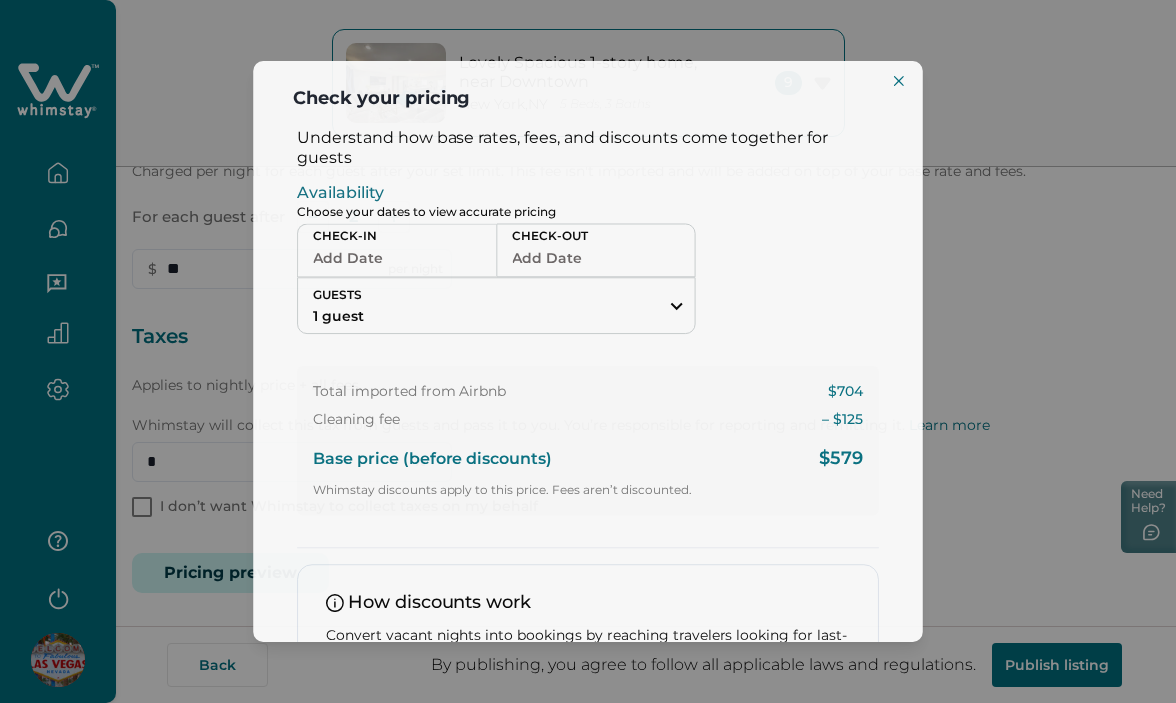scroll, scrollTop: 186, scrollLeft: 0, axis: vertical 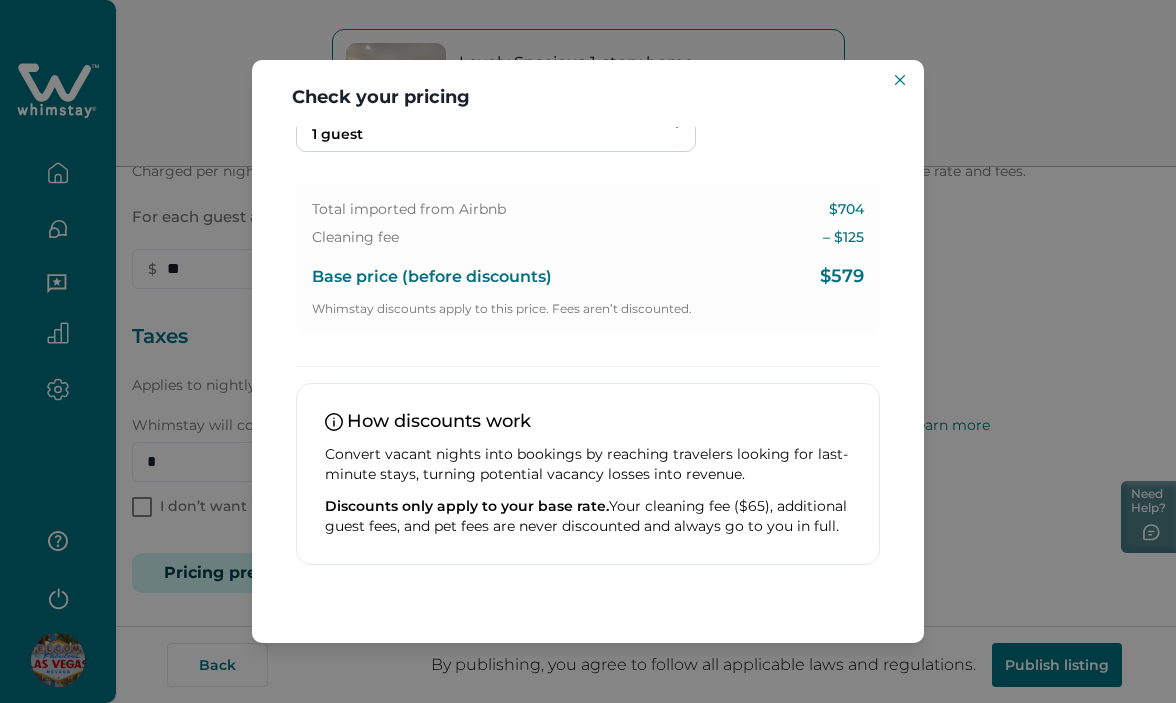 type 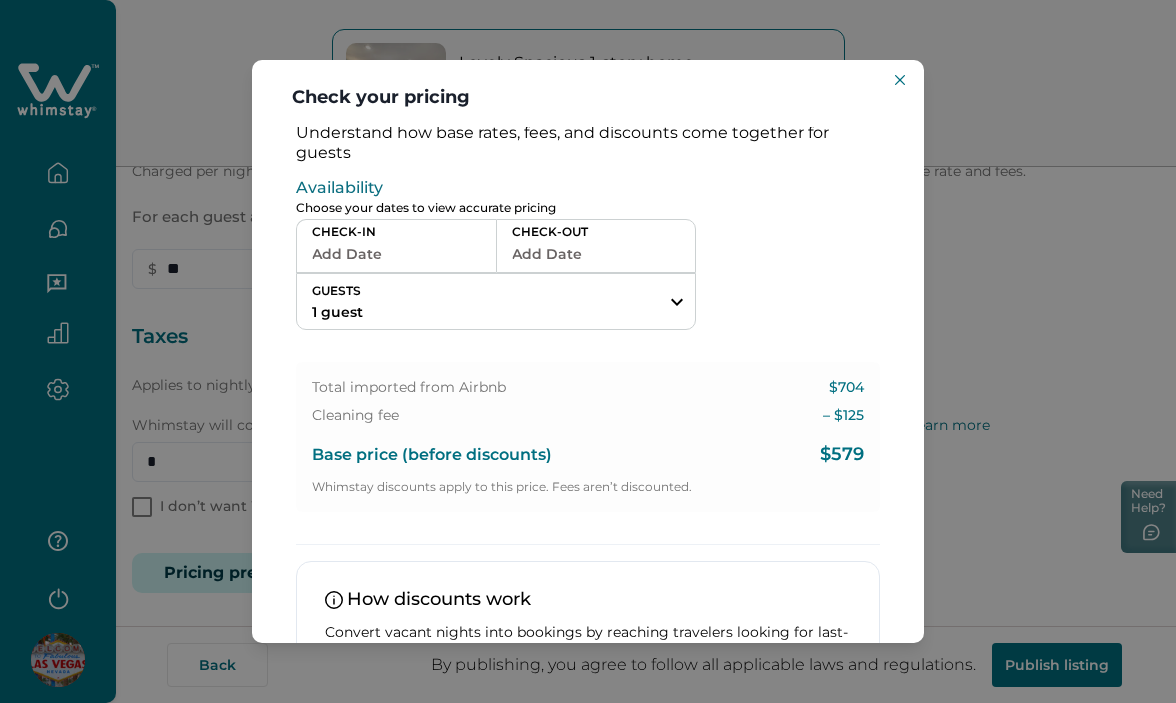 scroll, scrollTop: 0, scrollLeft: 0, axis: both 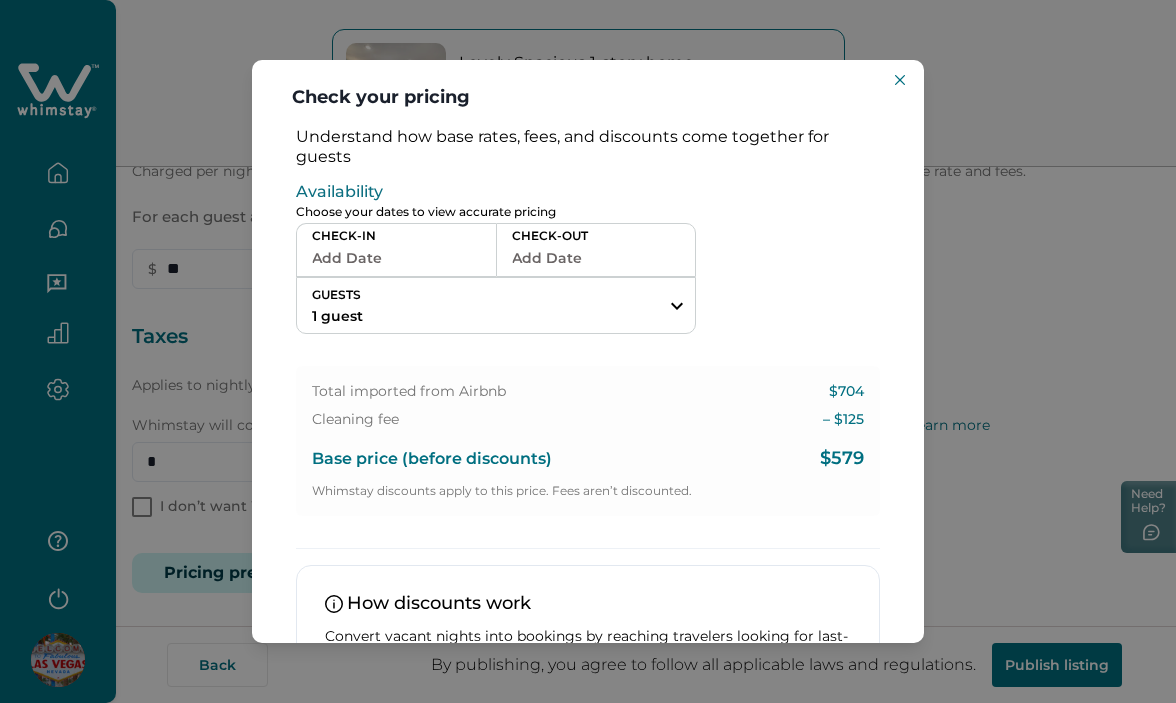 click on "Add Date" at bounding box center [396, 258] 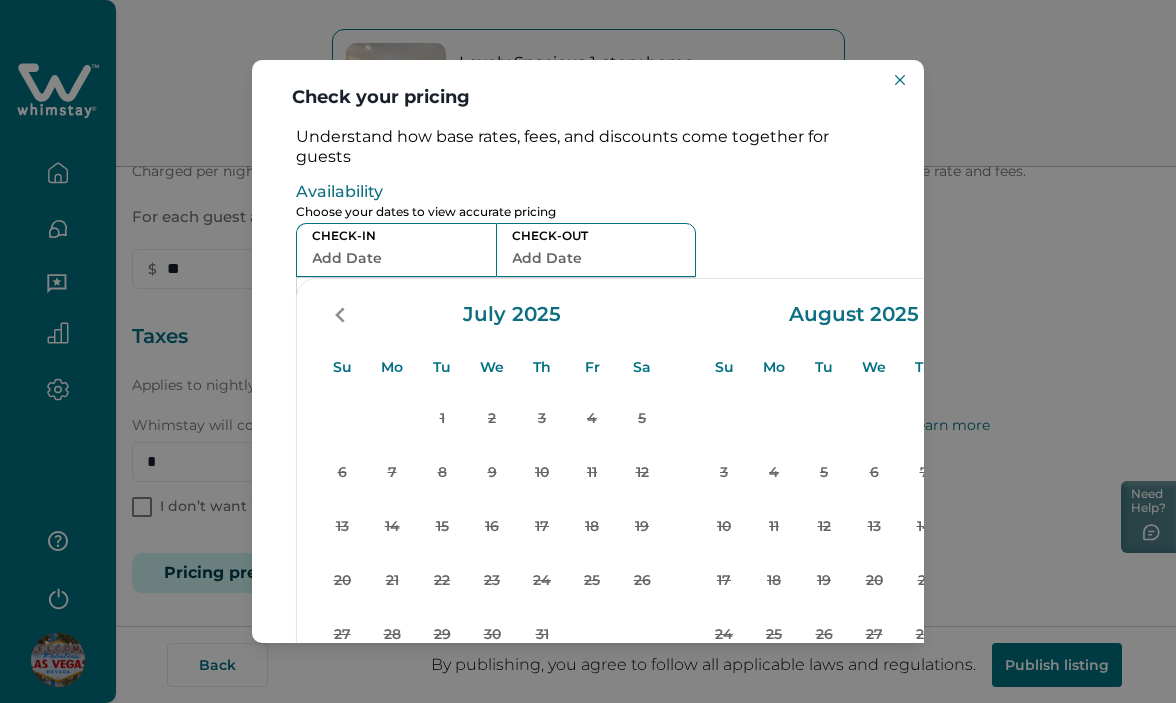 click on "Check your pricing Understand how base rates, fees, and discounts come together for guests Availability Choose your dates to view accurate pricing CHECK-IN Add Date CHECK-OUT Add Date GUESTS 1 guest Adults Ages 18 or above 1 Children Ages 2-12 0 Pets Are you bringing a pet? 10 guests maximum, not including infants. Minimum renter age is 18. Pets are not allowed. Reset Apply Su Mo Tu We Th Fr Sa Su Mo Tu We Th Fr Sa July 2025 Su Mo Tu We Th Fr Sa 1 2 3 4 5 6 7 8 9 10 11 12 13 14 15 16 17 18 19 20 21 22 23 24 25 26 27 28 29 30 31 August 2025 Su Mo Tu We Th Fr Sa 1 2 3 4 5 6 7 8 9 10 11 12 13 14 15 16 17 18 19 20 21 22 23 24 25 26 27 28 29 30 31 Clear dates Minimum nights vary Total imported from Airbnb $704 Cleaning fee – $ 125 Base price (before discounts) $579 Whimstay discounts apply to this price. Fees aren’t discounted.  How discounts work Convert vacant nights into bookings by reaching travelers looking for last-minute stays, turning potential vacancy losses into revenue." at bounding box center [588, 351] 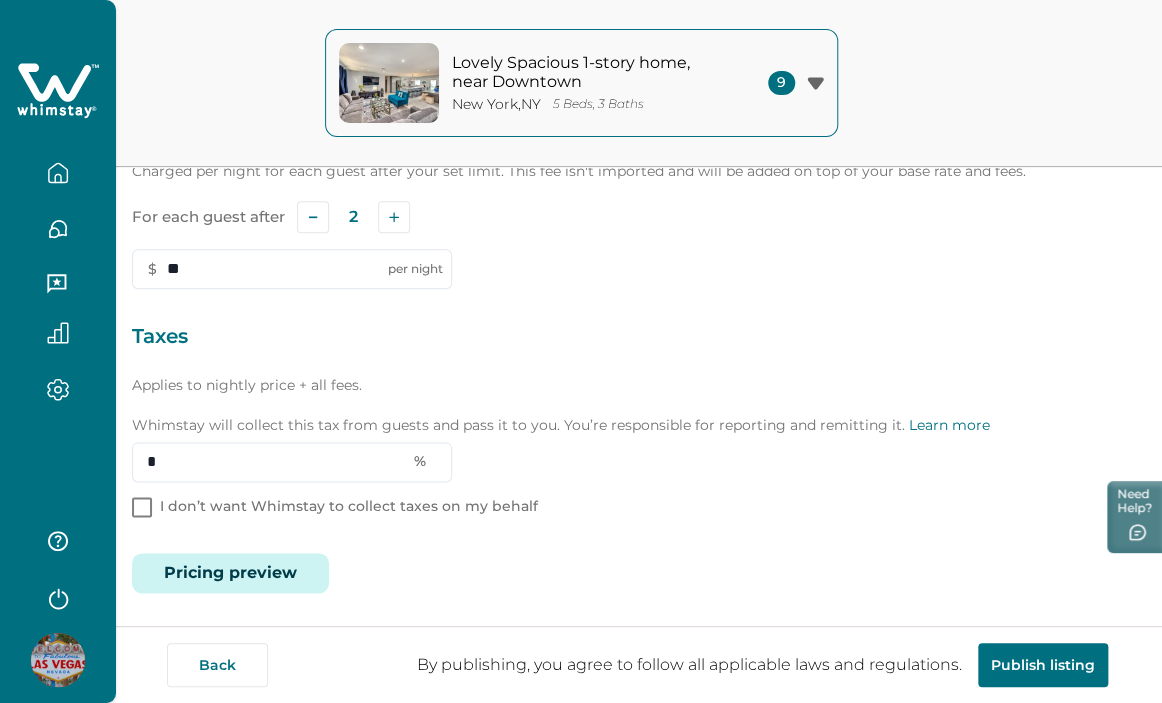 click on "Pricing preview" at bounding box center [230, 573] 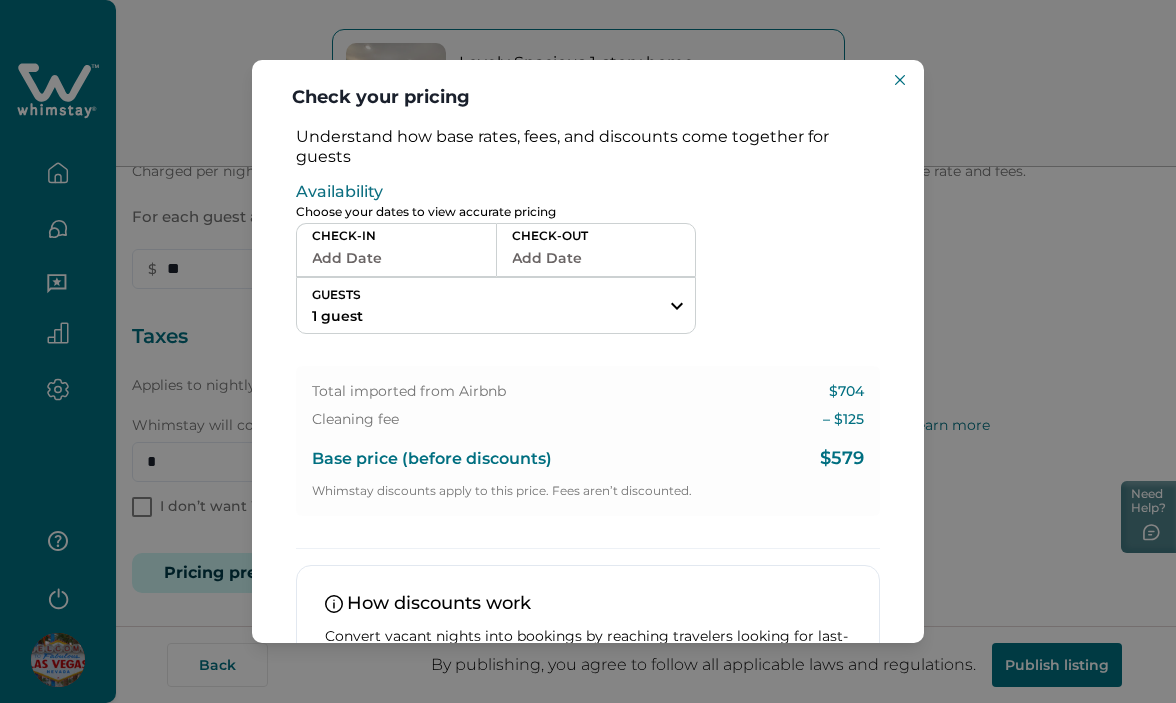 click on "Add Date" at bounding box center (396, 258) 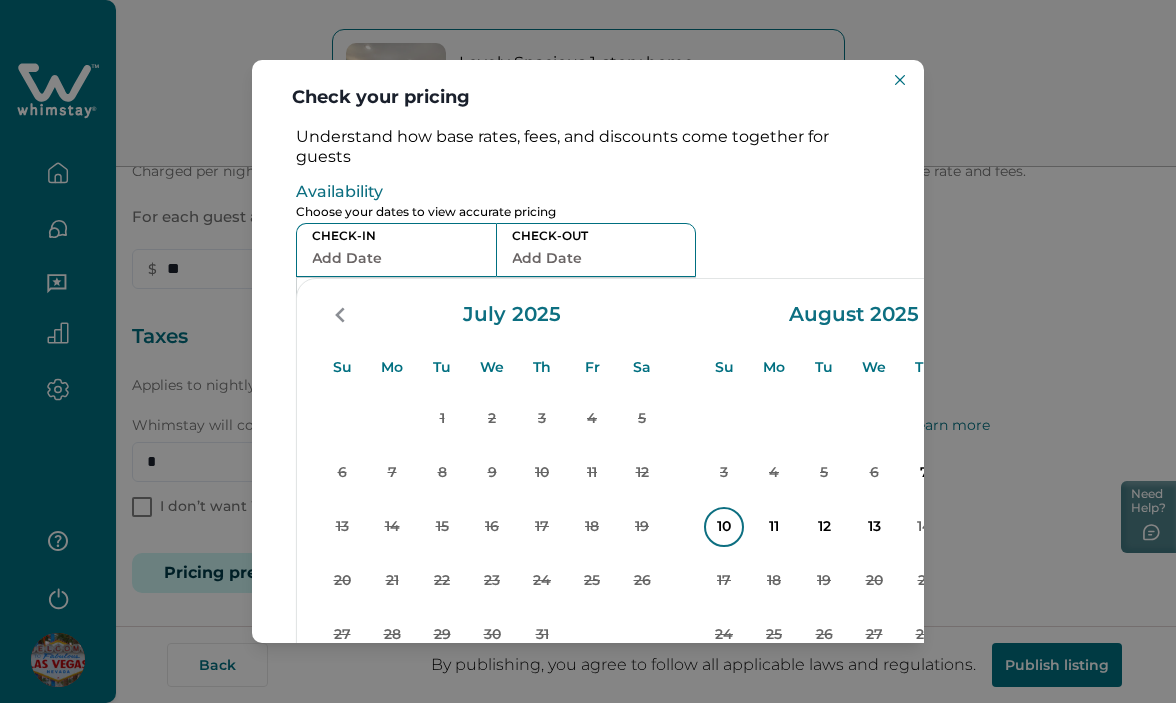 click on "10" at bounding box center [724, 527] 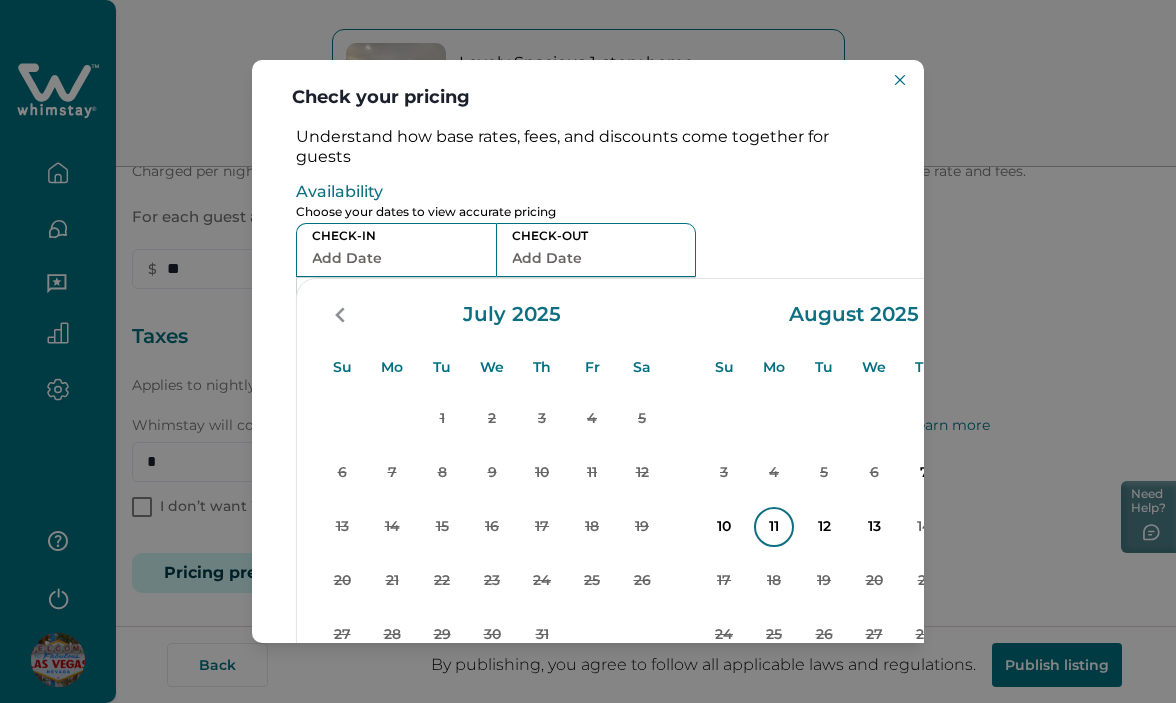 click on "11" at bounding box center (774, 527) 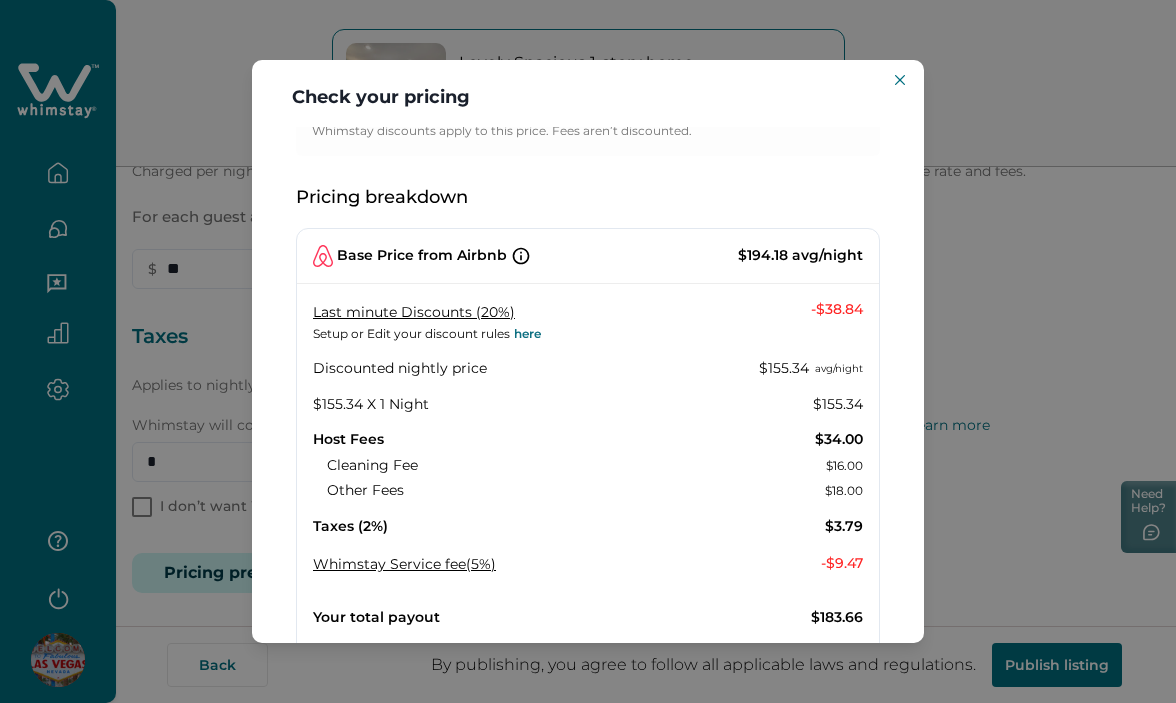 scroll, scrollTop: 500, scrollLeft: 0, axis: vertical 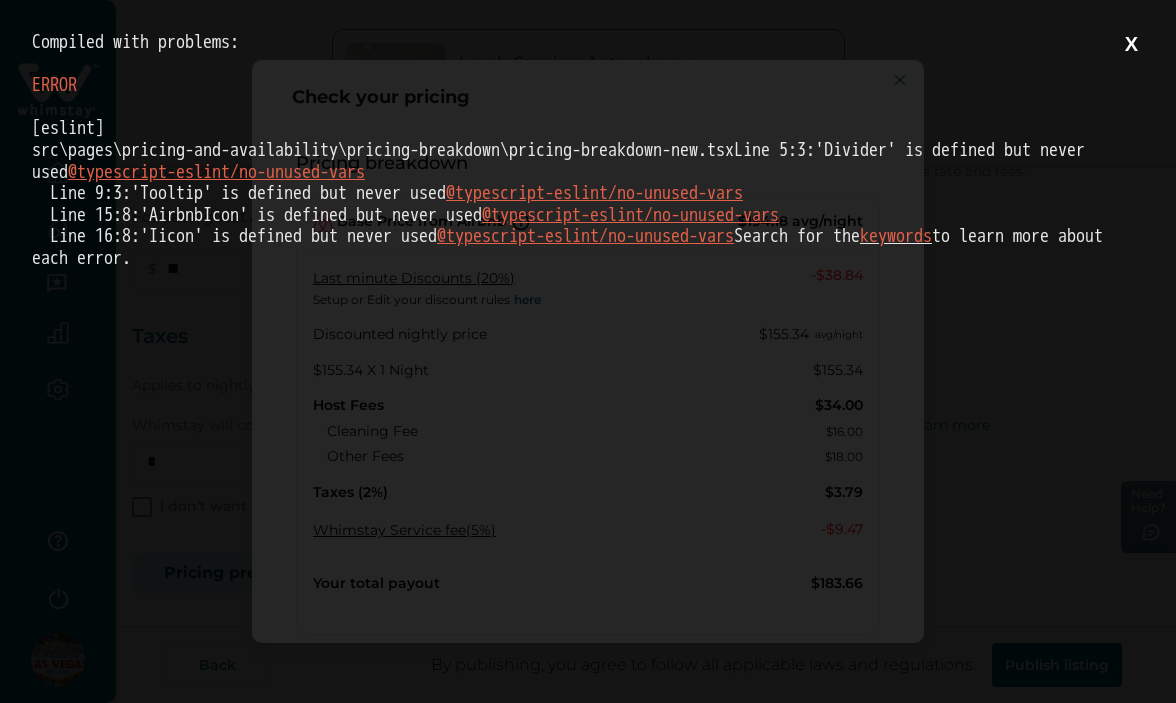 click on "X" at bounding box center [1131, 44] 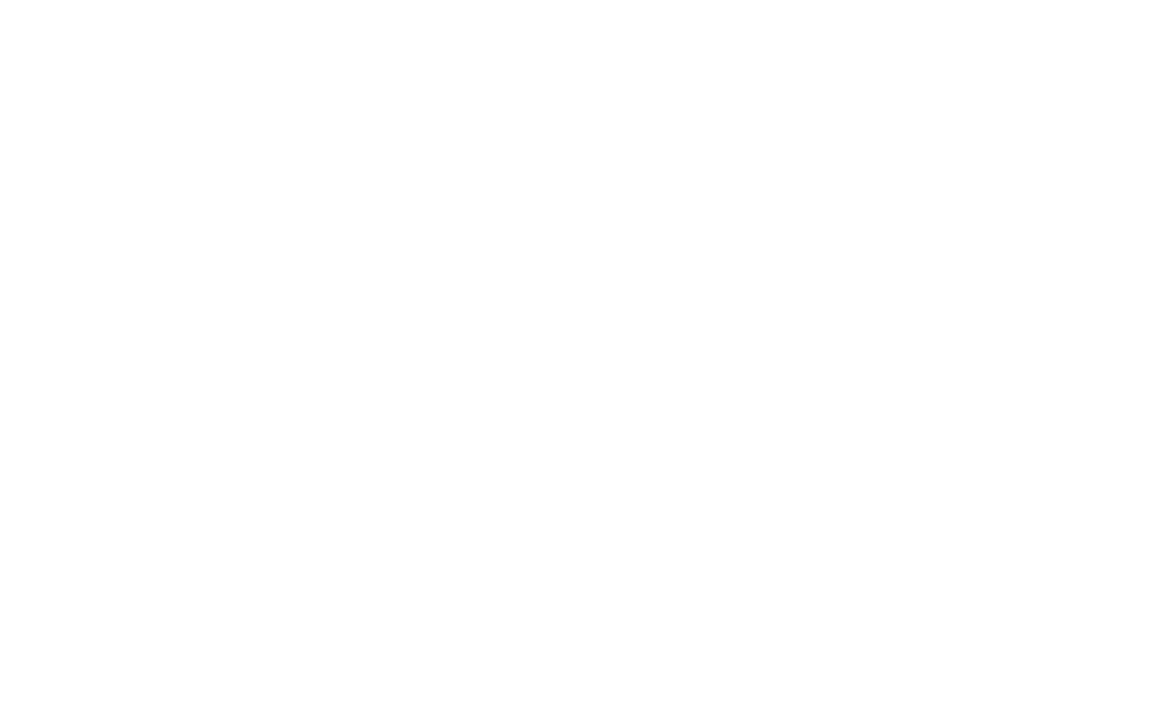 scroll, scrollTop: 0, scrollLeft: 0, axis: both 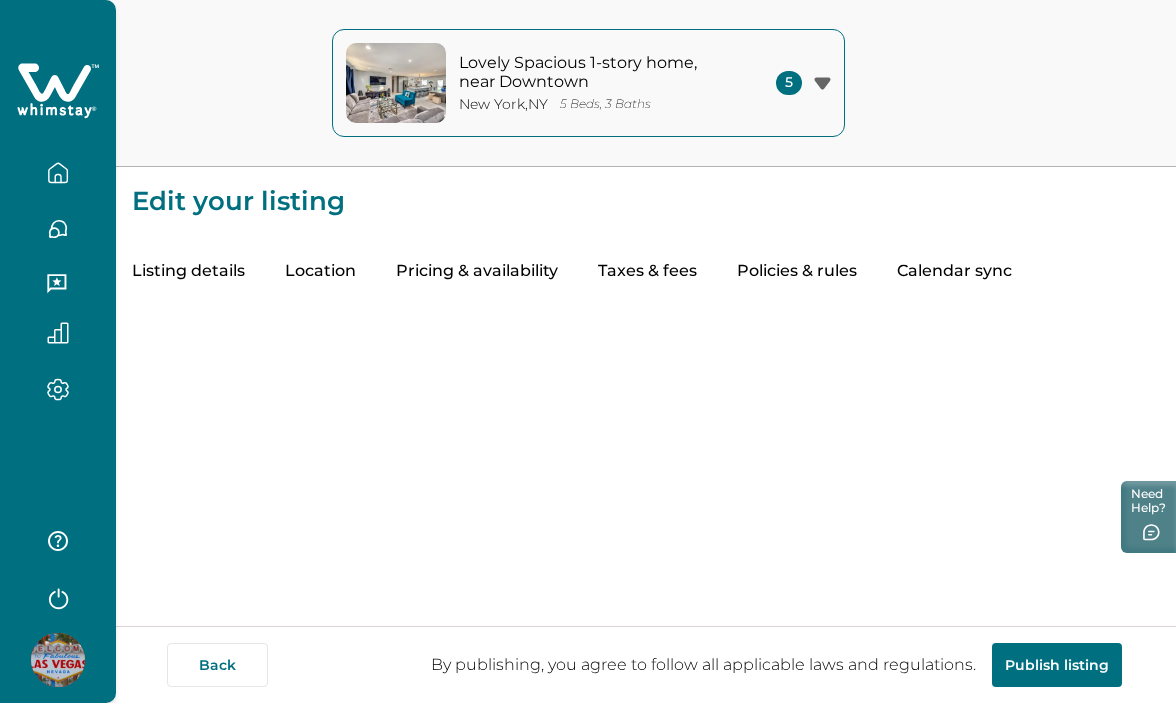 click on "Taxes & fees" at bounding box center (647, 272) 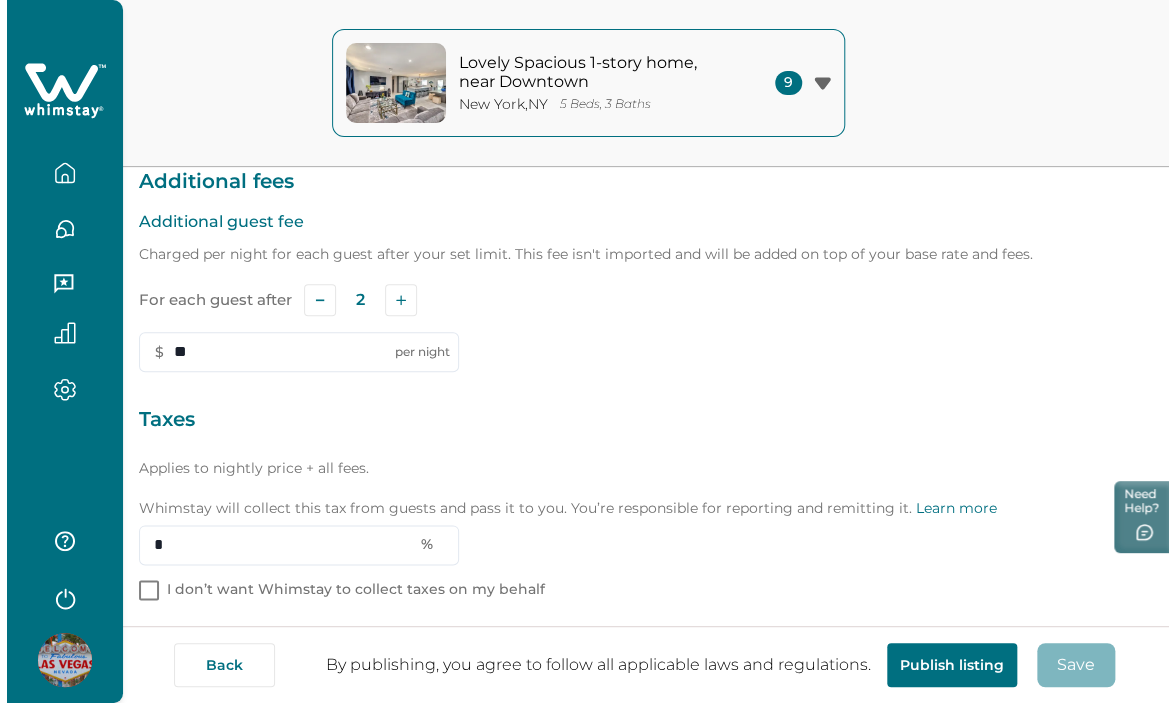 scroll, scrollTop: 687, scrollLeft: 0, axis: vertical 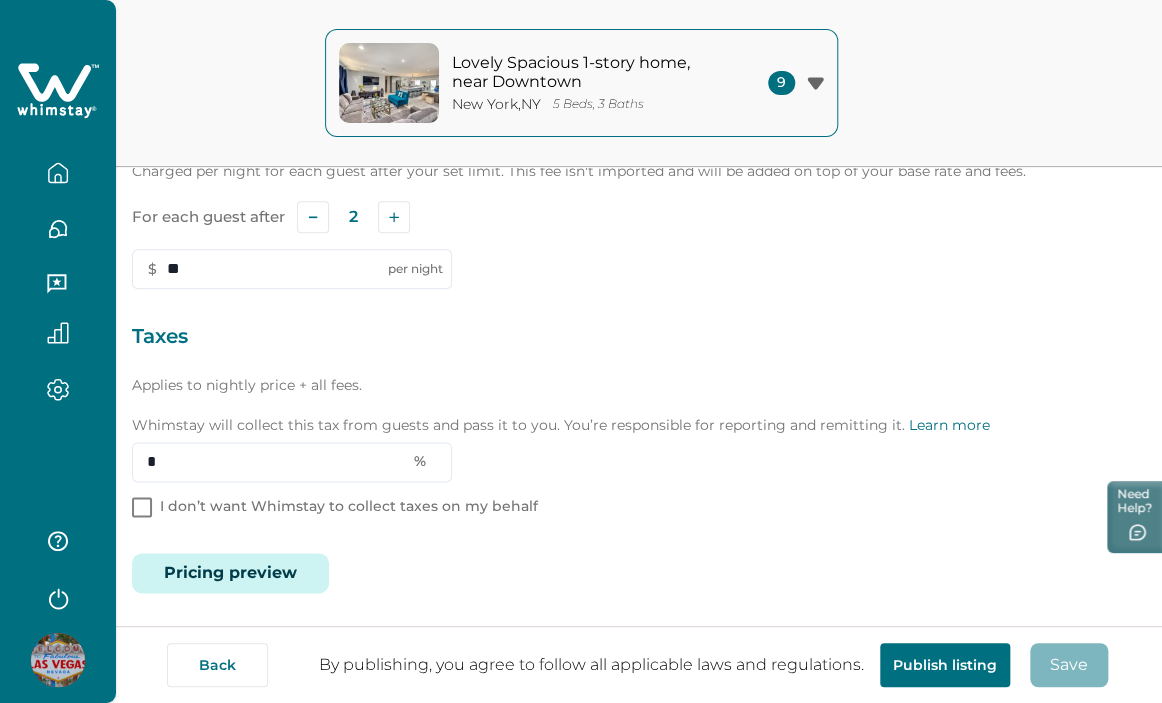 click on "Pricing preview" at bounding box center (230, 573) 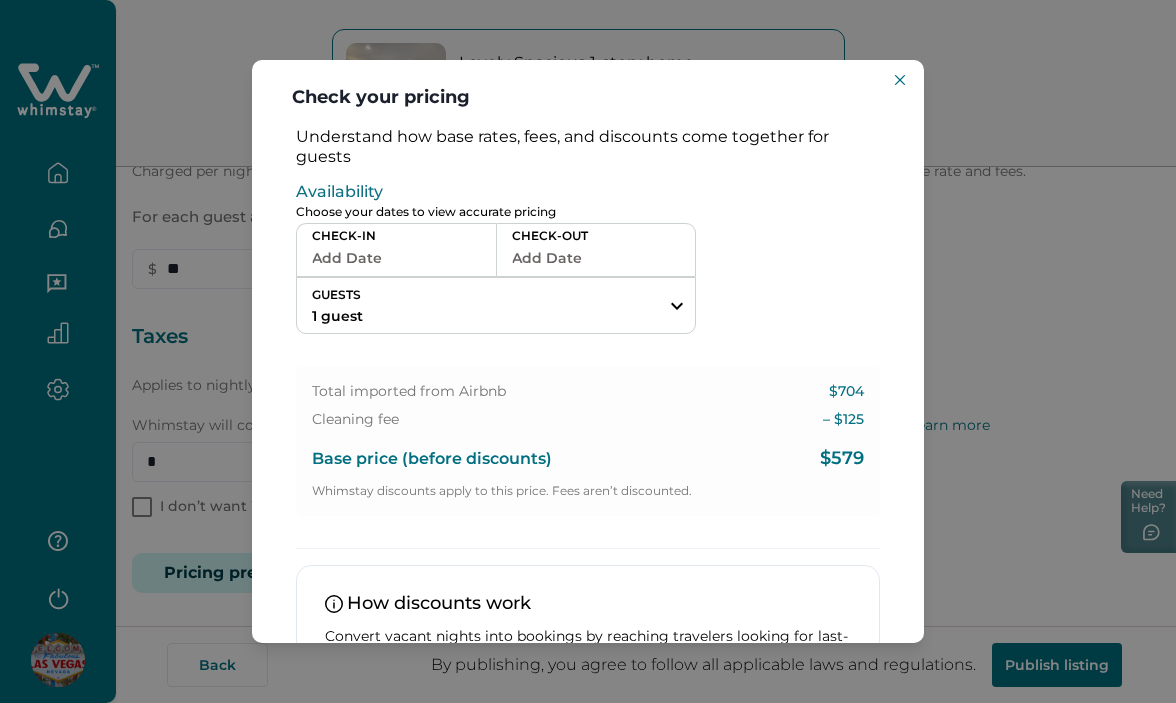click on "Add Date" at bounding box center (396, 258) 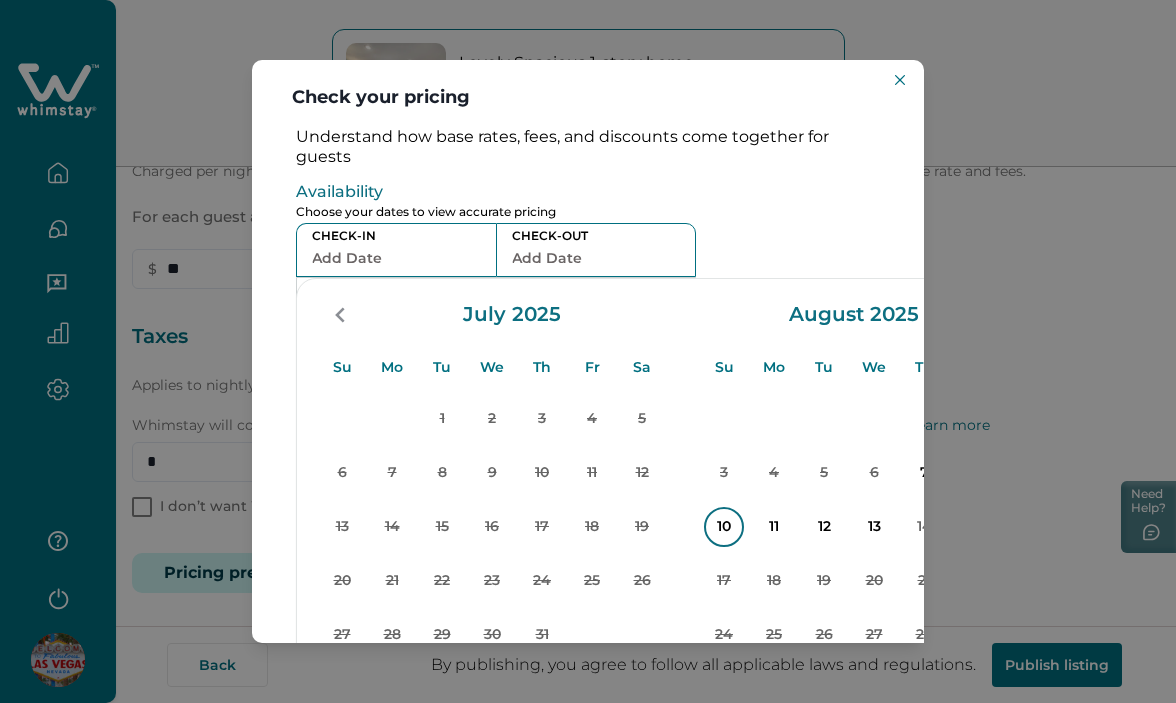 click on "10" at bounding box center [724, 527] 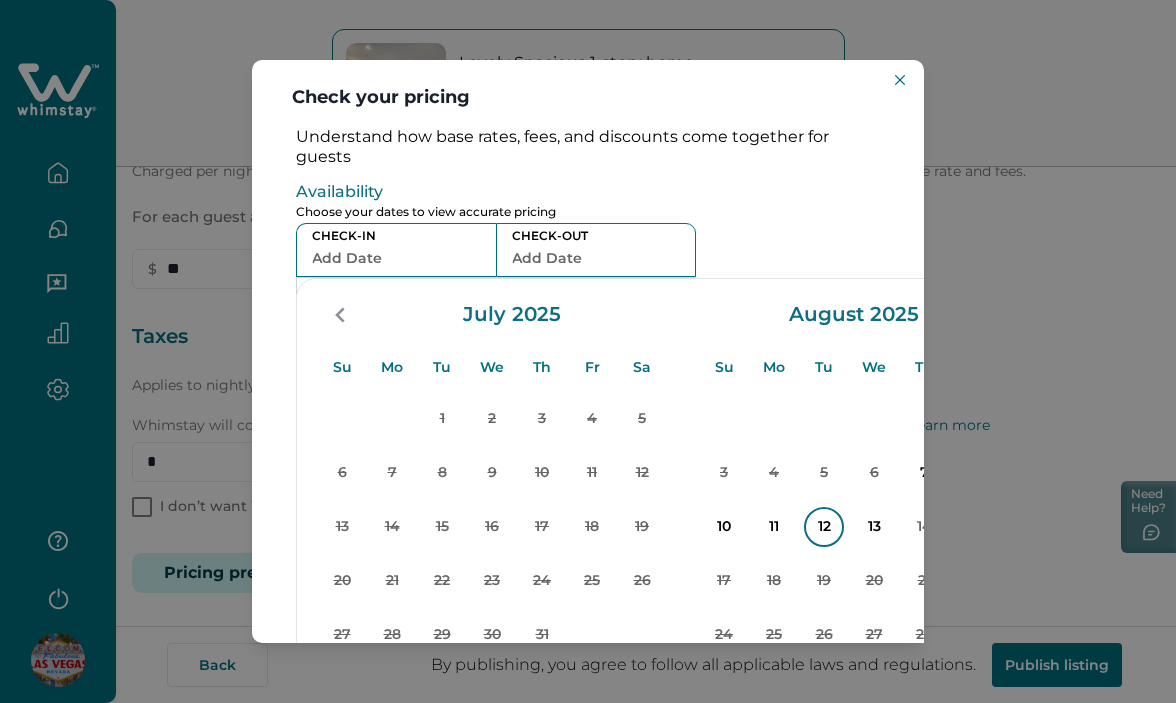 click on "12" at bounding box center (824, 527) 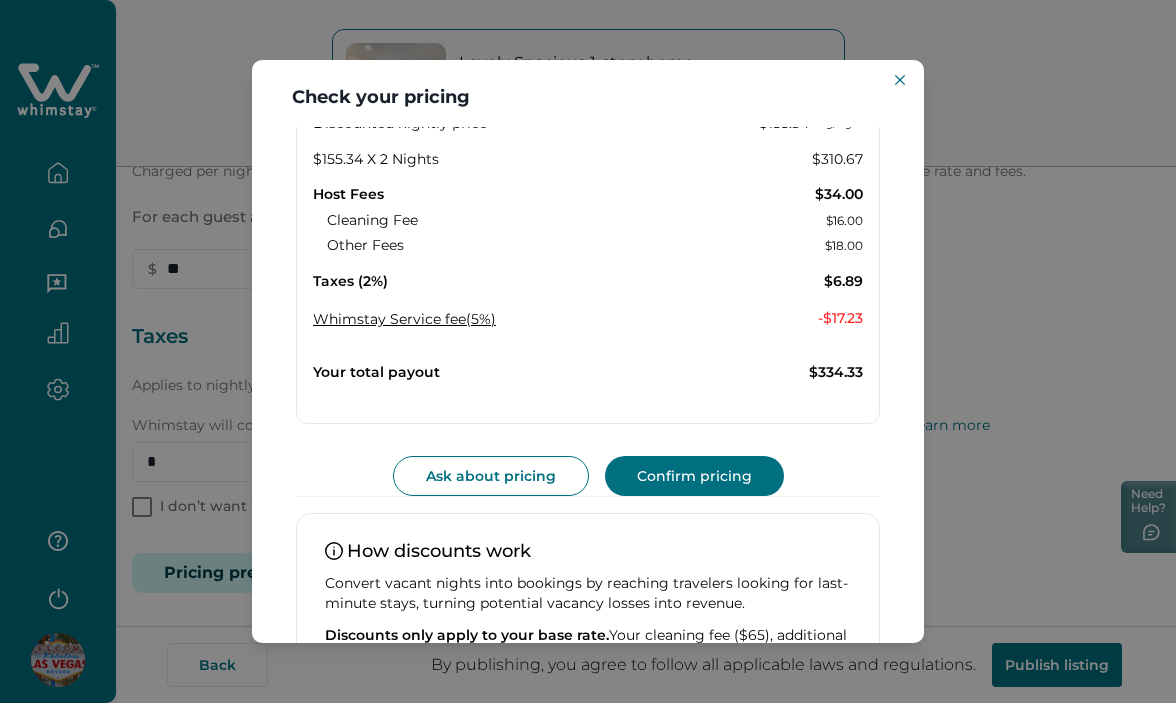 scroll, scrollTop: 540, scrollLeft: 0, axis: vertical 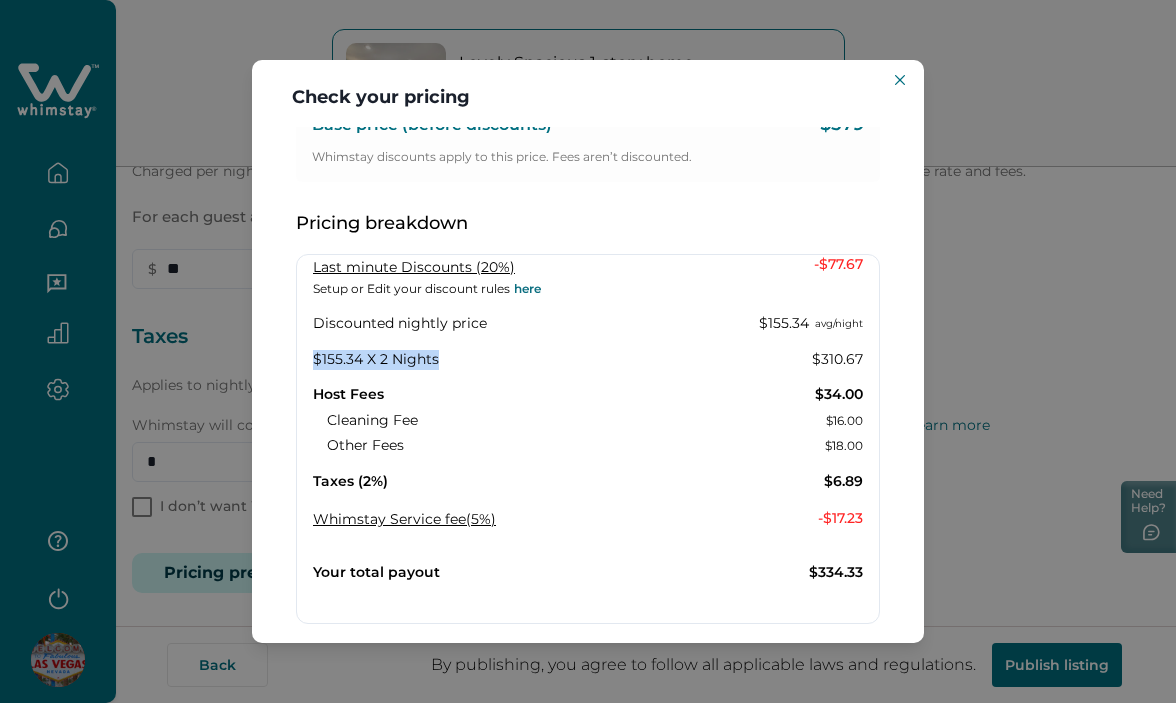 drag, startPoint x: 440, startPoint y: 361, endPoint x: 314, endPoint y: 360, distance: 126.00397 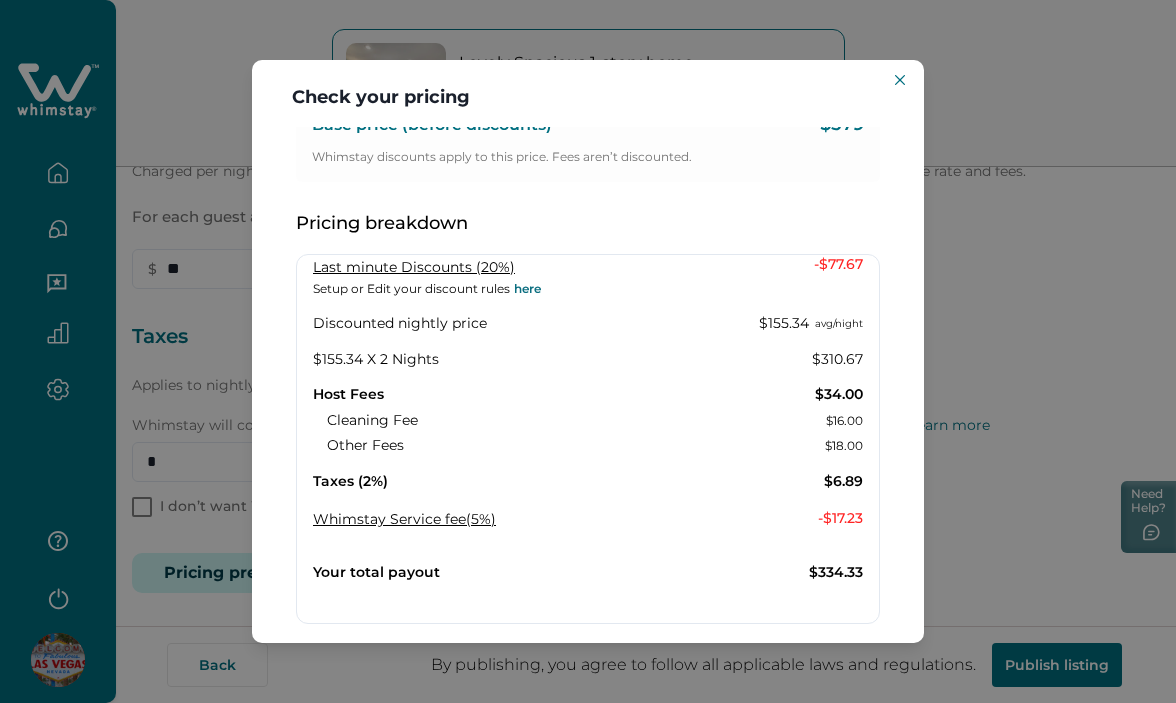 click on "Pricing breakdown Last minute Discounts (20%) Setup or Edit your discount rules here - $77.67 Discounted nightly price $155.34 avg/night $155.34 X 2 Nights $310.67 Host Fees $34.00 Cleaning Fee $16.00 Other Fees $18.00 Taxes (2%) $6.89 Whimstay Service fee (5%) Whimstay Service fee (5%) The host service fee is 5% , and includes services like customer support and secure payment processing. - $17.23 Your total payout $334.33" at bounding box center [588, 419] 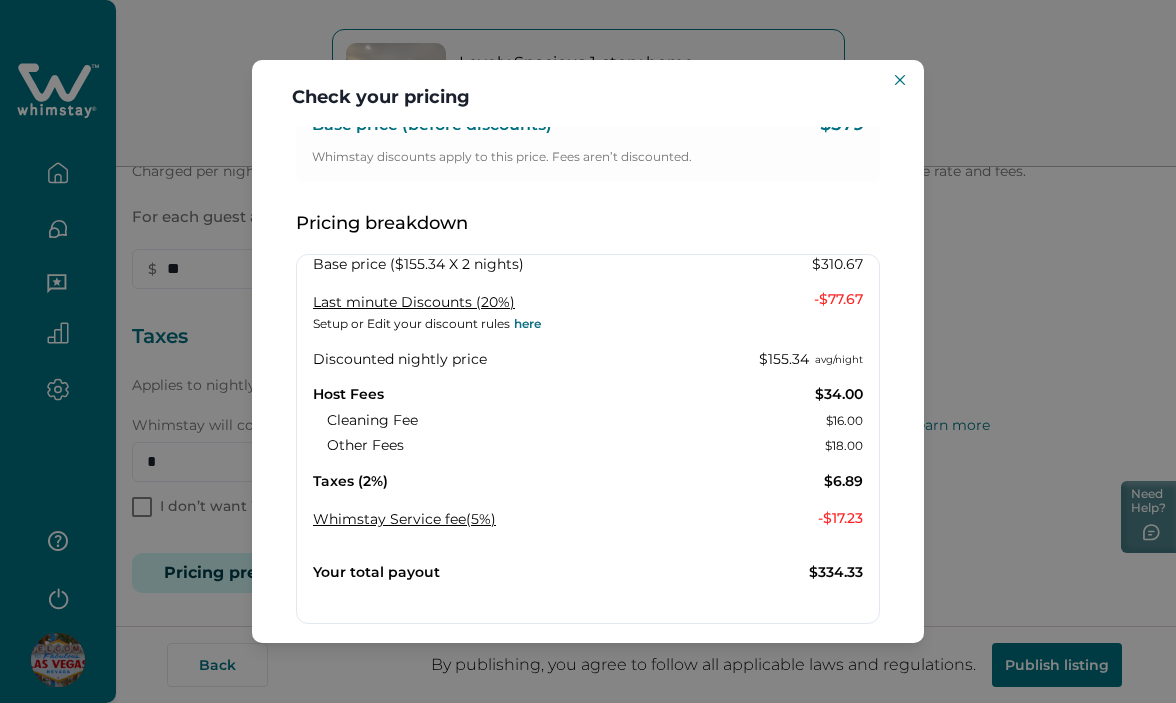 click on "Host Fees" at bounding box center (348, 395) 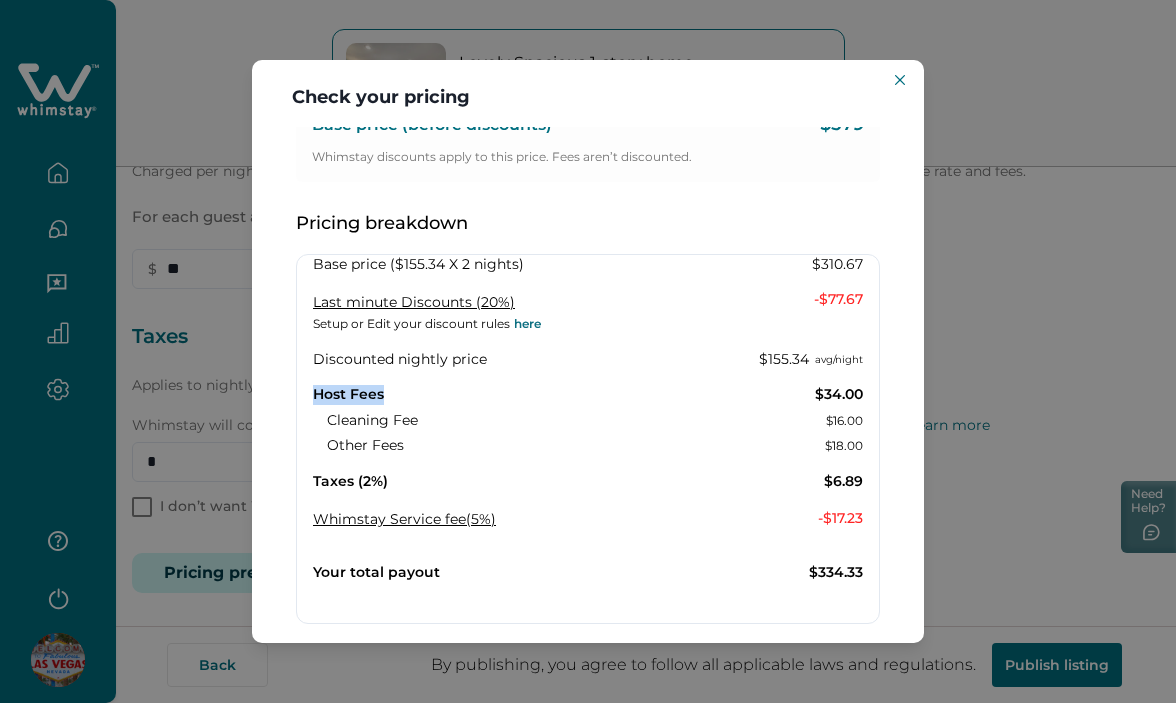 drag, startPoint x: 323, startPoint y: 391, endPoint x: 353, endPoint y: 391, distance: 30 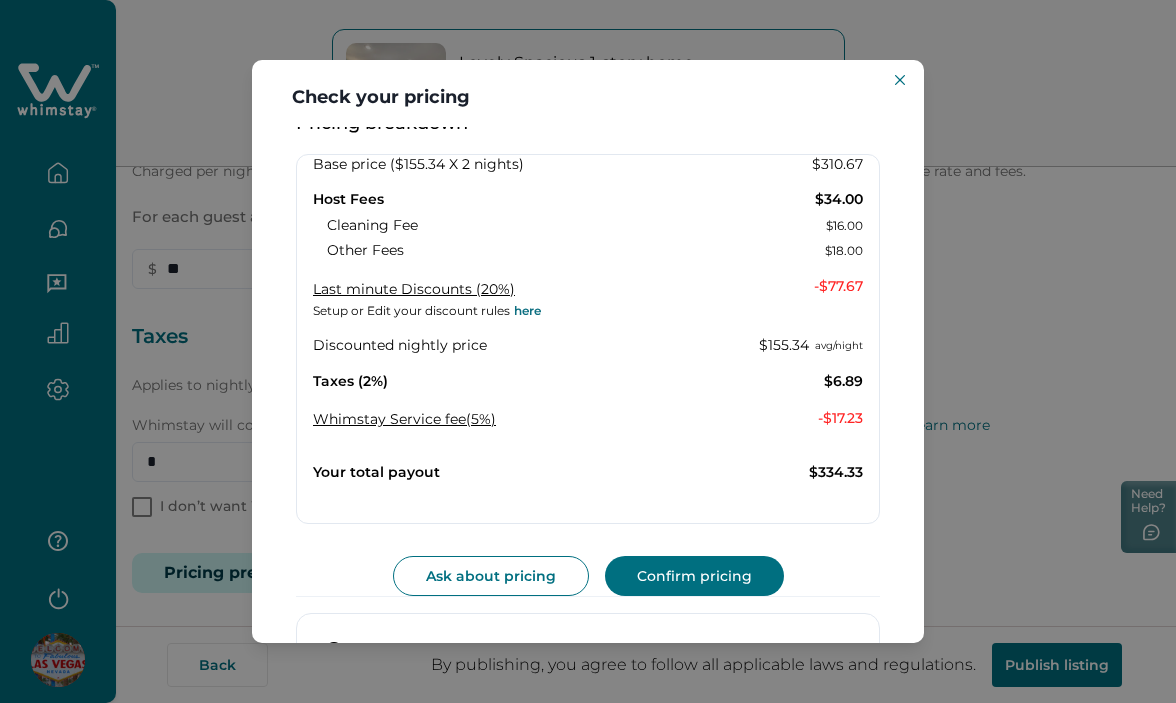 scroll, scrollTop: 440, scrollLeft: 0, axis: vertical 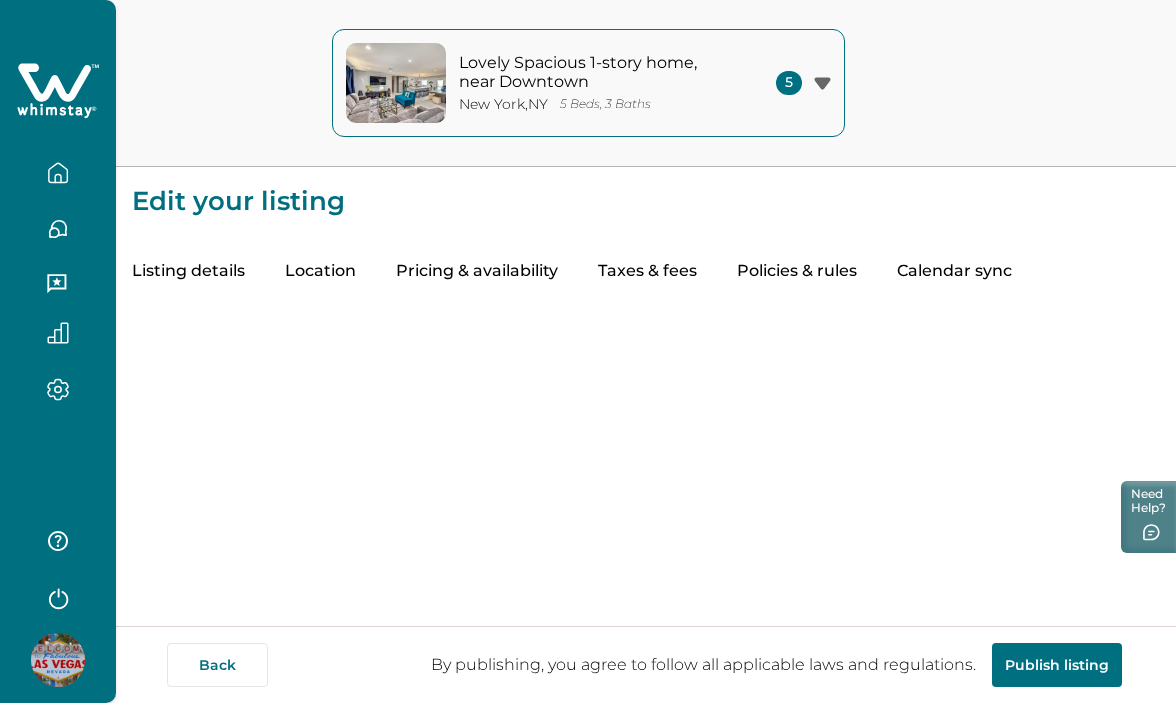 click on "Taxes & fees" at bounding box center [647, 272] 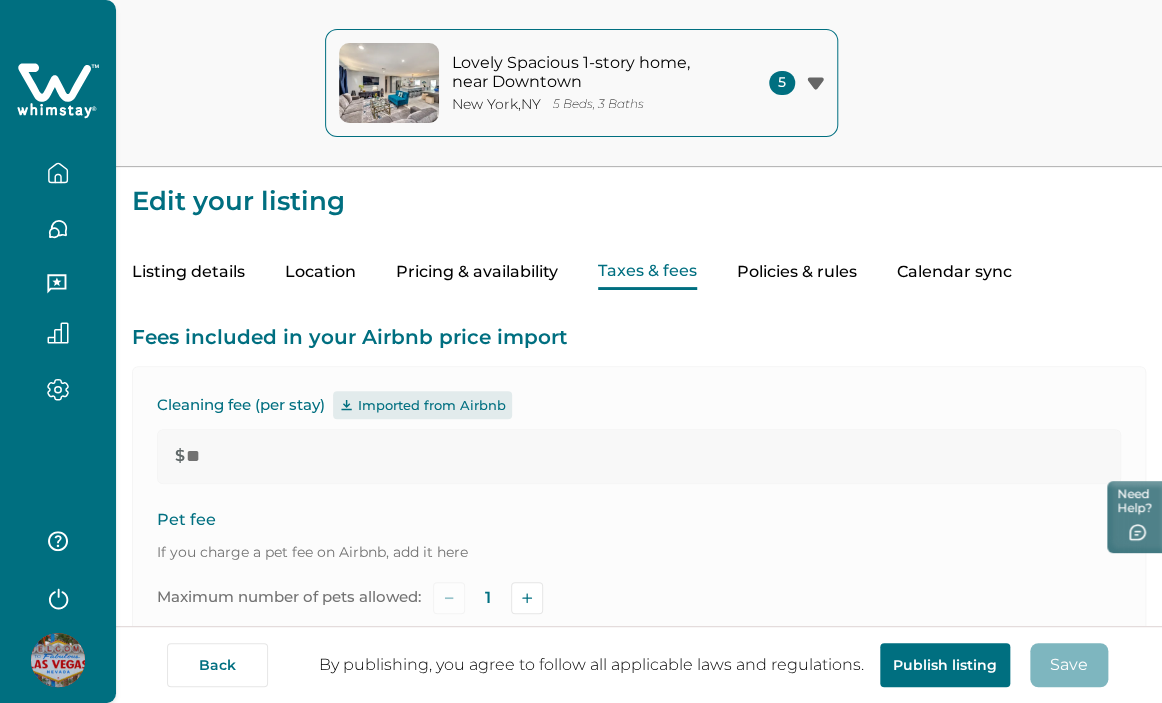 type on "**" 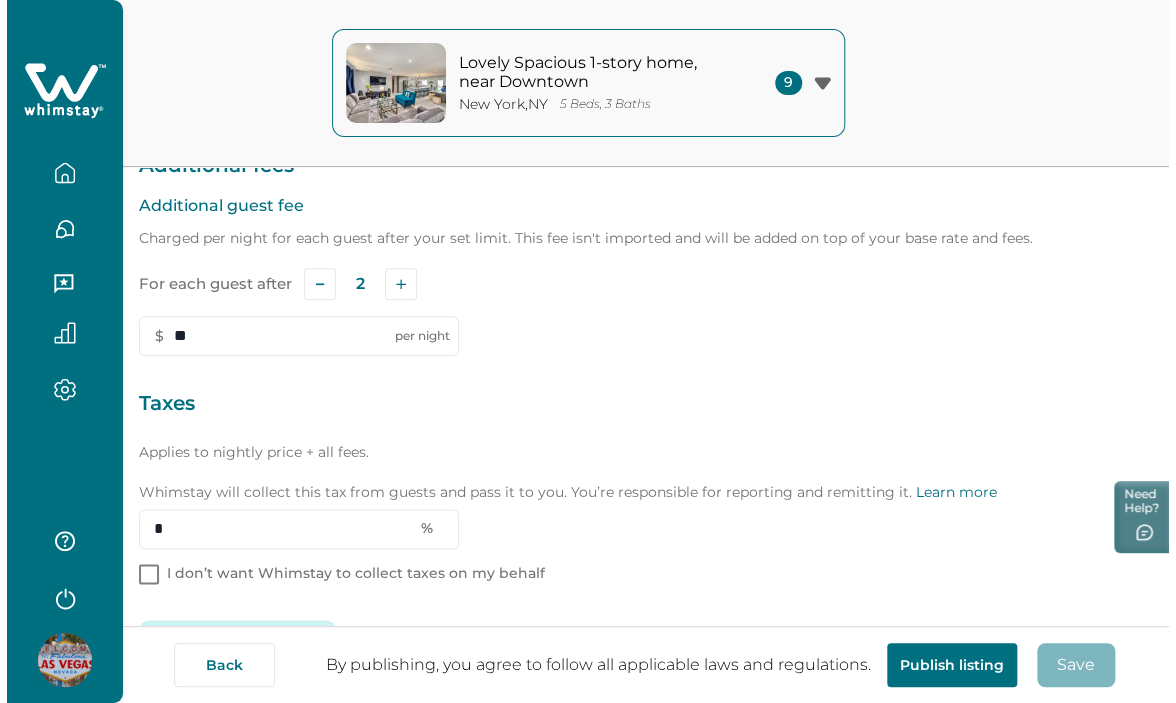 scroll, scrollTop: 687, scrollLeft: 0, axis: vertical 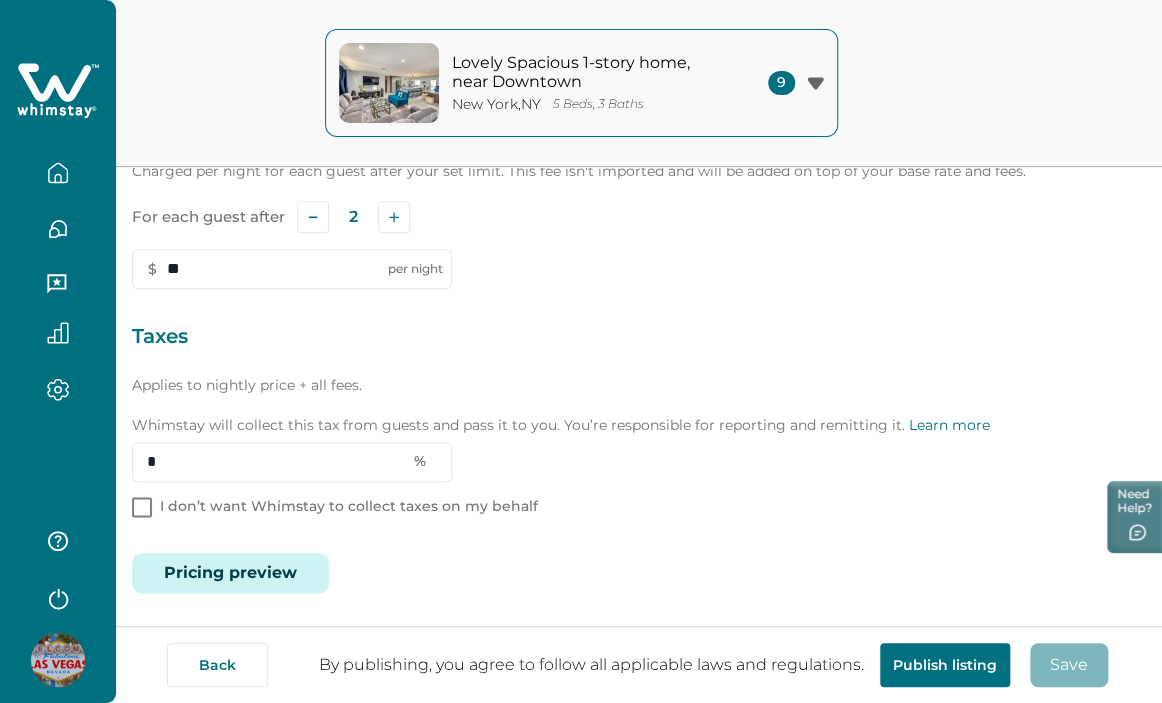 click on "Pricing preview" at bounding box center (230, 573) 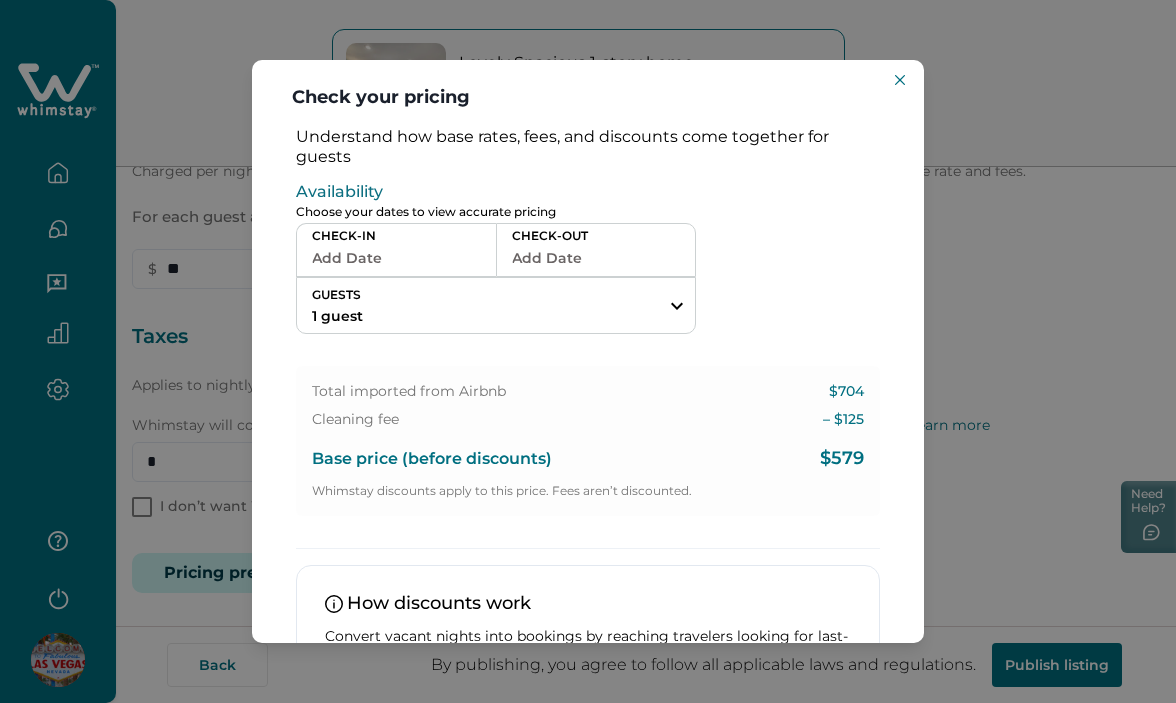 click on "Add Date" at bounding box center (396, 258) 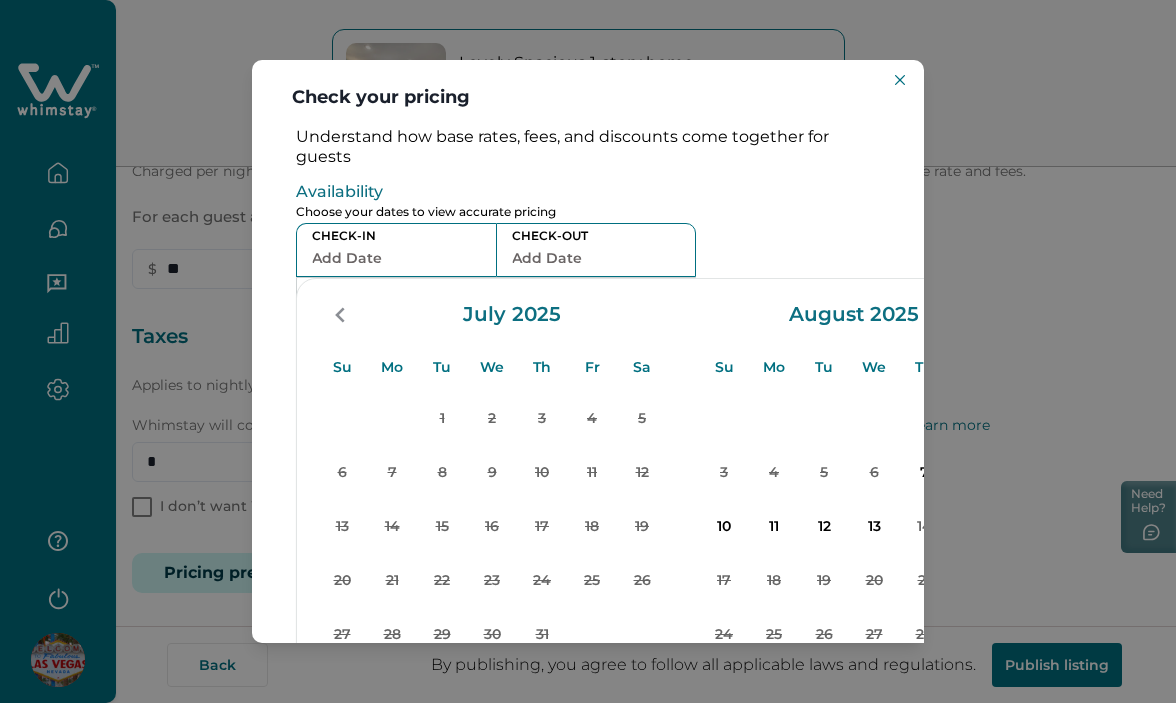 click on "10" at bounding box center [724, 527] 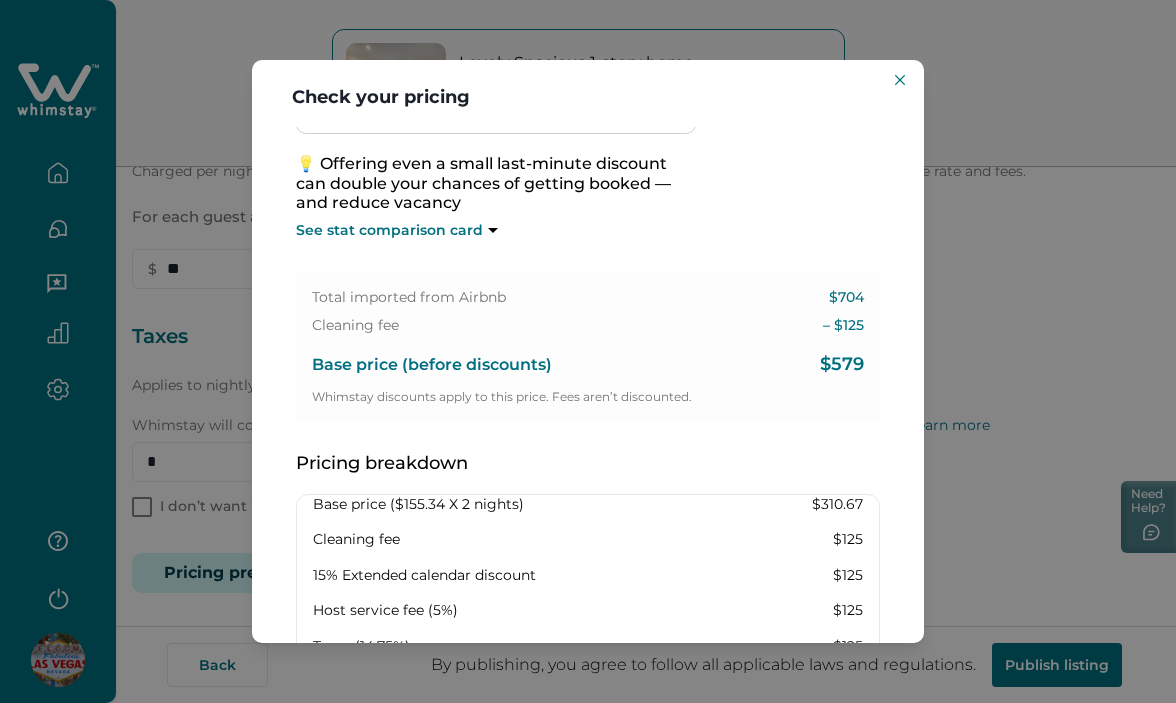 scroll, scrollTop: 400, scrollLeft: 0, axis: vertical 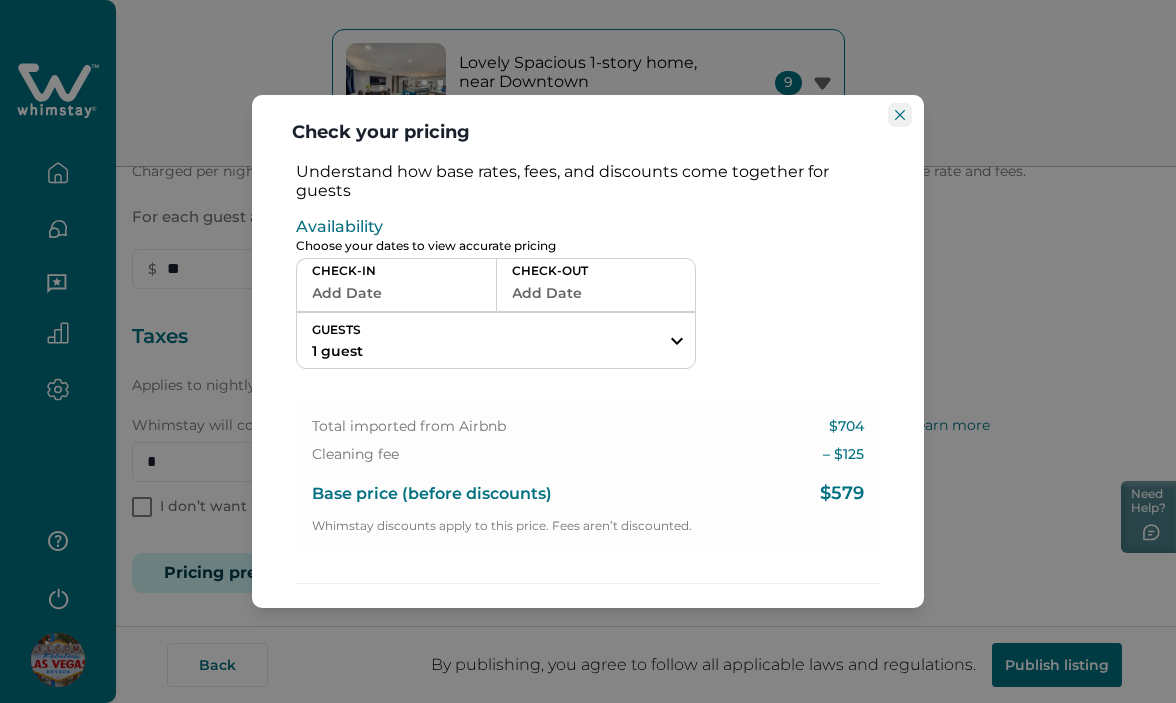 click 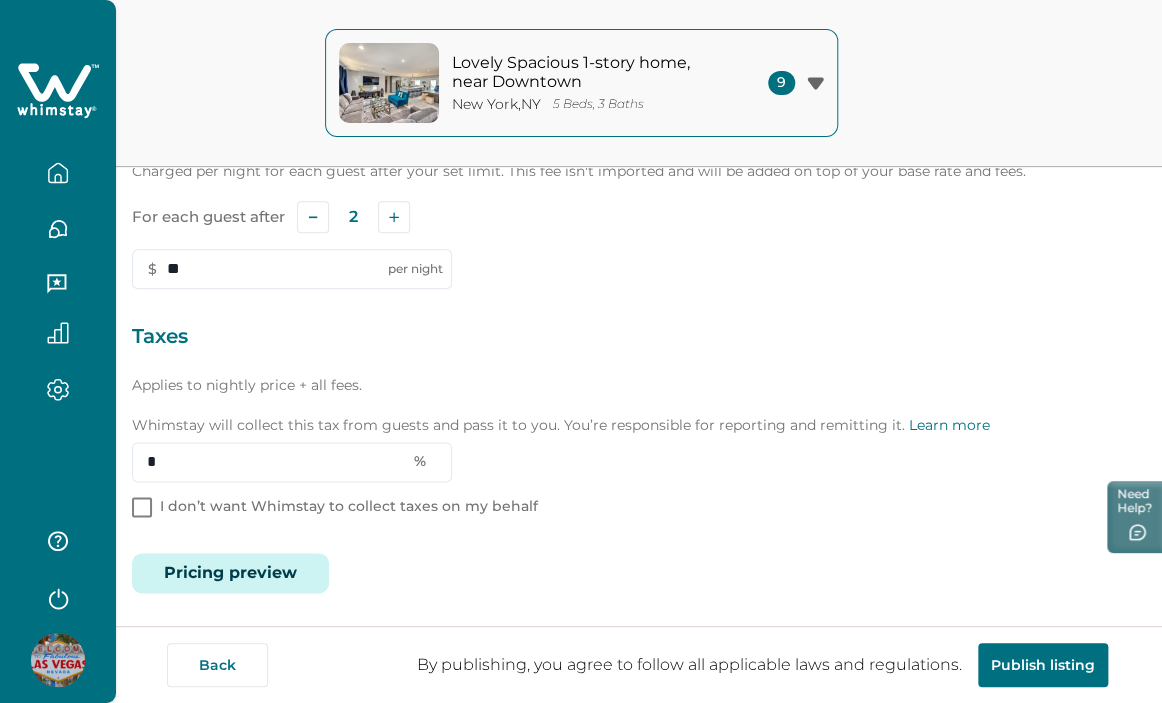 click on "Pricing preview" at bounding box center (230, 573) 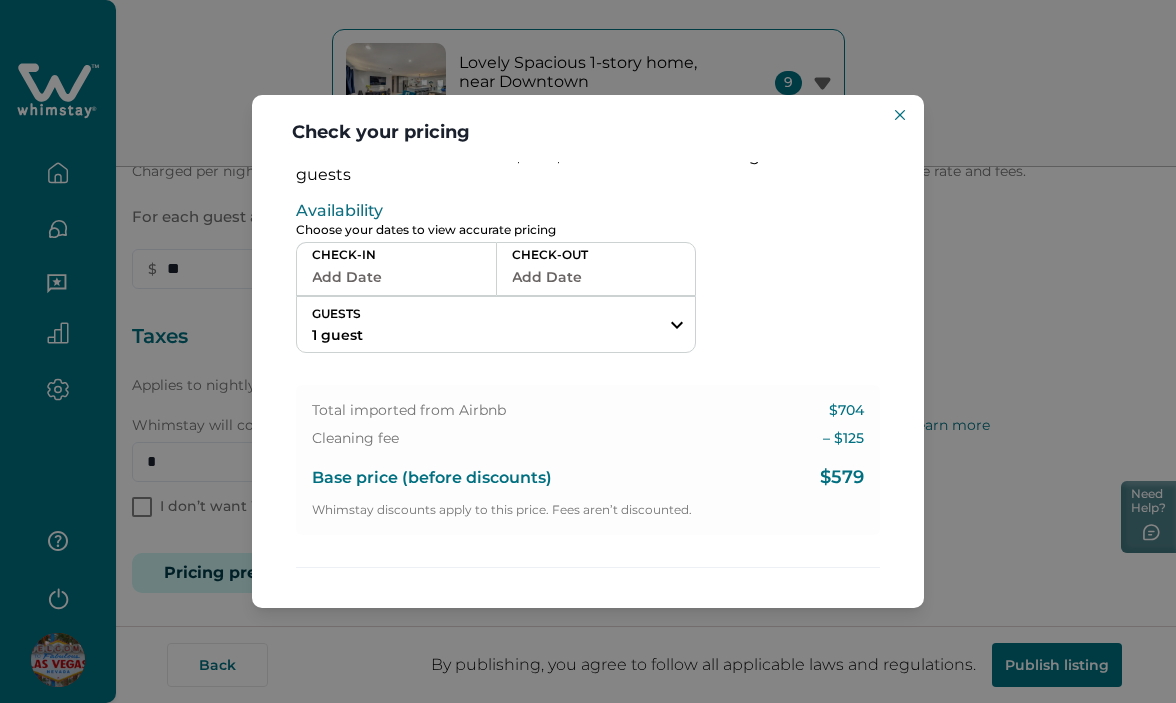 scroll, scrollTop: 0, scrollLeft: 0, axis: both 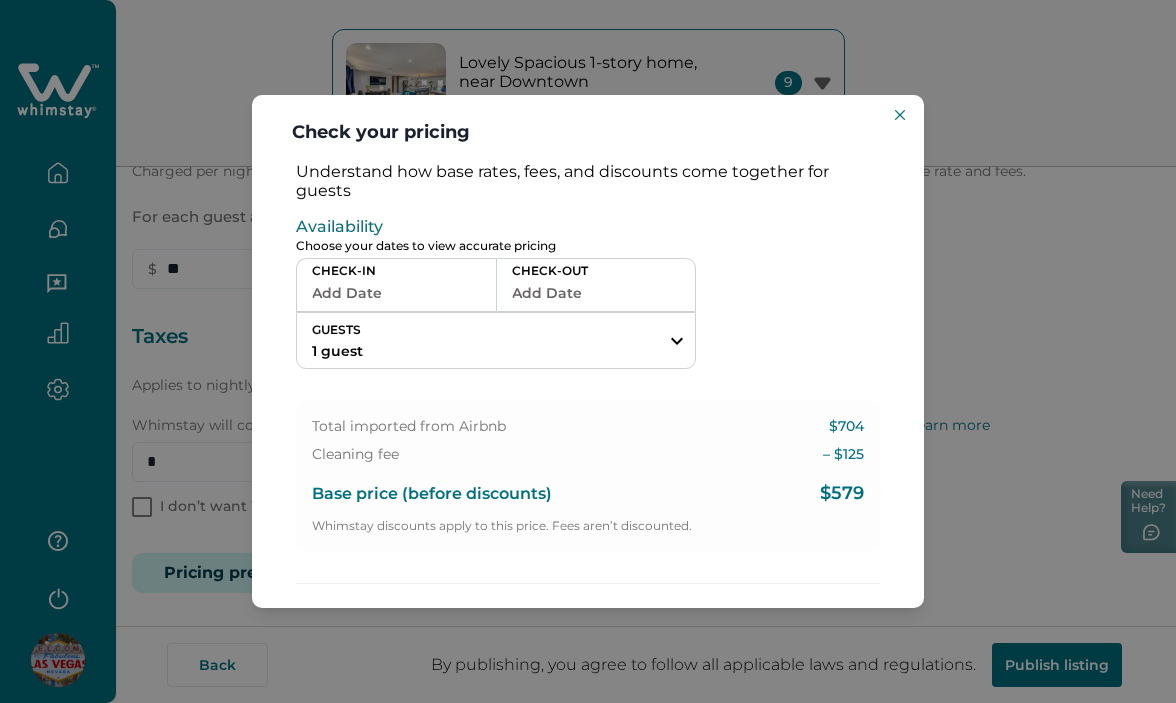 click on "Add Date" at bounding box center [396, 293] 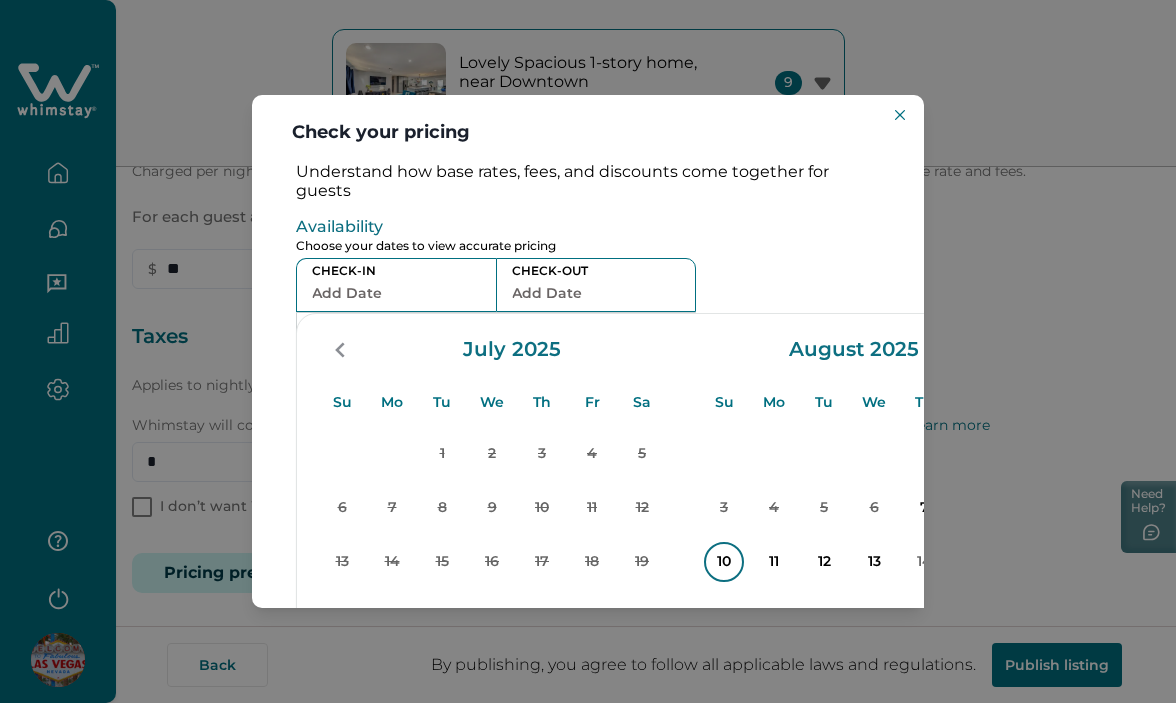 click on "10" at bounding box center (724, 562) 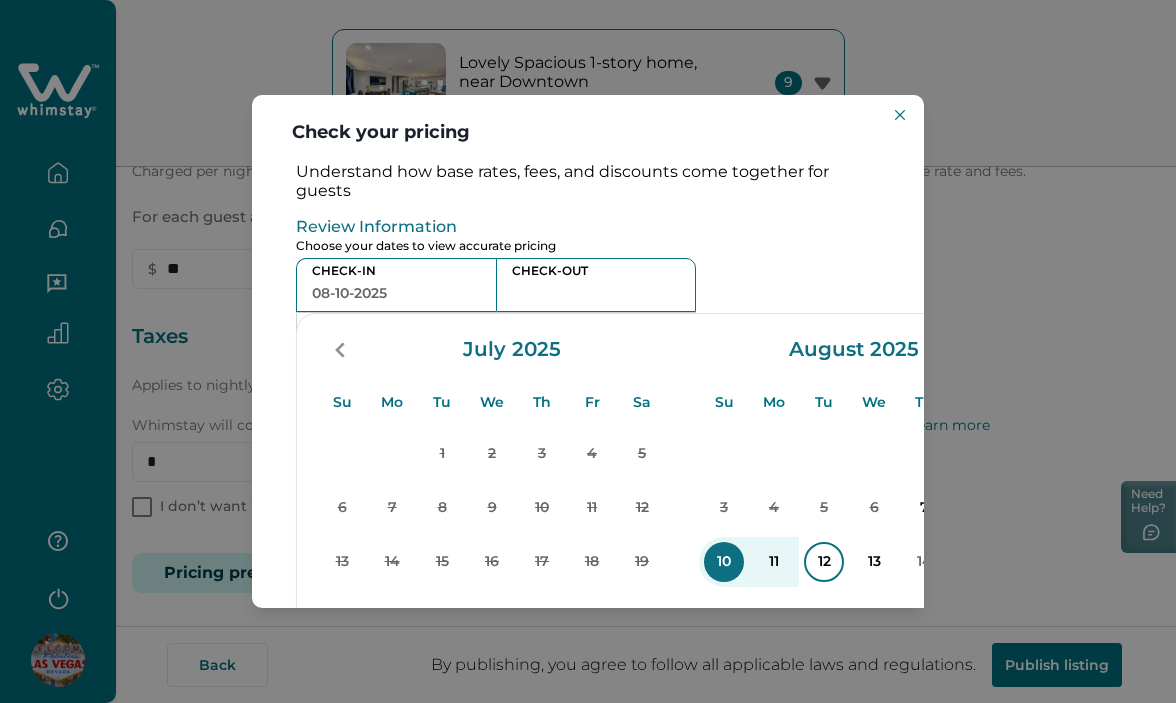 click on "12" at bounding box center (824, 562) 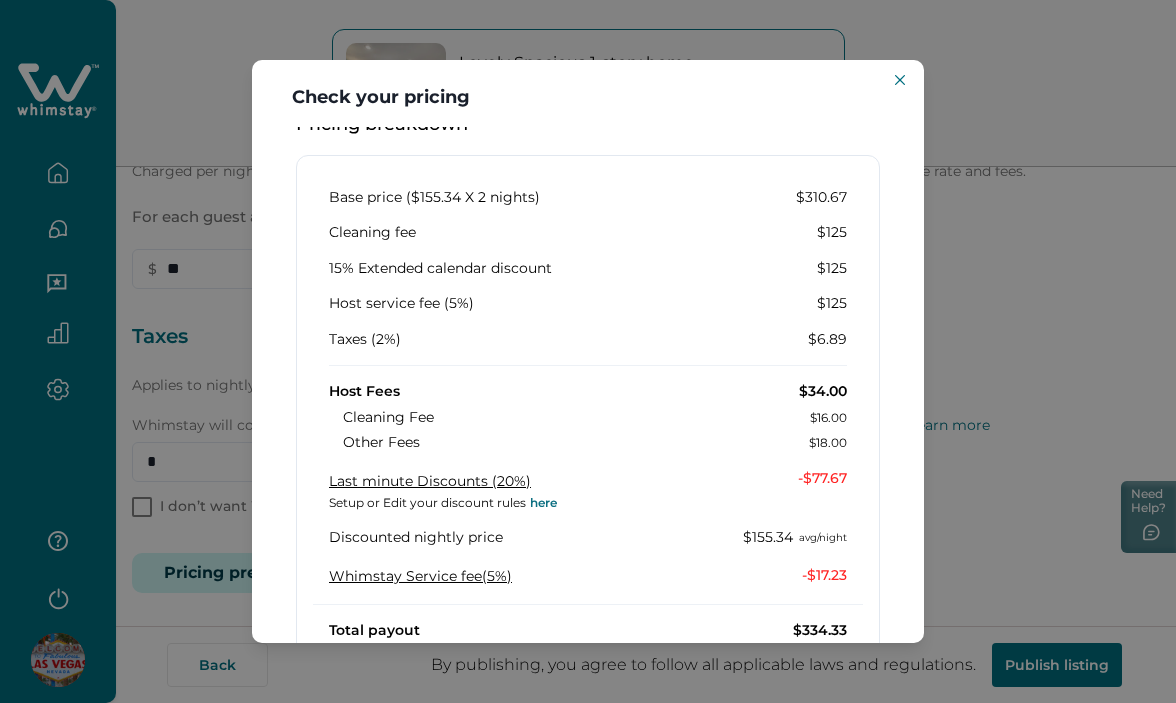 scroll, scrollTop: 500, scrollLeft: 0, axis: vertical 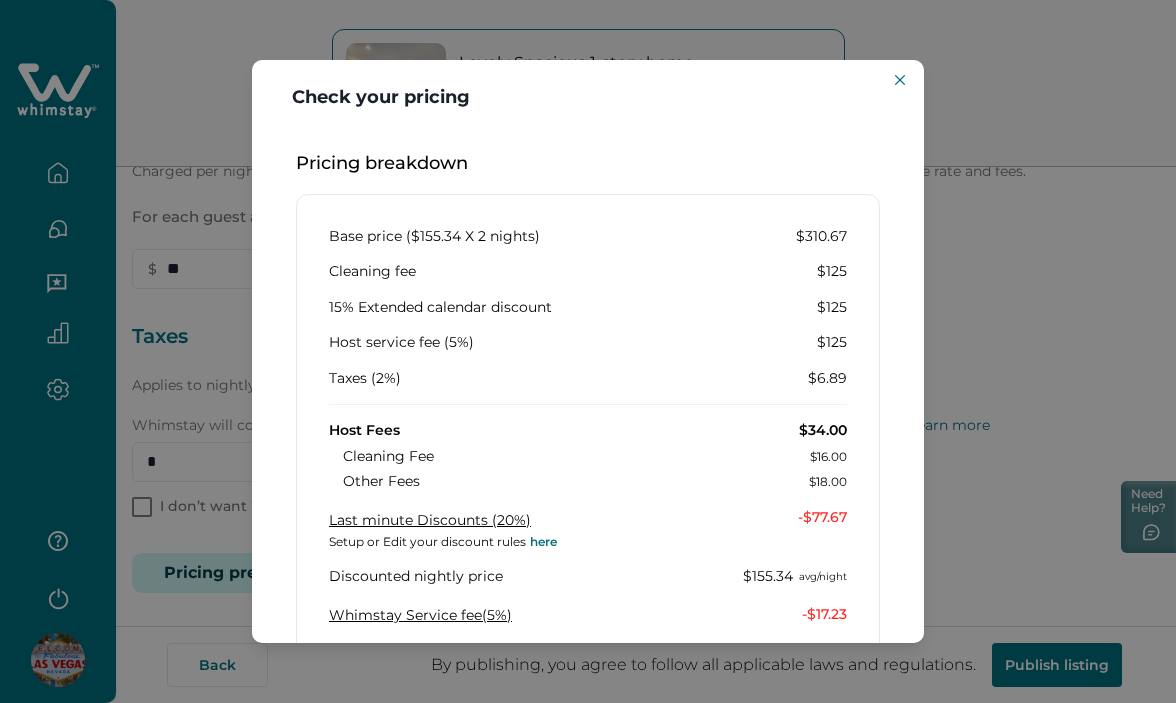 click on "Host Fees" at bounding box center (364, 431) 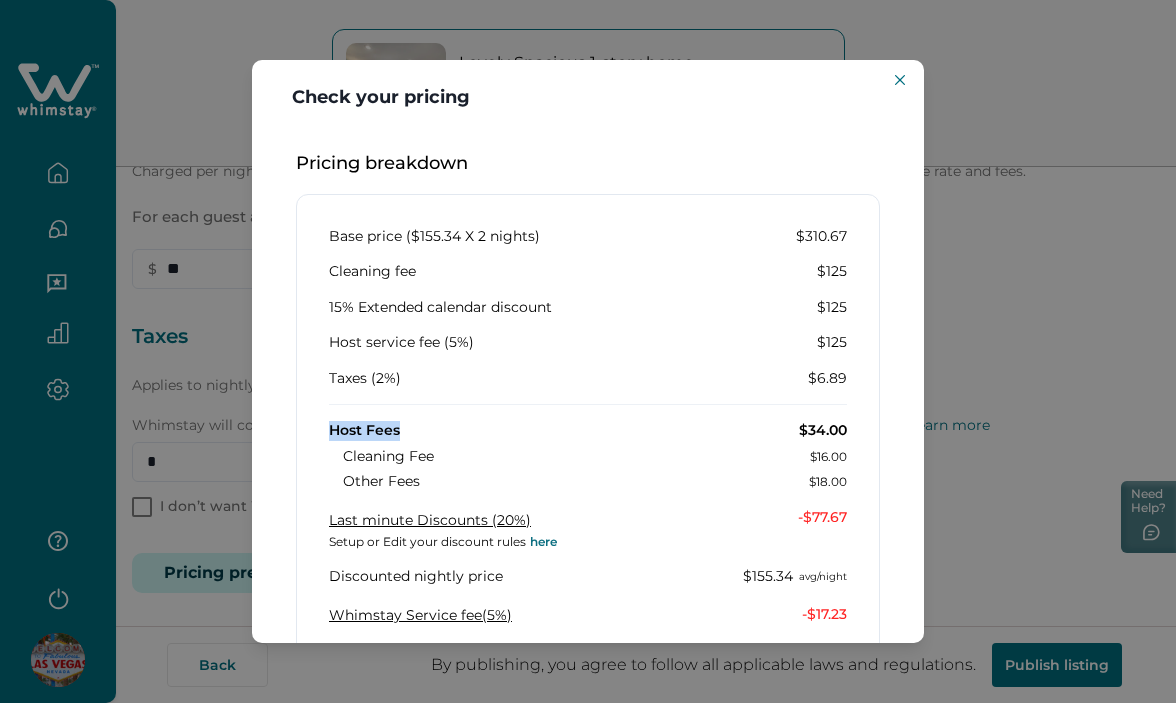 drag, startPoint x: 333, startPoint y: 431, endPoint x: 366, endPoint y: 432, distance: 33.01515 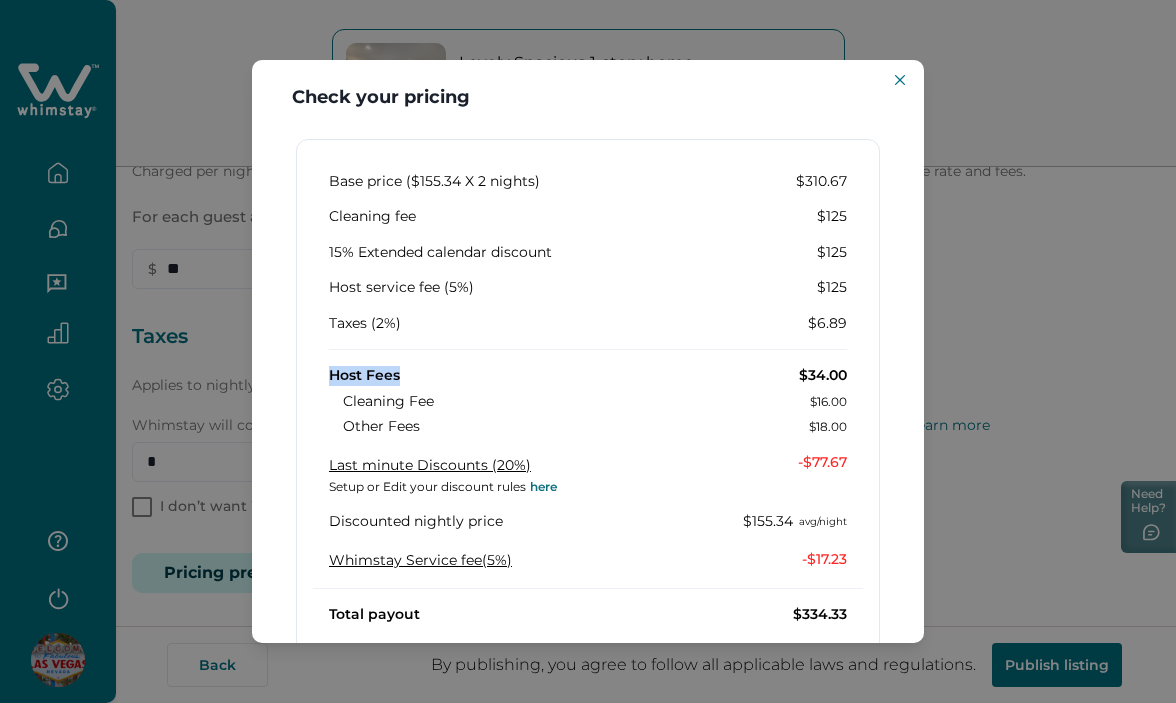 scroll, scrollTop: 600, scrollLeft: 0, axis: vertical 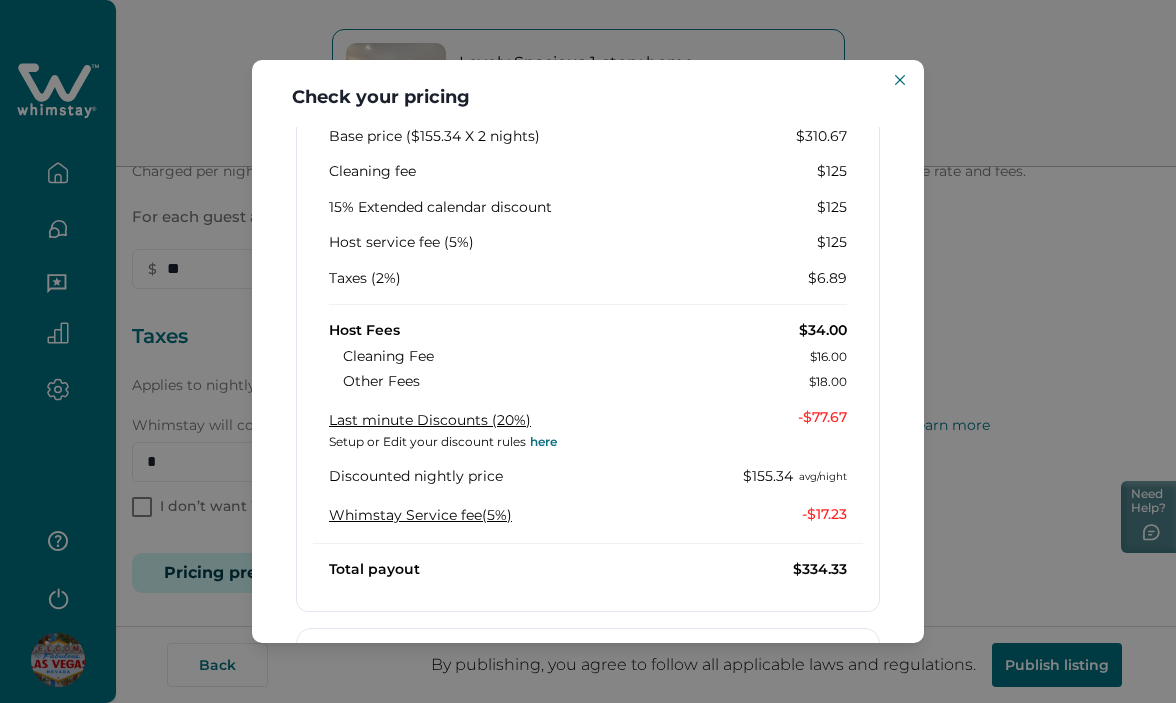 click on "Last minute Discounts   (20%) Setup or Edit your discount rules here - $77.67" at bounding box center (588, 430) 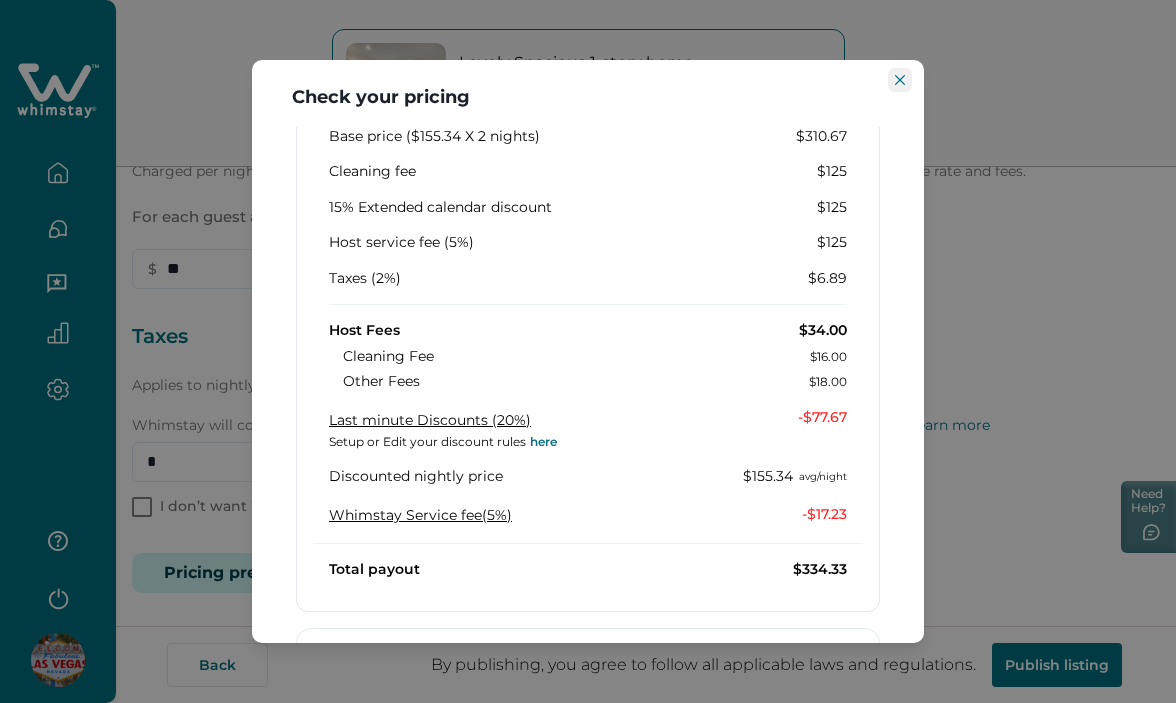 click at bounding box center [900, 80] 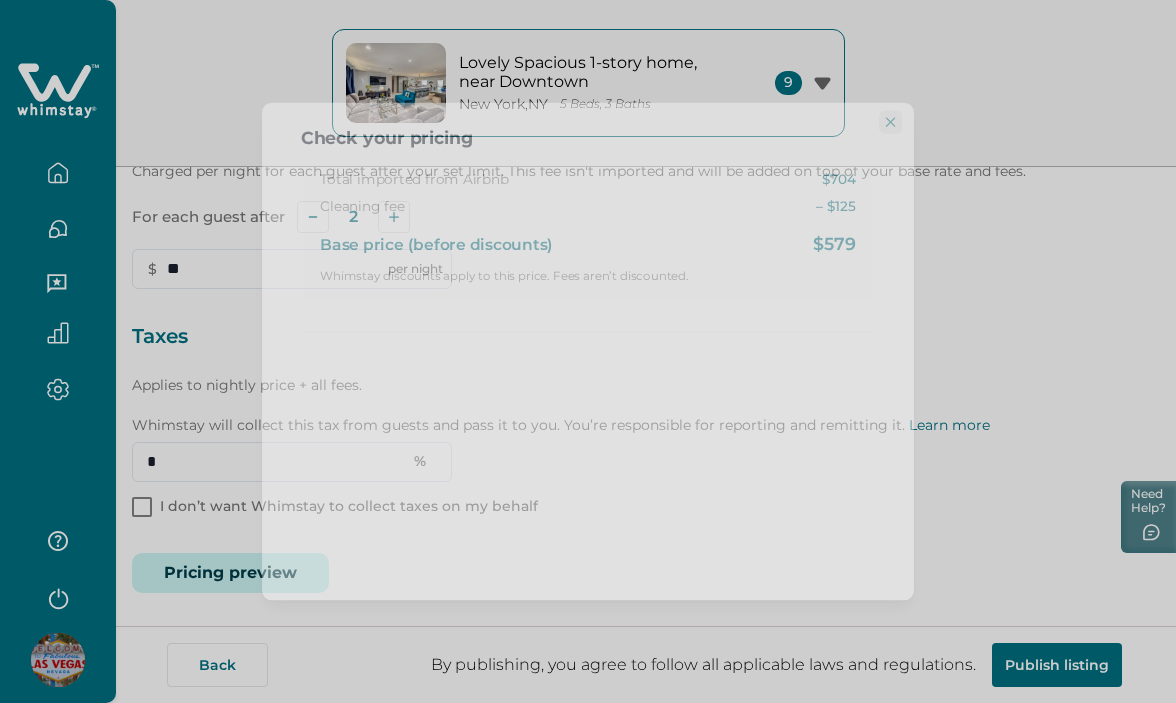 scroll, scrollTop: 0, scrollLeft: 0, axis: both 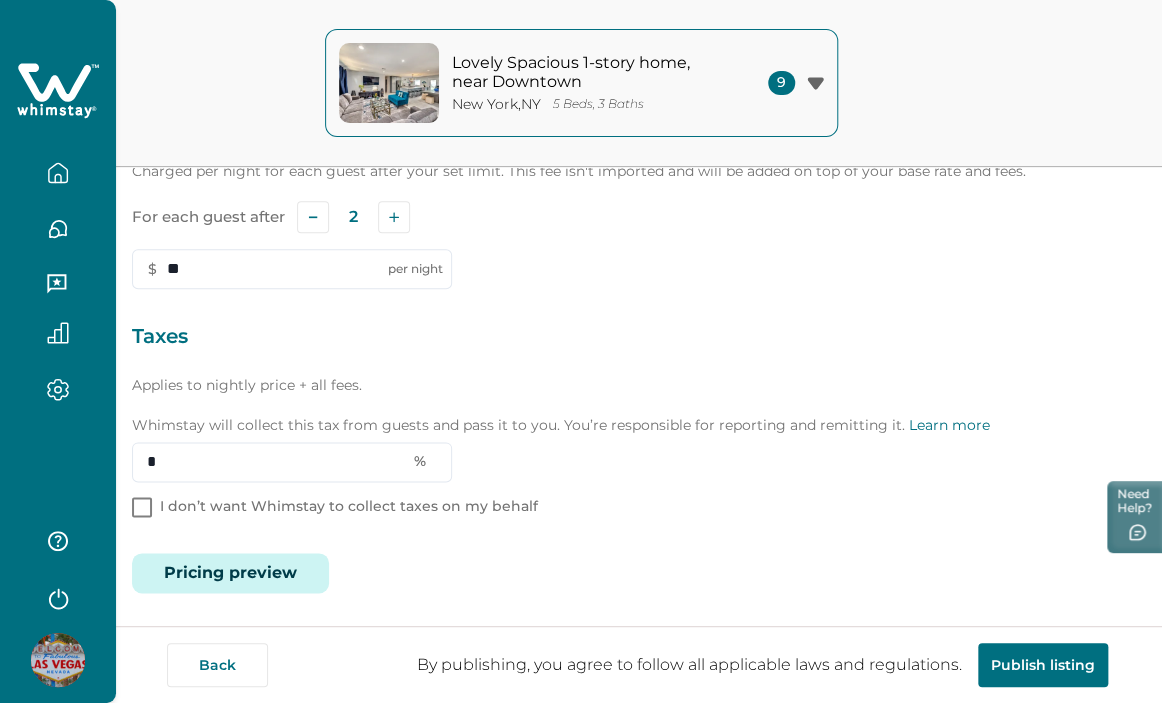 type 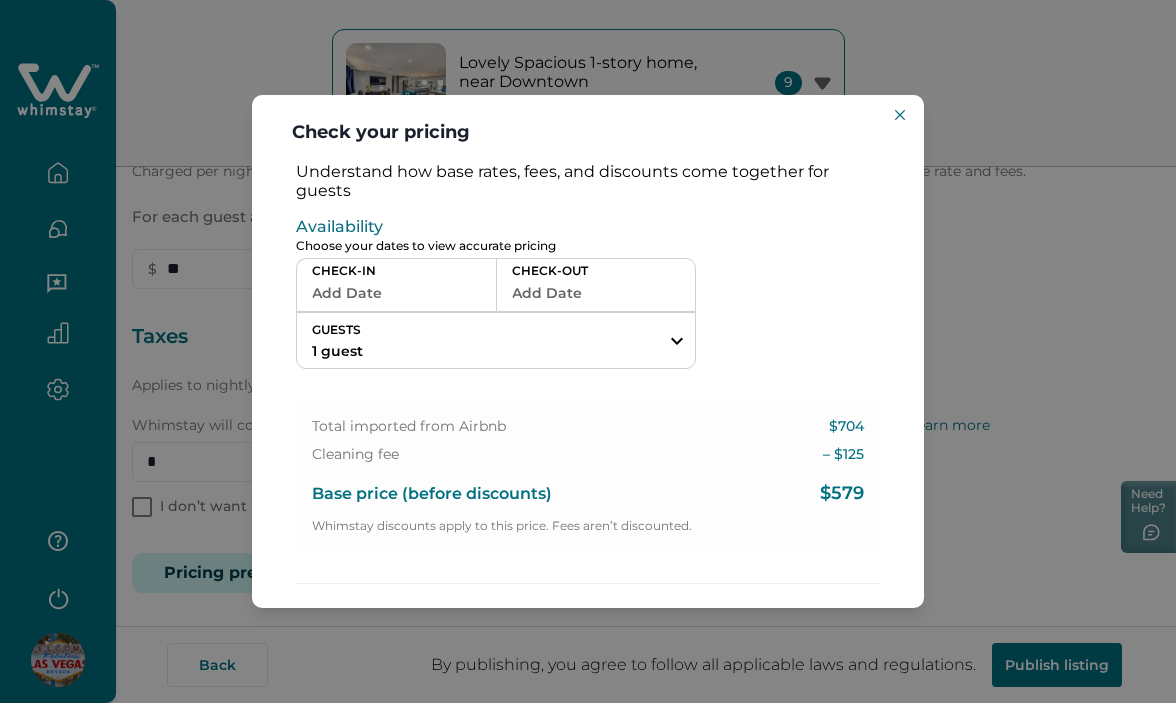 click on "Add Date" at bounding box center [396, 293] 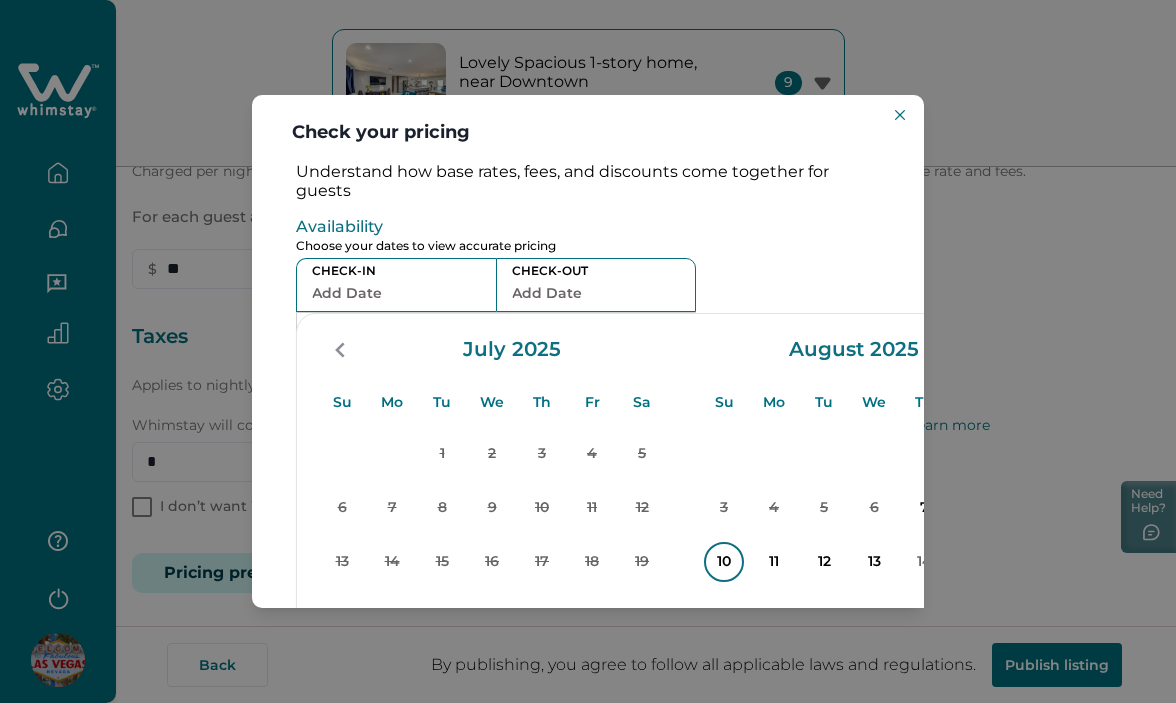 drag, startPoint x: 725, startPoint y: 547, endPoint x: 818, endPoint y: 553, distance: 93.193344 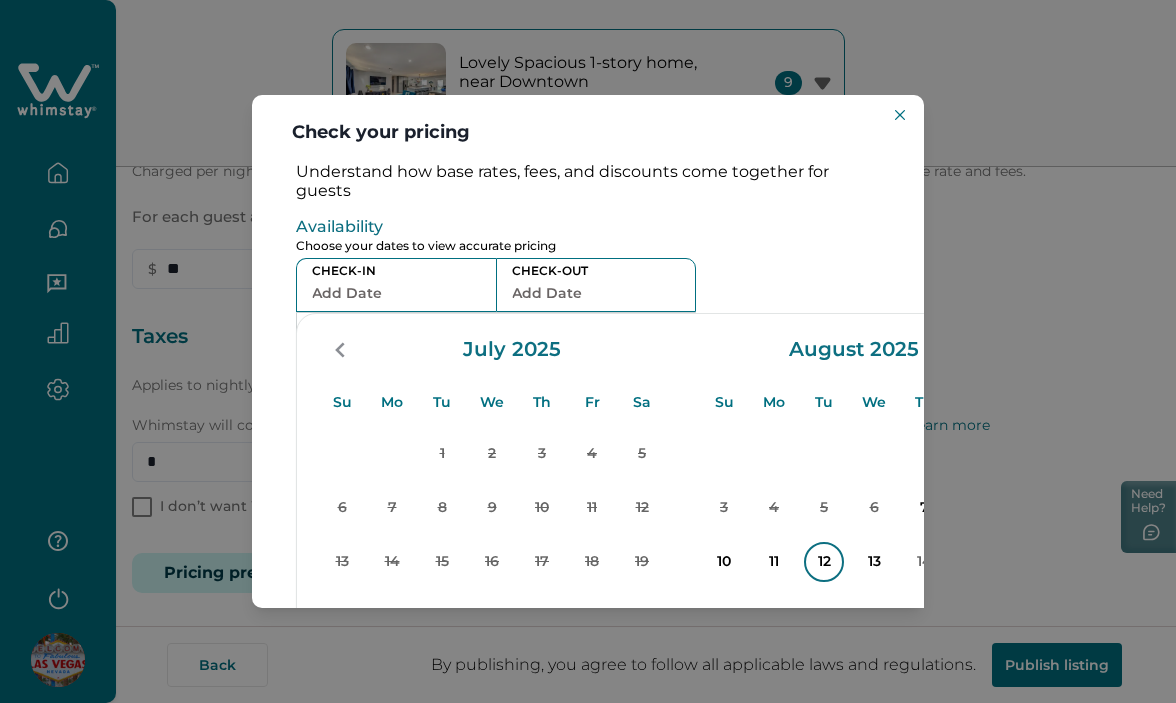 click on "10" at bounding box center [724, 562] 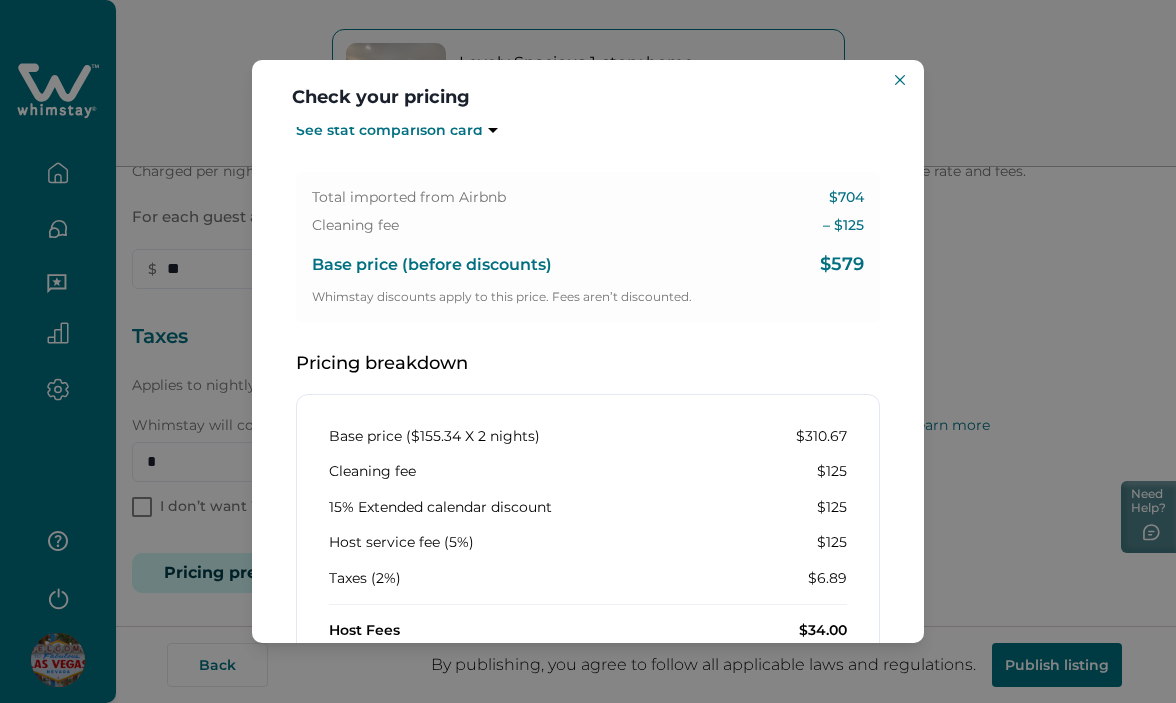 scroll, scrollTop: 500, scrollLeft: 0, axis: vertical 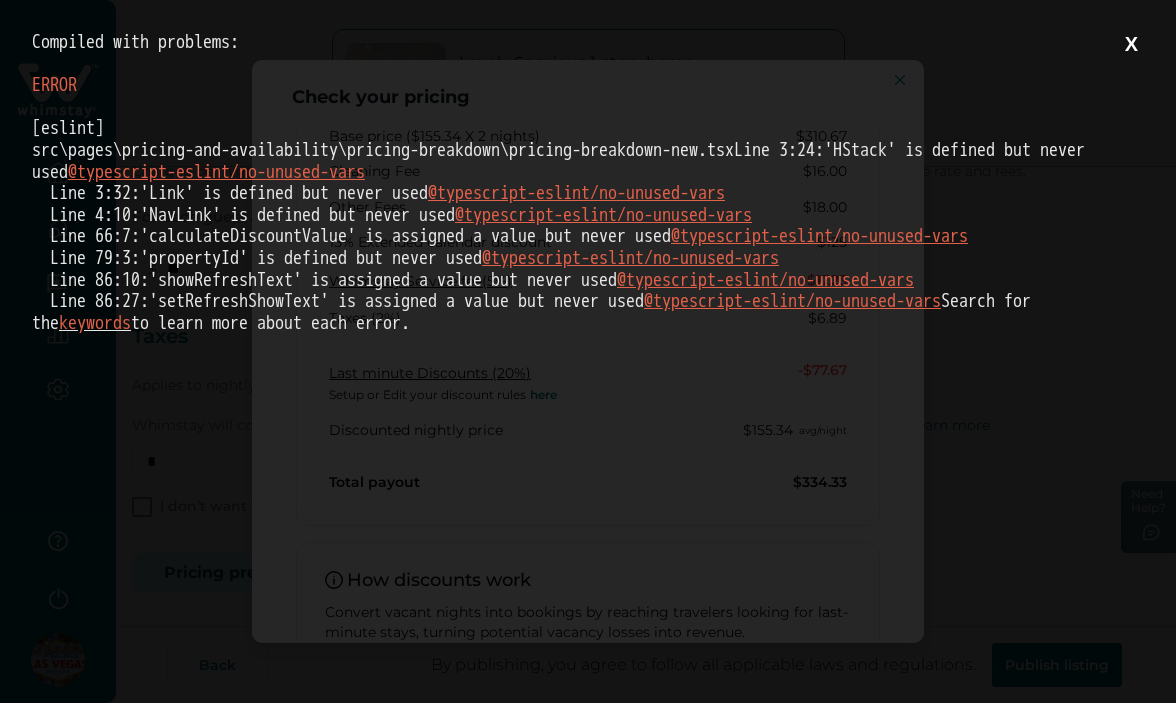 click on "X" at bounding box center [1131, 44] 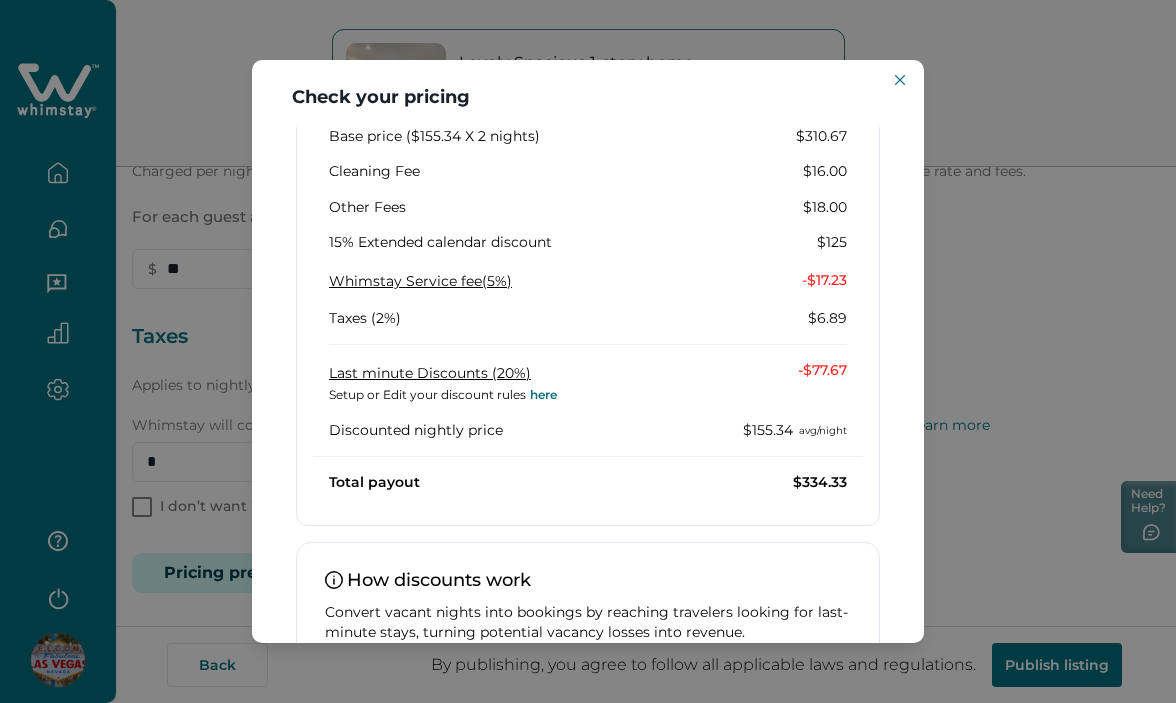 scroll, scrollTop: 0, scrollLeft: 0, axis: both 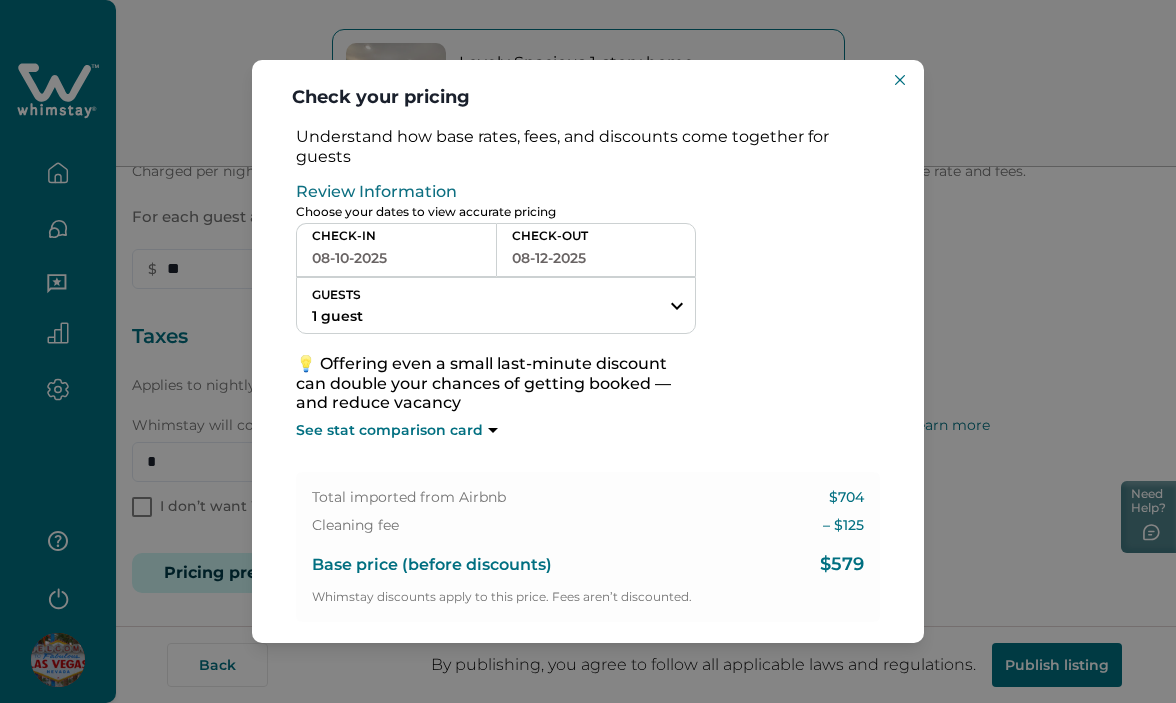 click on "08-10-2025" at bounding box center (396, 258) 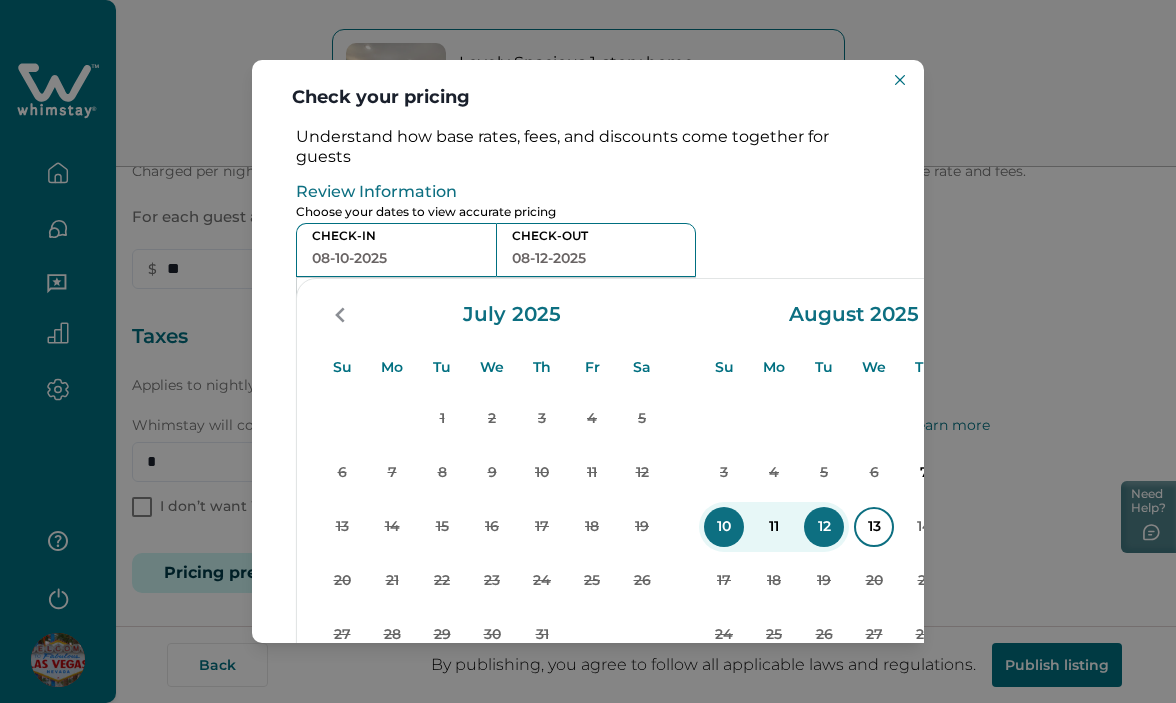 click on "13" at bounding box center [874, 527] 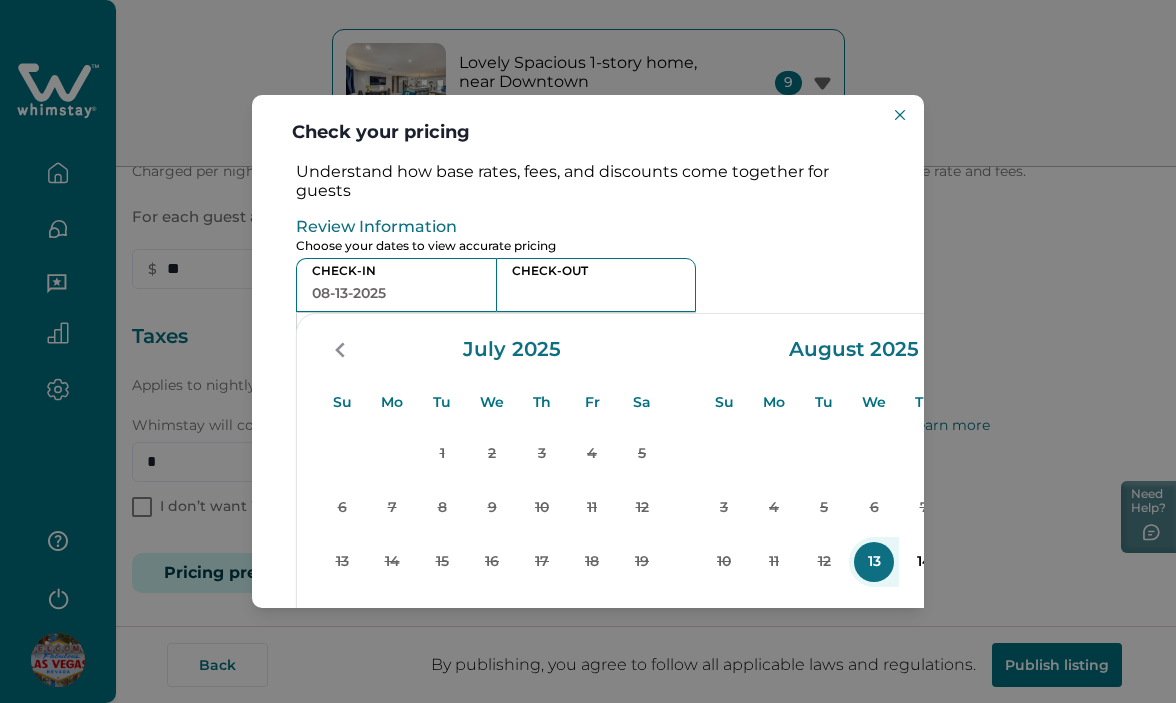click on "Check your pricing Understand how base rates, fees, and discounts come together for guests Review Information Choose your dates to view accurate pricing CHECK-IN 08-13-2025 CHECK-OUT GUESTS 1 guest Adults Ages 18 or above 1 Children Ages 2-12 0 Pets Are you bringing a pet? 10 guests maximum, not including infants. Minimum renter age is 18. Pets are not allowed. Reset Apply Su Mo Tu We Th Fr Sa Su Mo Tu We Th Fr Sa July 2025 Su Mo Tu We Th Fr Sa 1 2 3 4 5 6 7 8 9 10 11 12 13 14 15 16 17 18 19 20 21 22 23 24 25 26 27 28 29 30 31 August 2025 Su Mo Tu We Th Fr Sa 1 2 3 4 5 6 7 8 9 10 11 12 13 14 15 16 17 18 19 20 21 22 23 24 25 26 27 28 29 30 31 Clear dates Minimum nights vary Total imported from Airbnb $704 Cleaning fee – $ 125 Base price (before discounts) $579 Whimstay discounts apply to this price. Fees aren’t discounted." at bounding box center [588, 351] 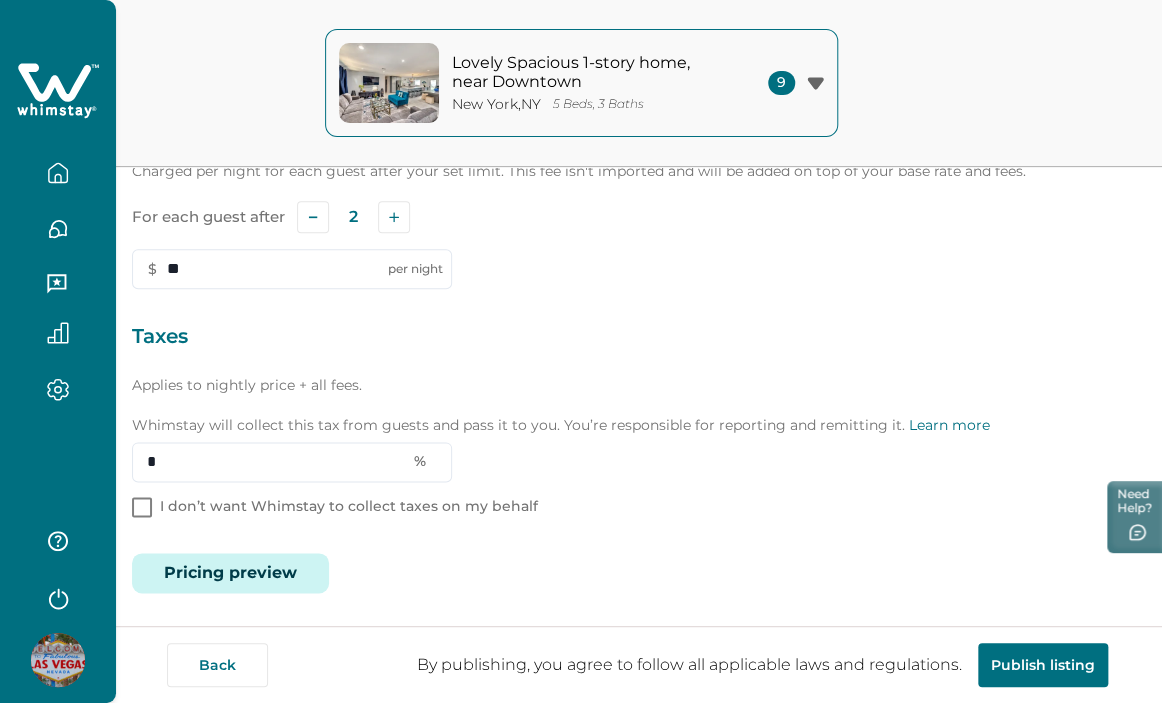 click on "Pricing preview" at bounding box center [230, 573] 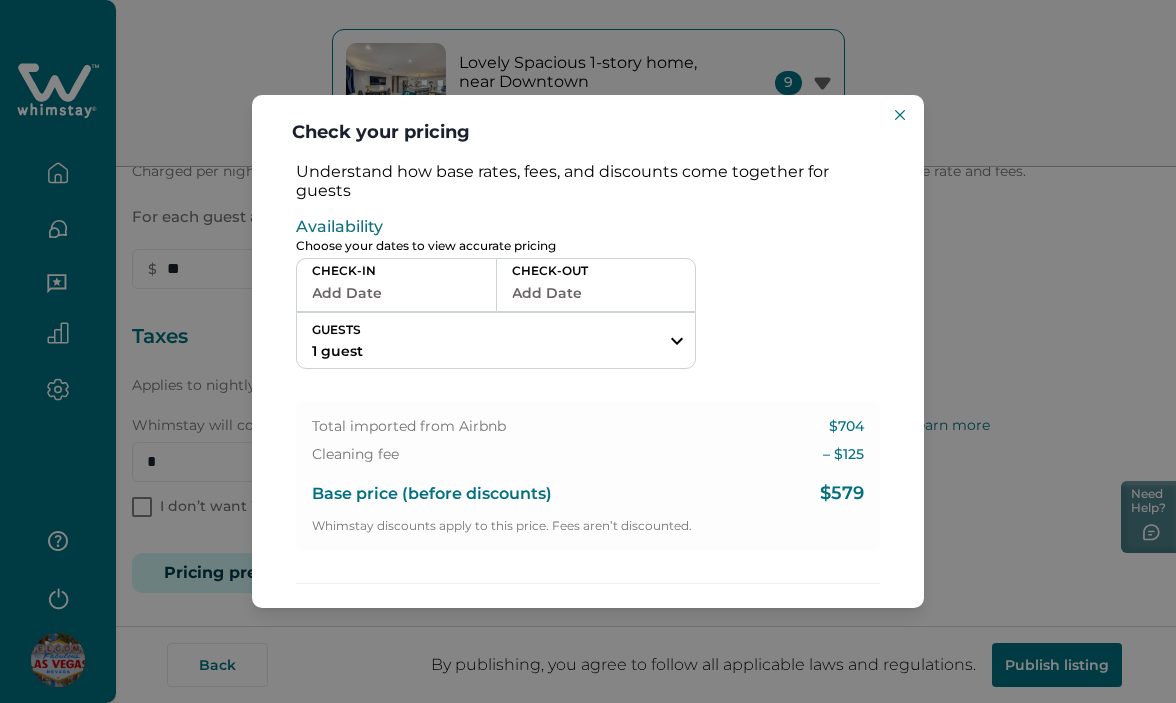 click on "Add Date" at bounding box center (396, 293) 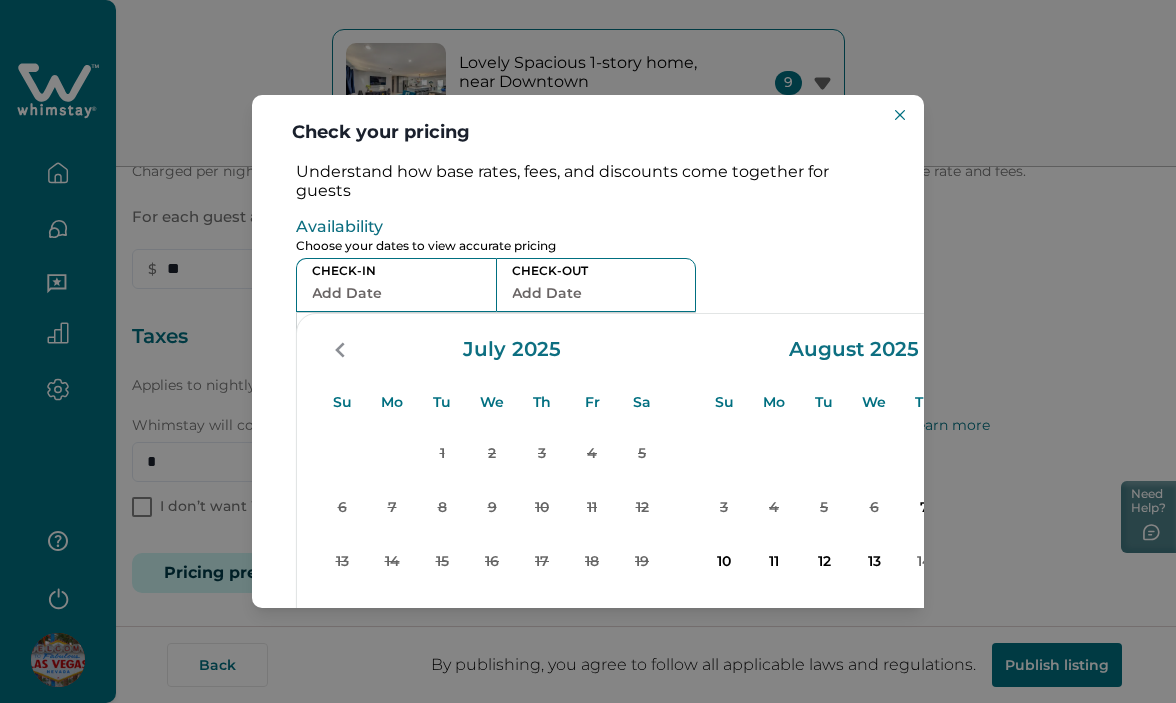 drag, startPoint x: 727, startPoint y: 549, endPoint x: 828, endPoint y: 561, distance: 101.71037 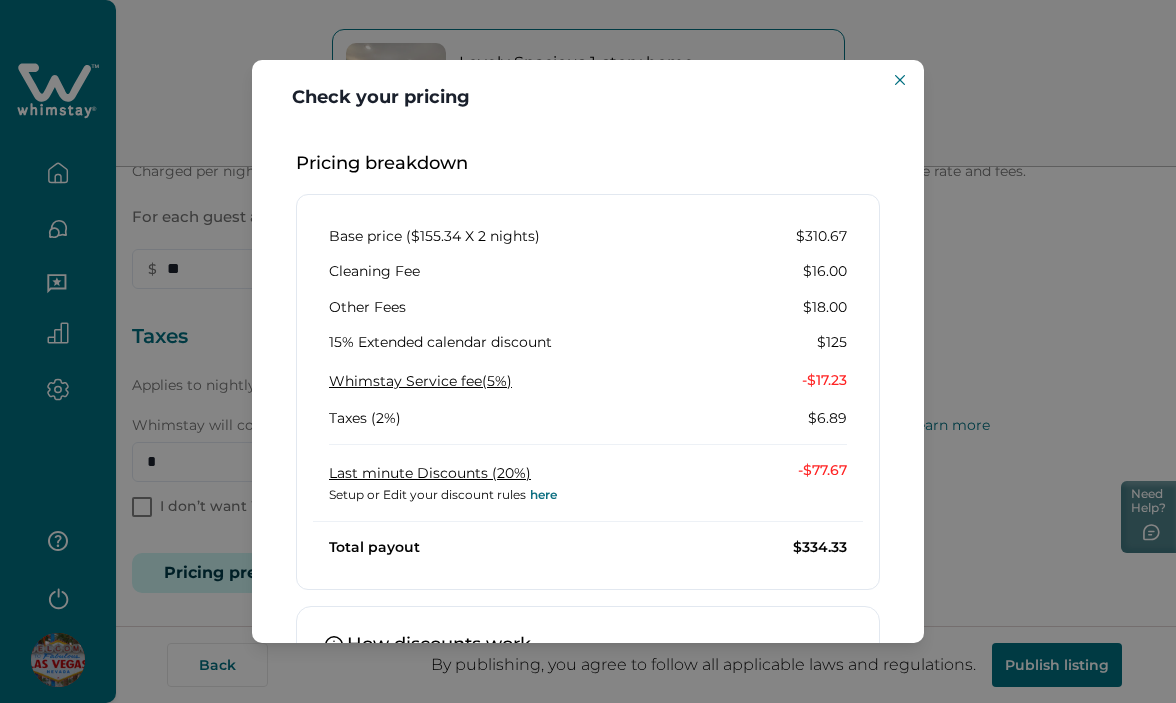scroll, scrollTop: 600, scrollLeft: 0, axis: vertical 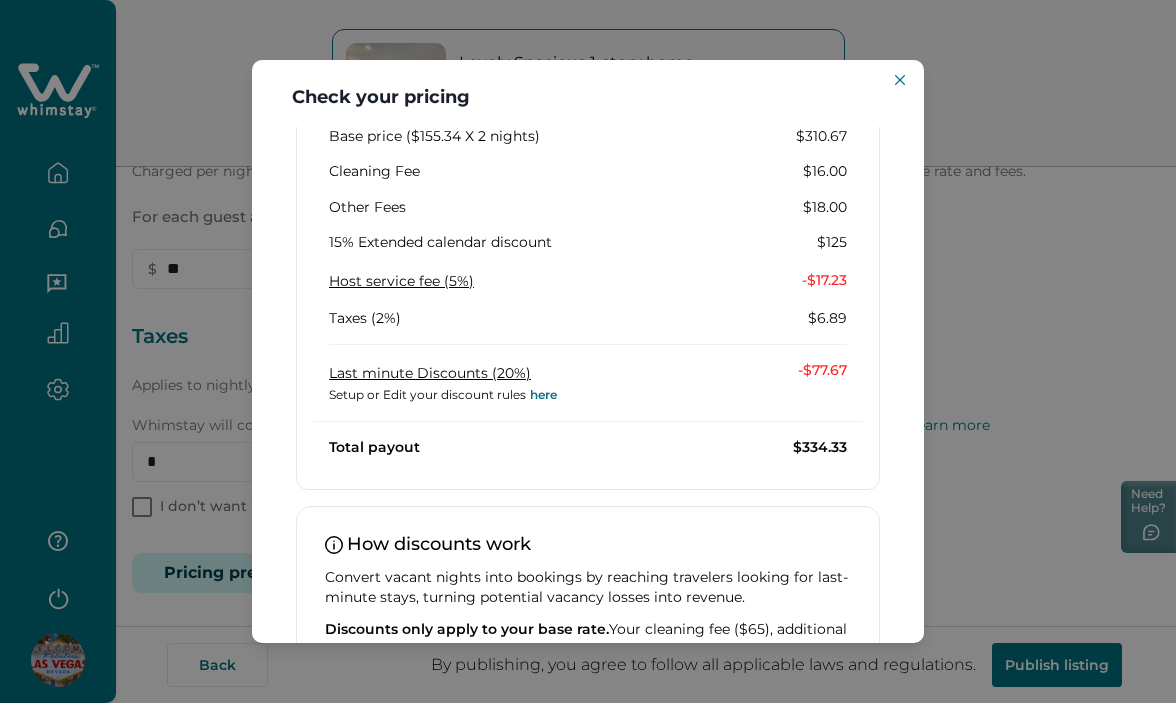 click on "Host service fee   (5%)" at bounding box center (401, 281) 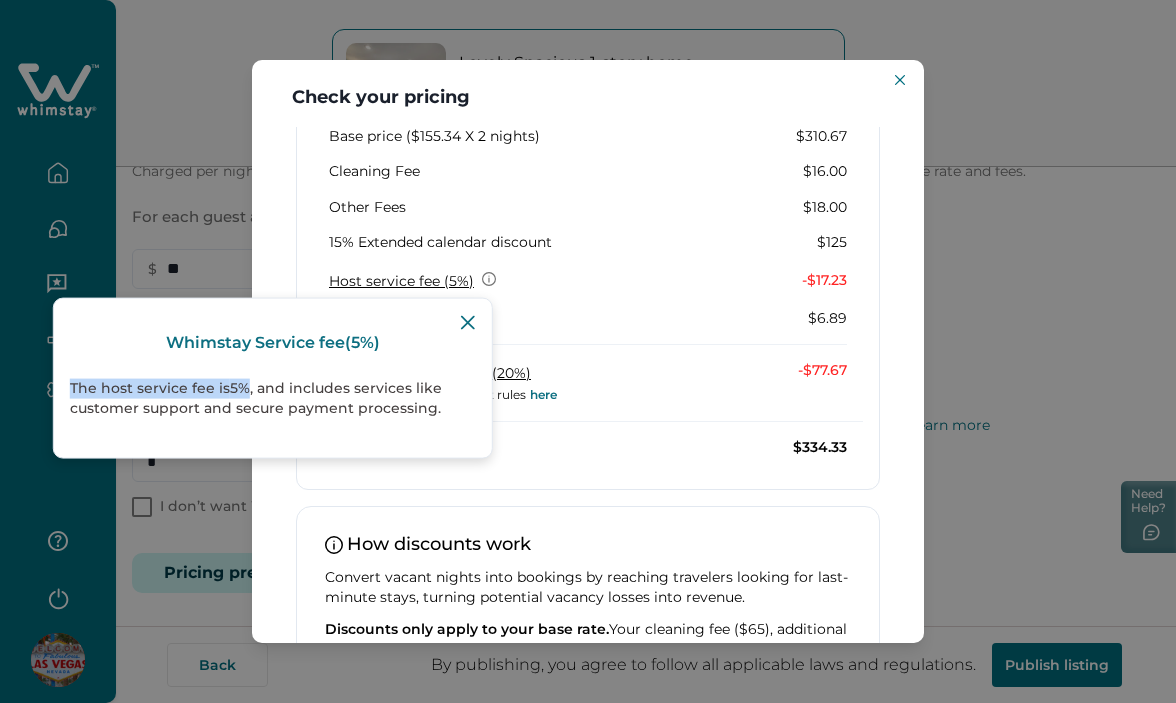 drag, startPoint x: 66, startPoint y: 383, endPoint x: 248, endPoint y: 383, distance: 182 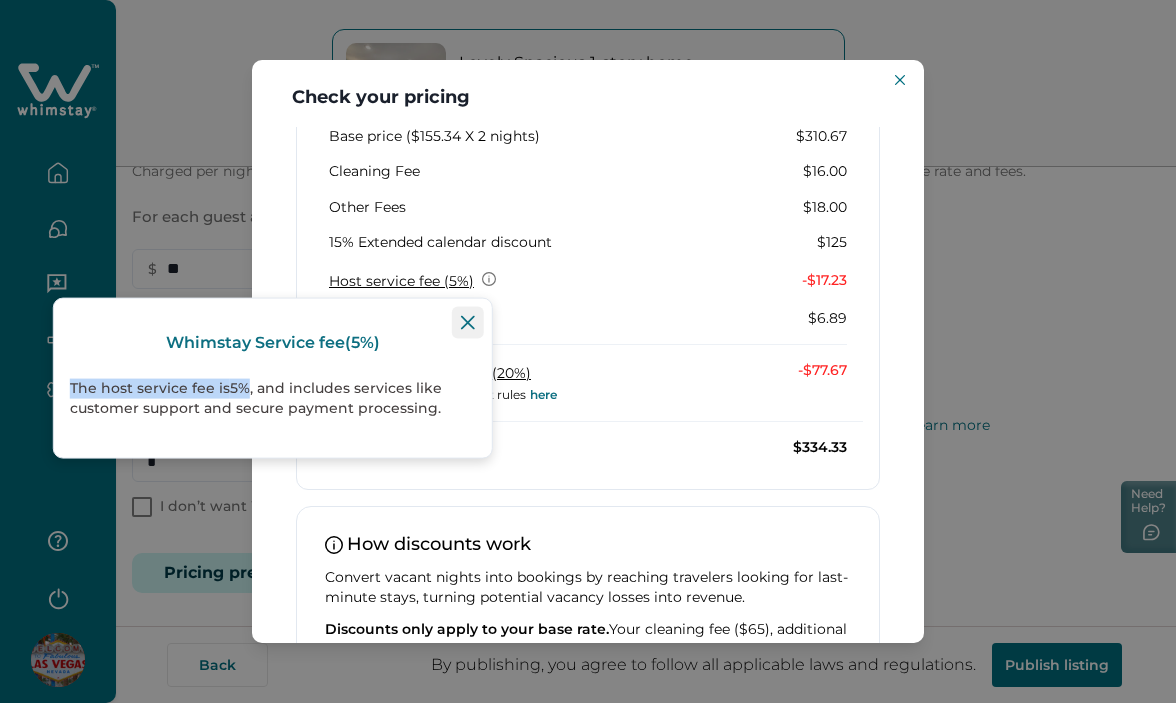 click at bounding box center (468, 323) 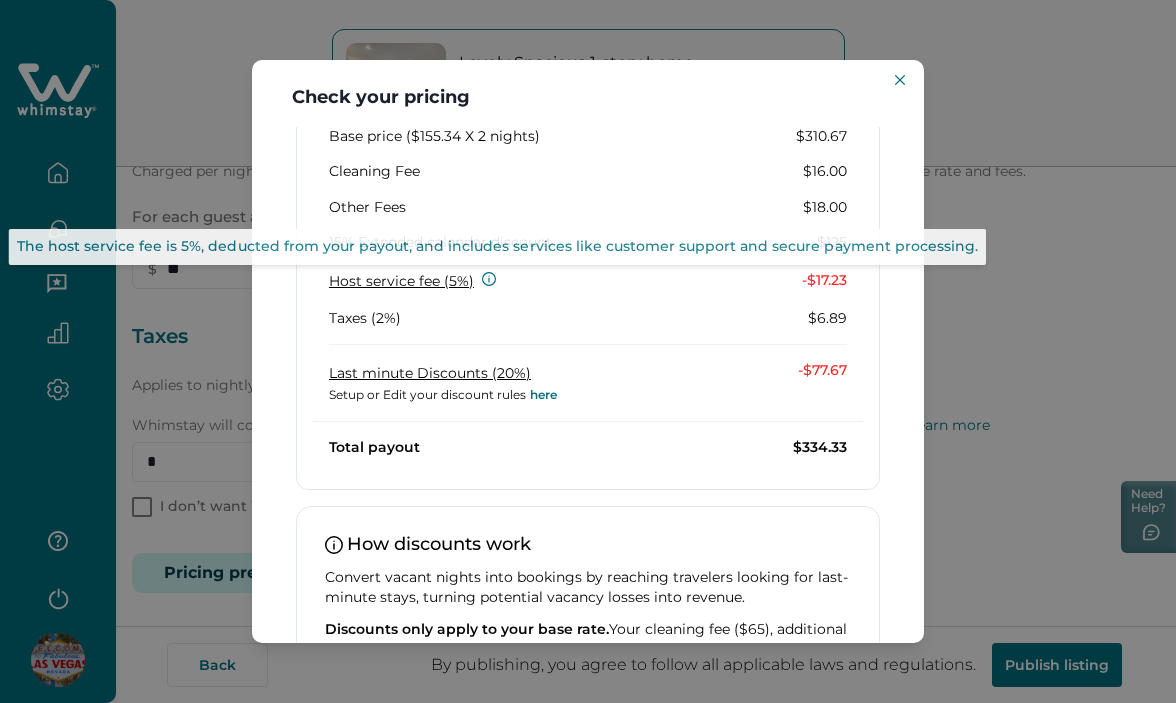 click 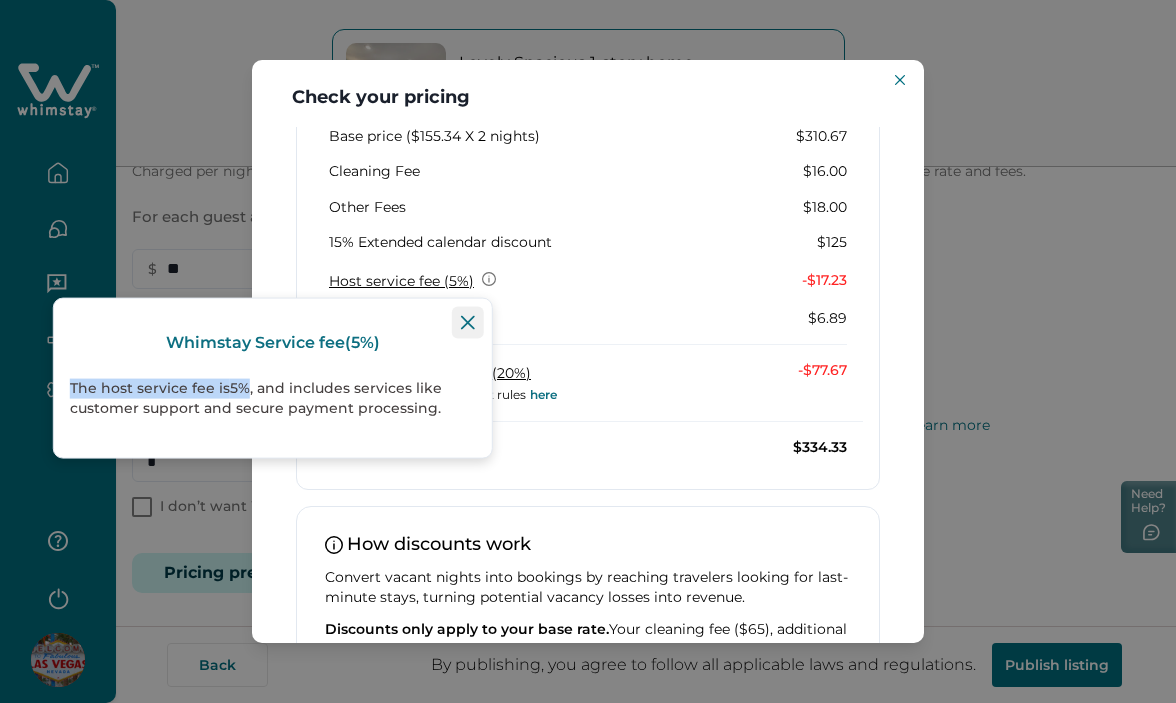 click 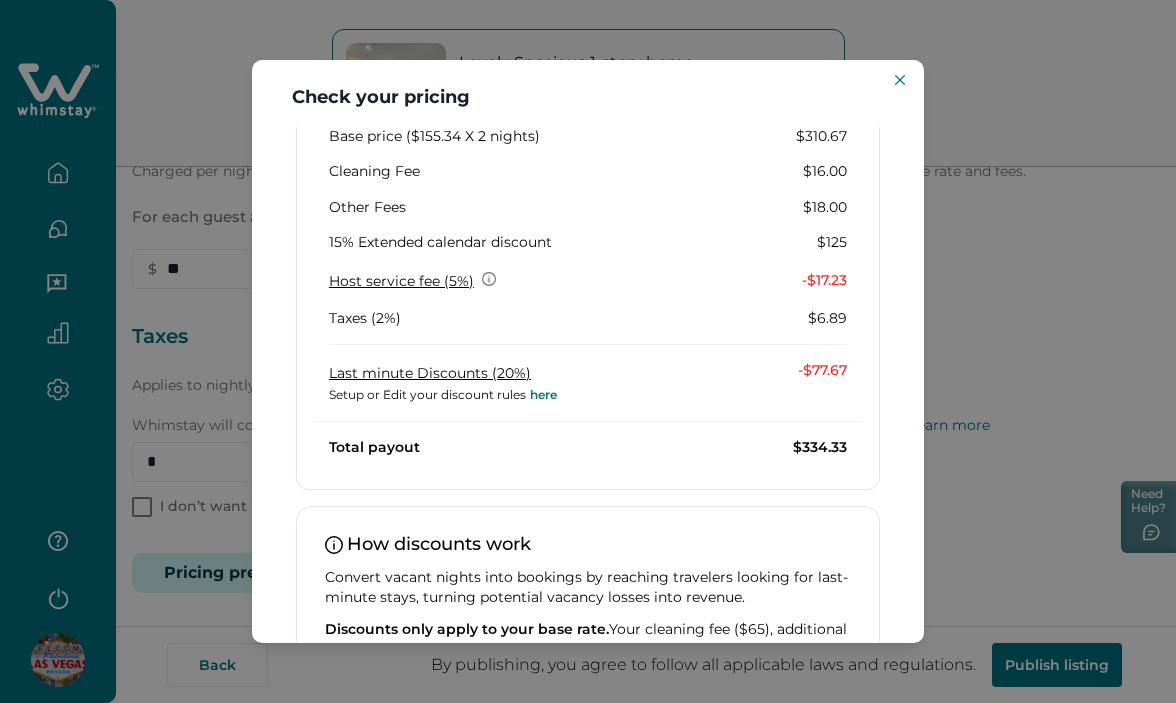 type 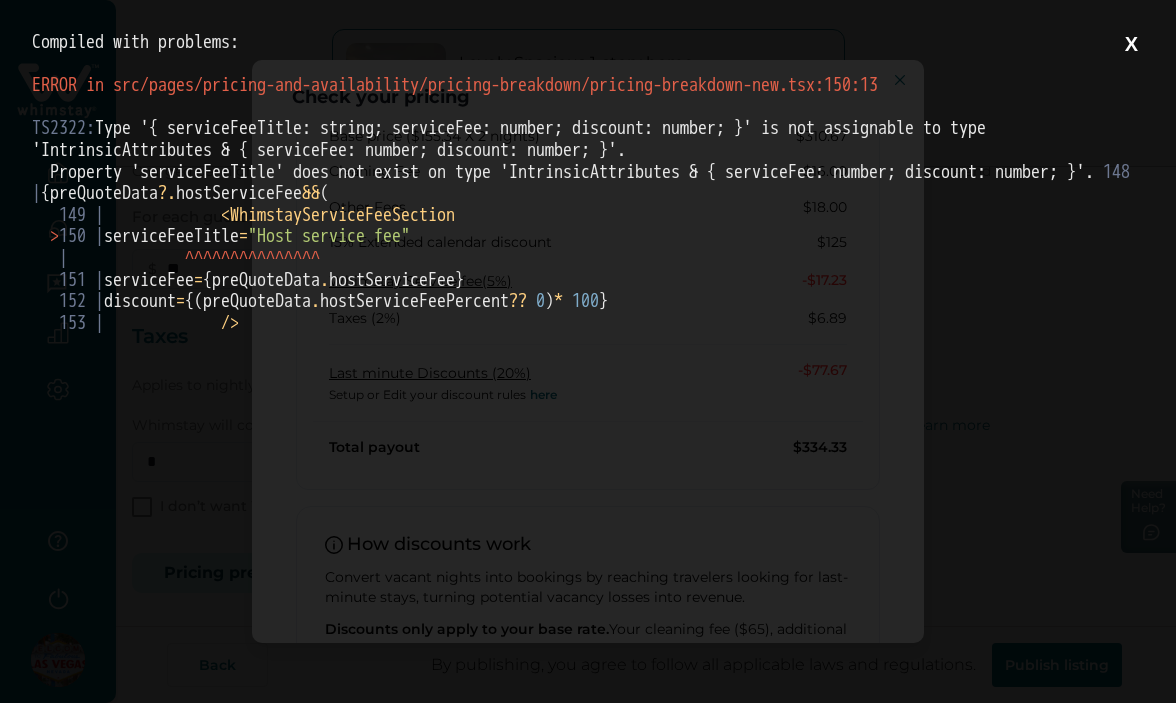 scroll, scrollTop: 0, scrollLeft: 0, axis: both 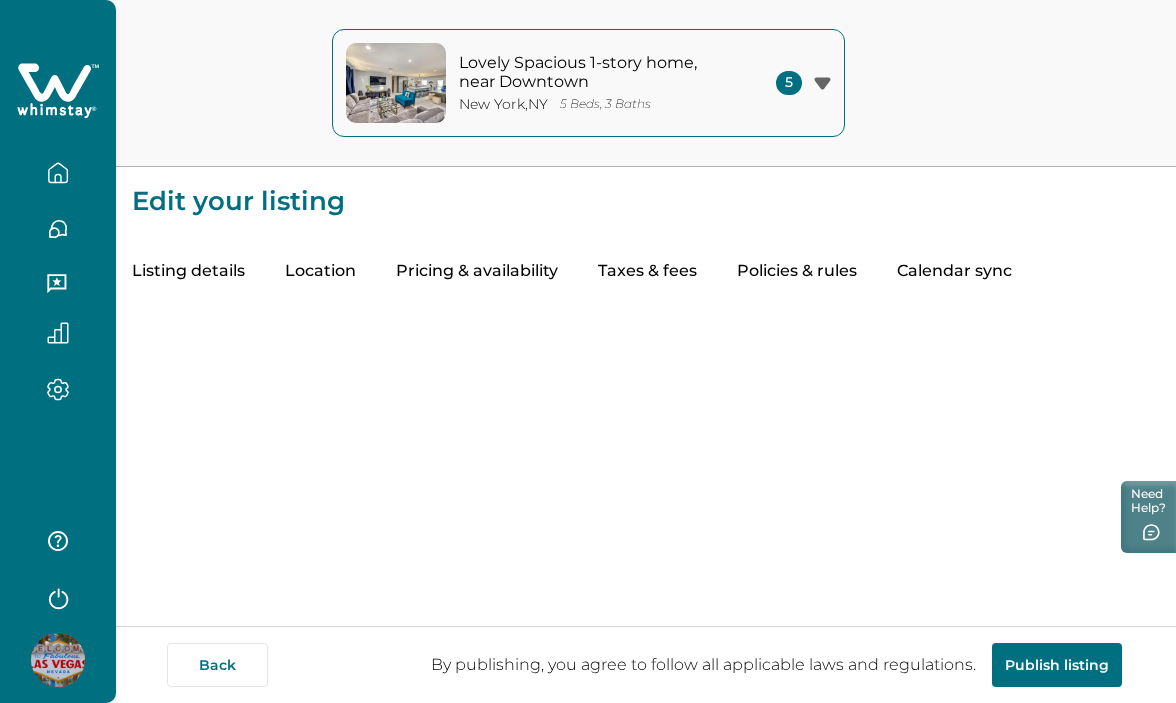 click on "Taxes & fees" at bounding box center [647, 272] 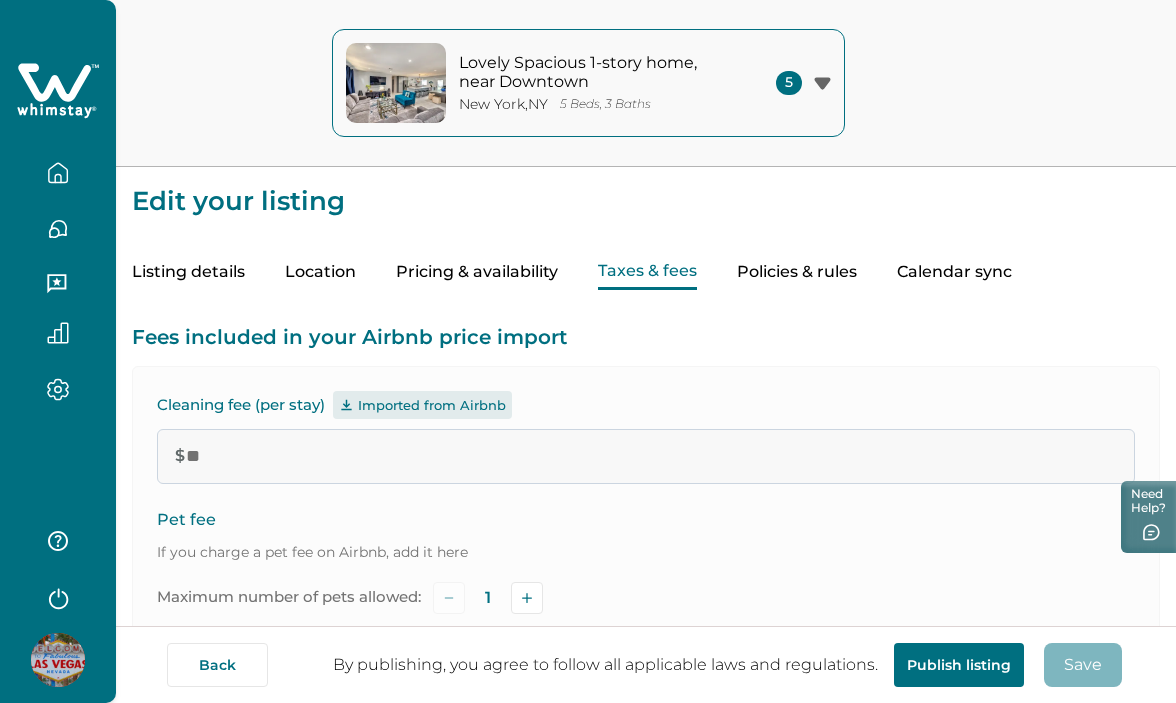 type on "**" 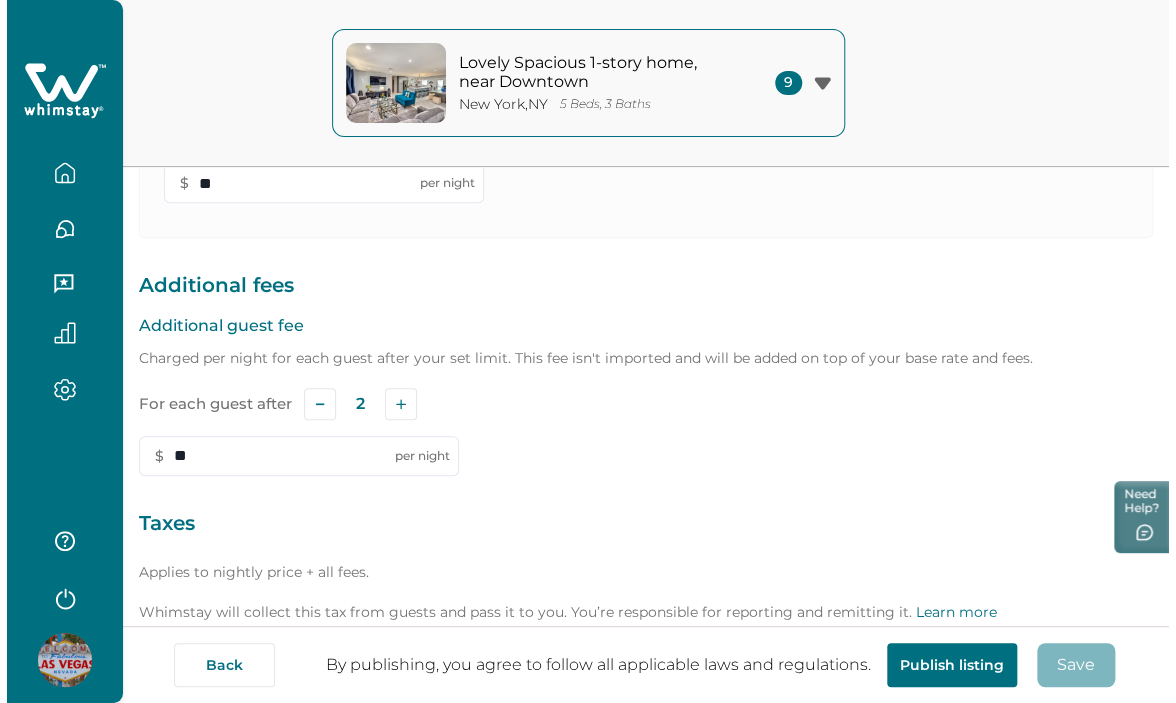 scroll, scrollTop: 687, scrollLeft: 0, axis: vertical 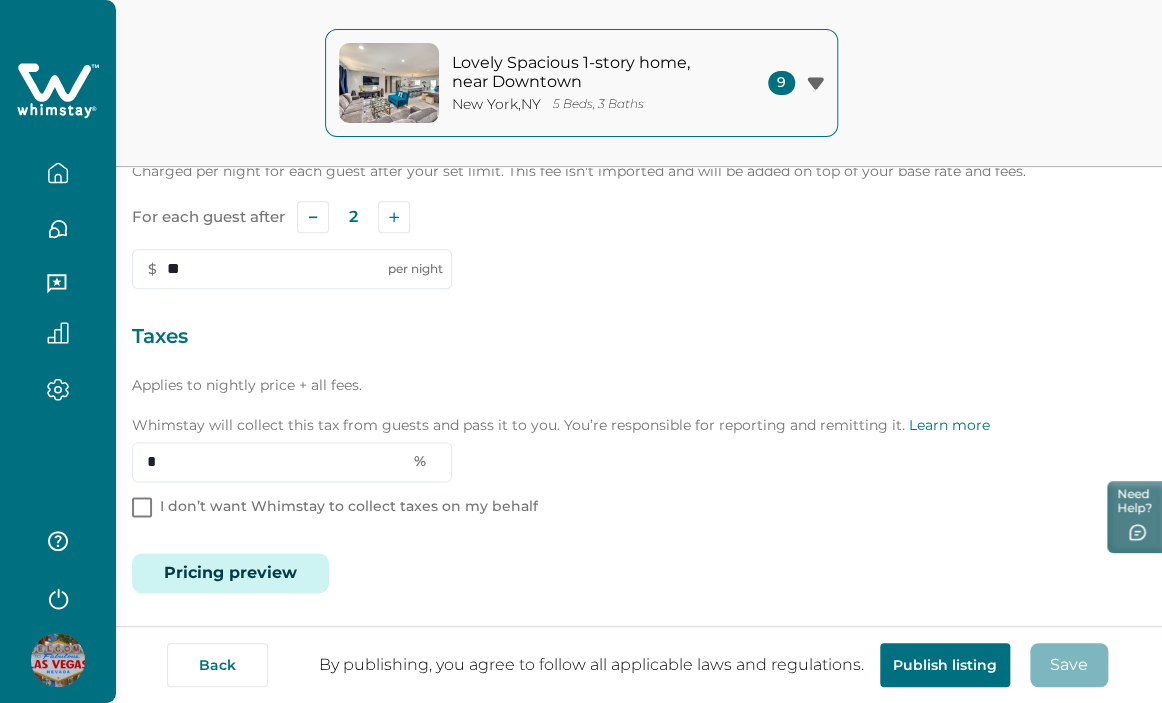 click on "Pricing preview" at bounding box center [230, 573] 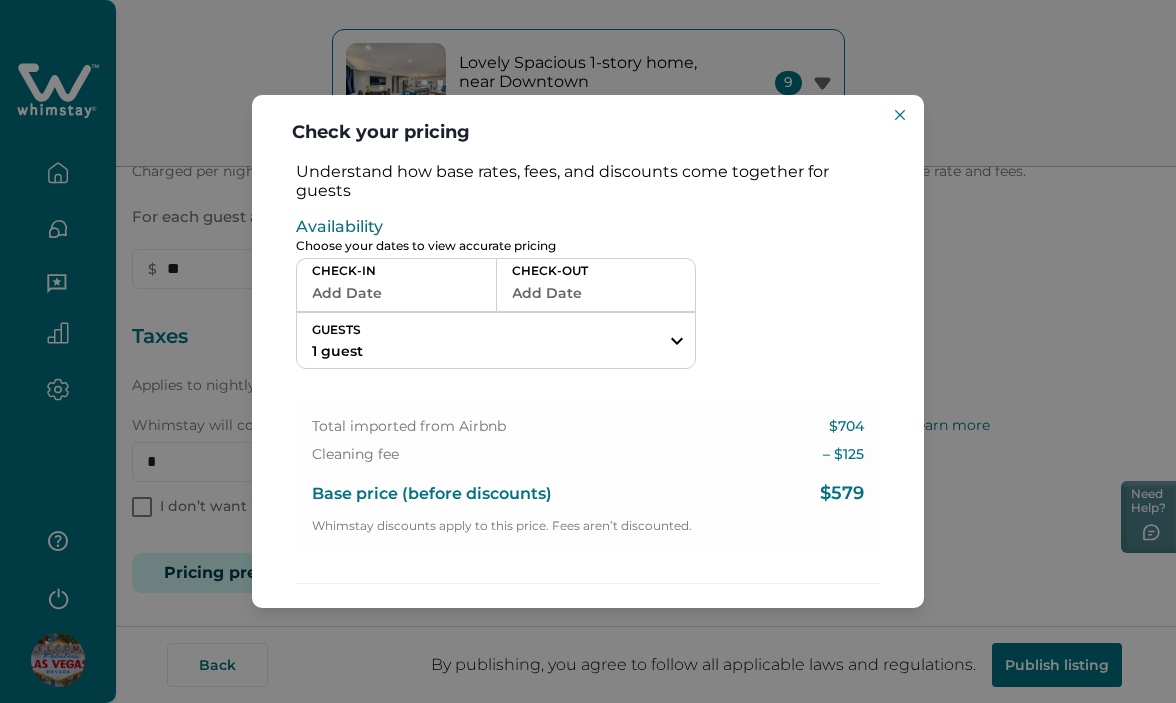 click on "Add Date" at bounding box center [396, 293] 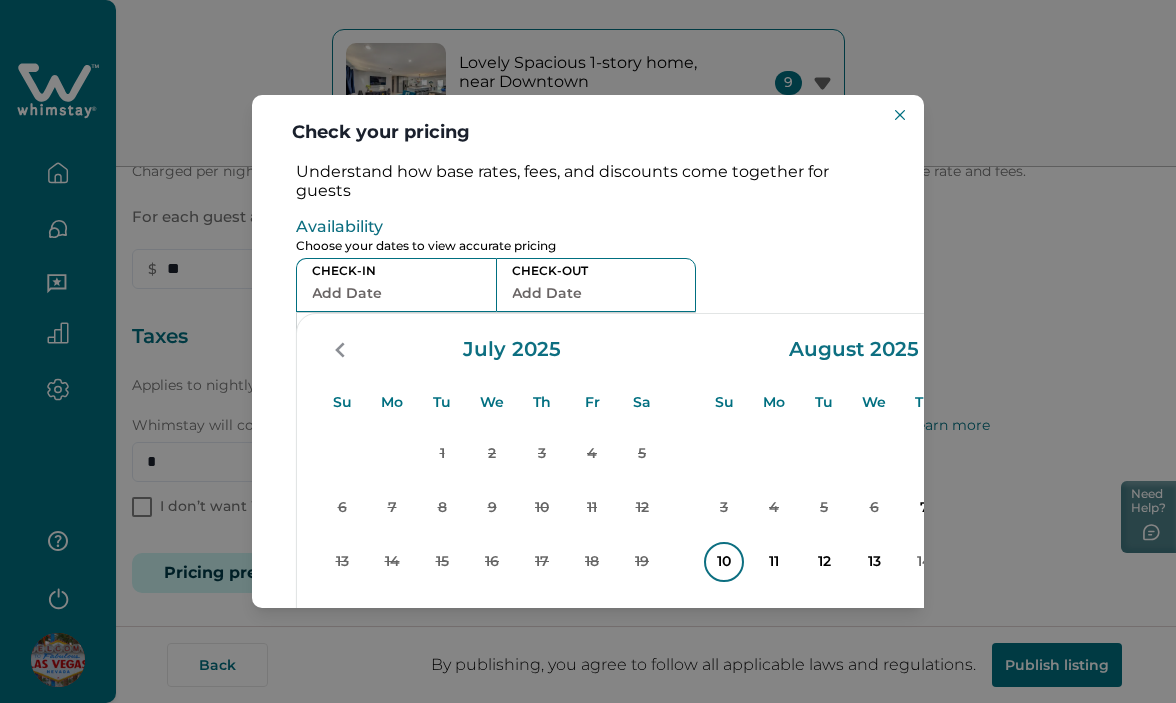click on "10" at bounding box center (724, 562) 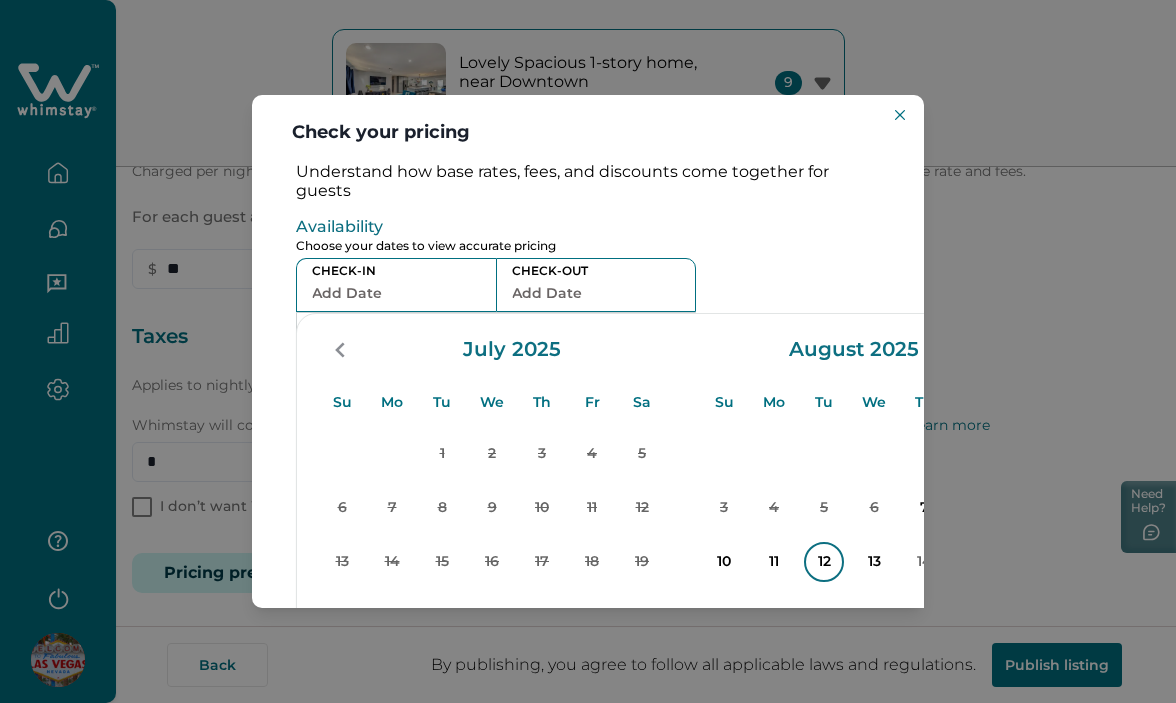 click on "12" at bounding box center (824, 562) 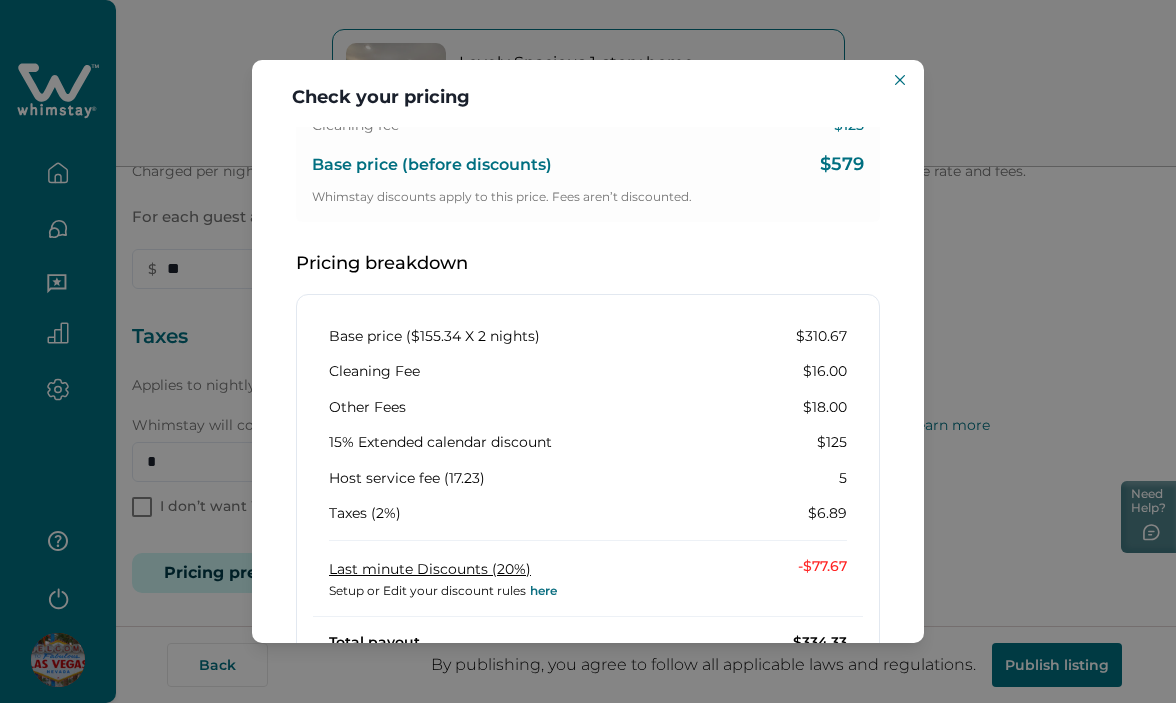 scroll, scrollTop: 500, scrollLeft: 0, axis: vertical 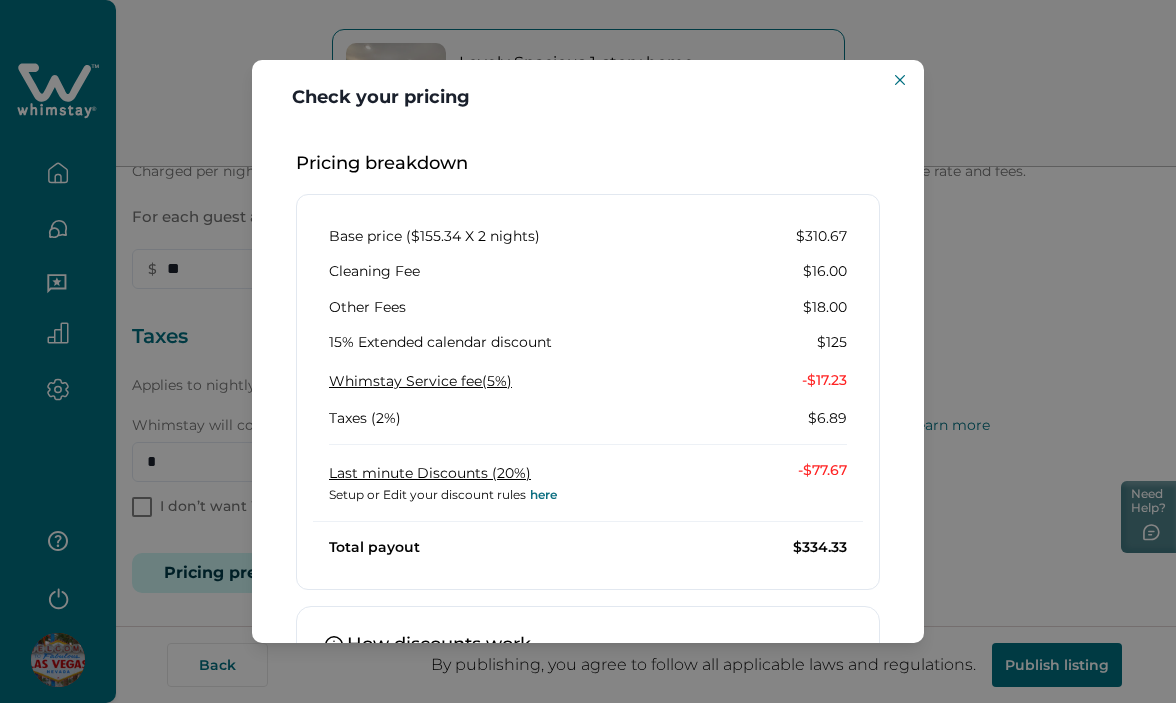drag, startPoint x: 481, startPoint y: 384, endPoint x: 317, endPoint y: 384, distance: 164 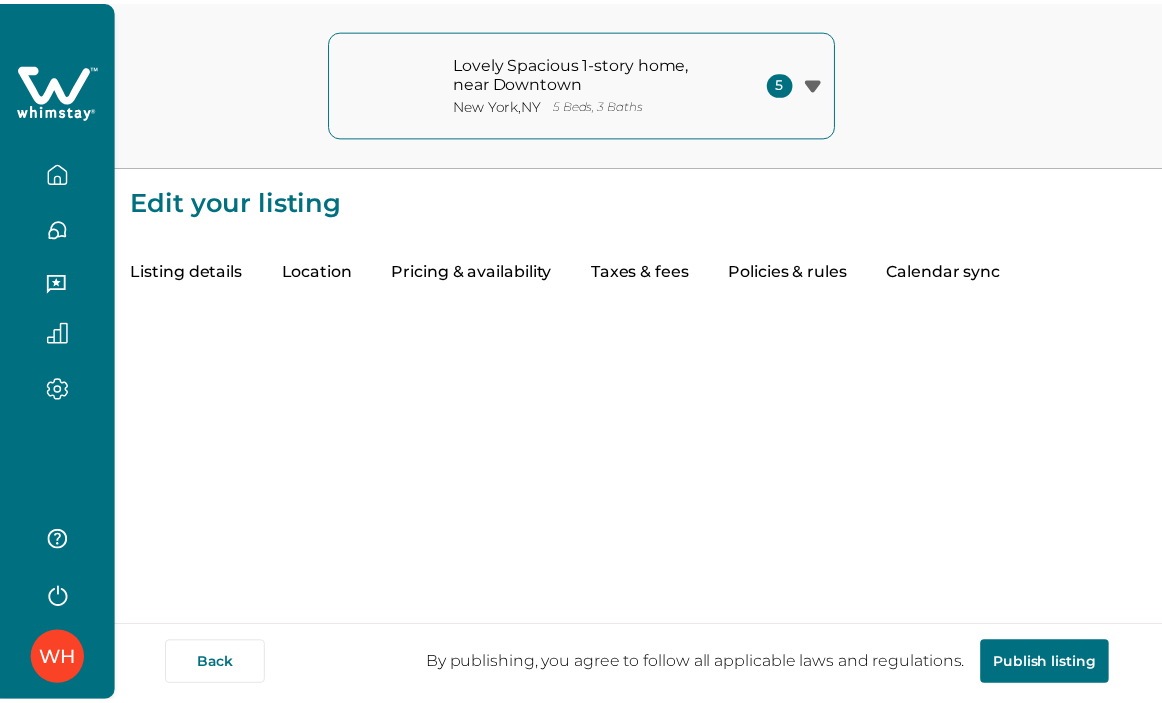 scroll, scrollTop: 0, scrollLeft: 0, axis: both 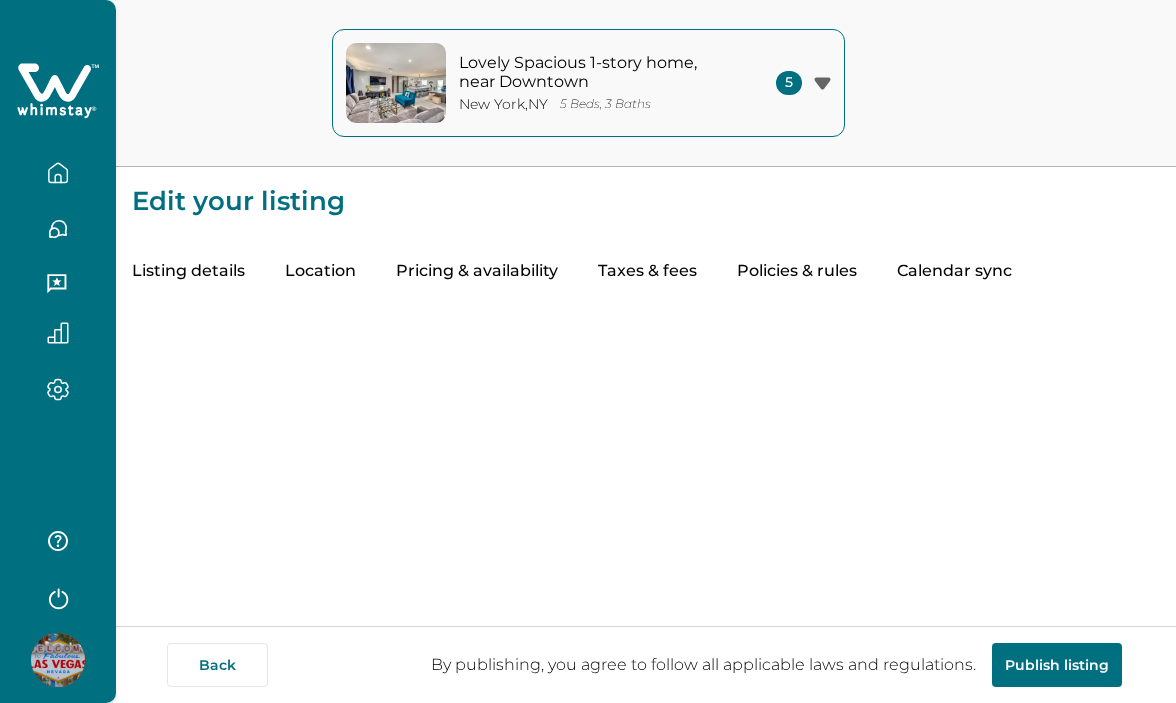 click on "Taxes & fees" at bounding box center (647, 272) 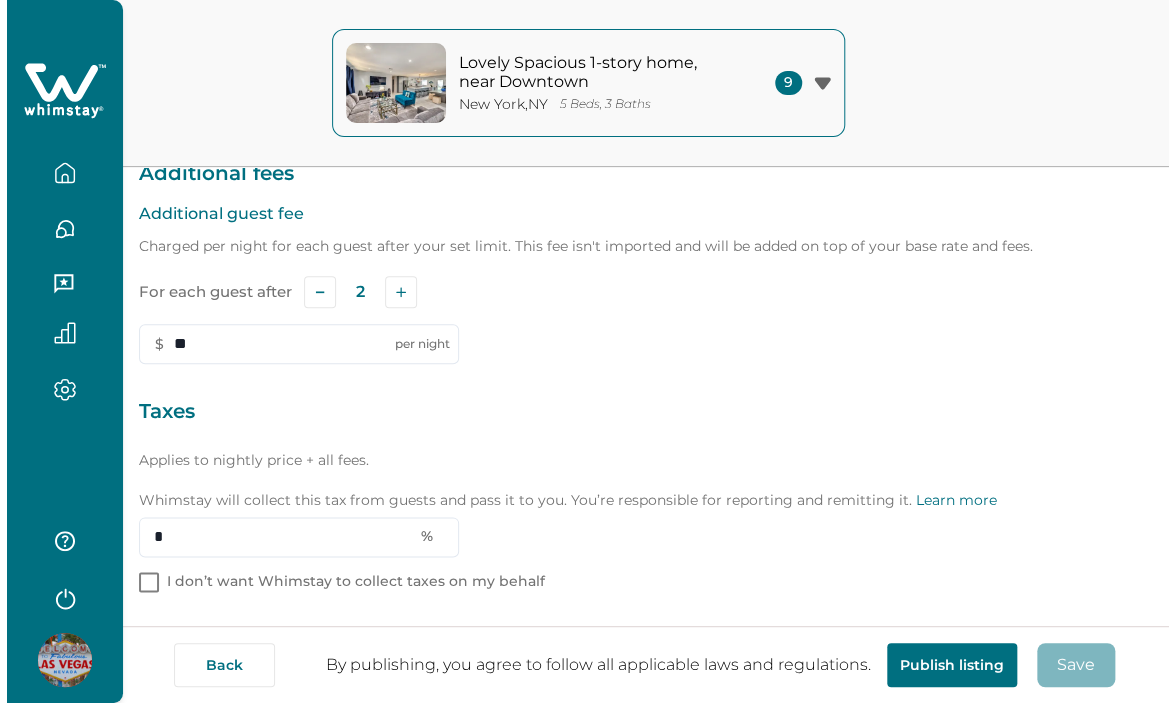 scroll, scrollTop: 687, scrollLeft: 0, axis: vertical 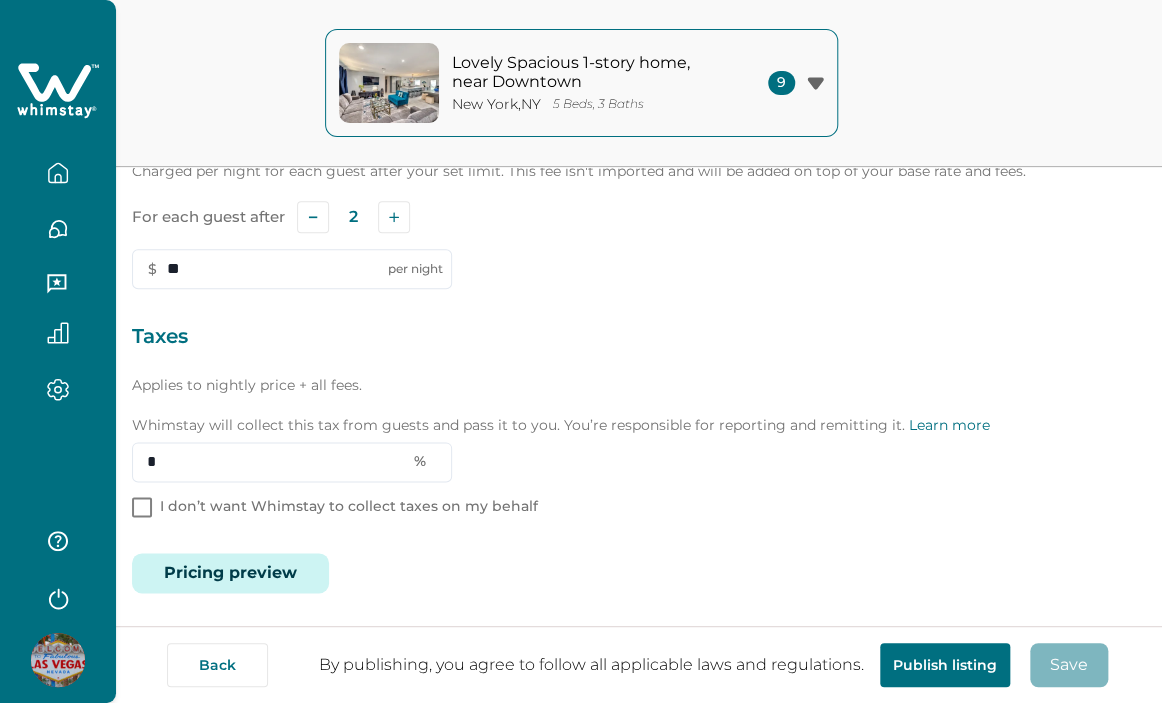 click on "Pricing preview" at bounding box center [230, 573] 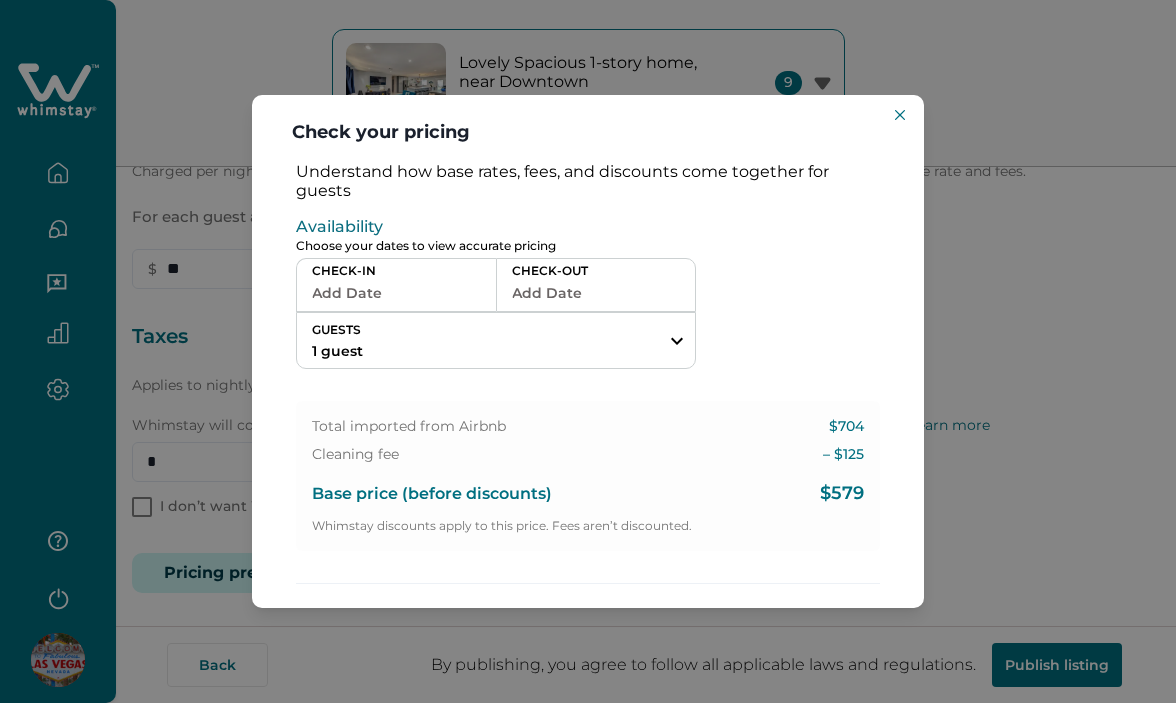 click on "Add Date" at bounding box center (396, 293) 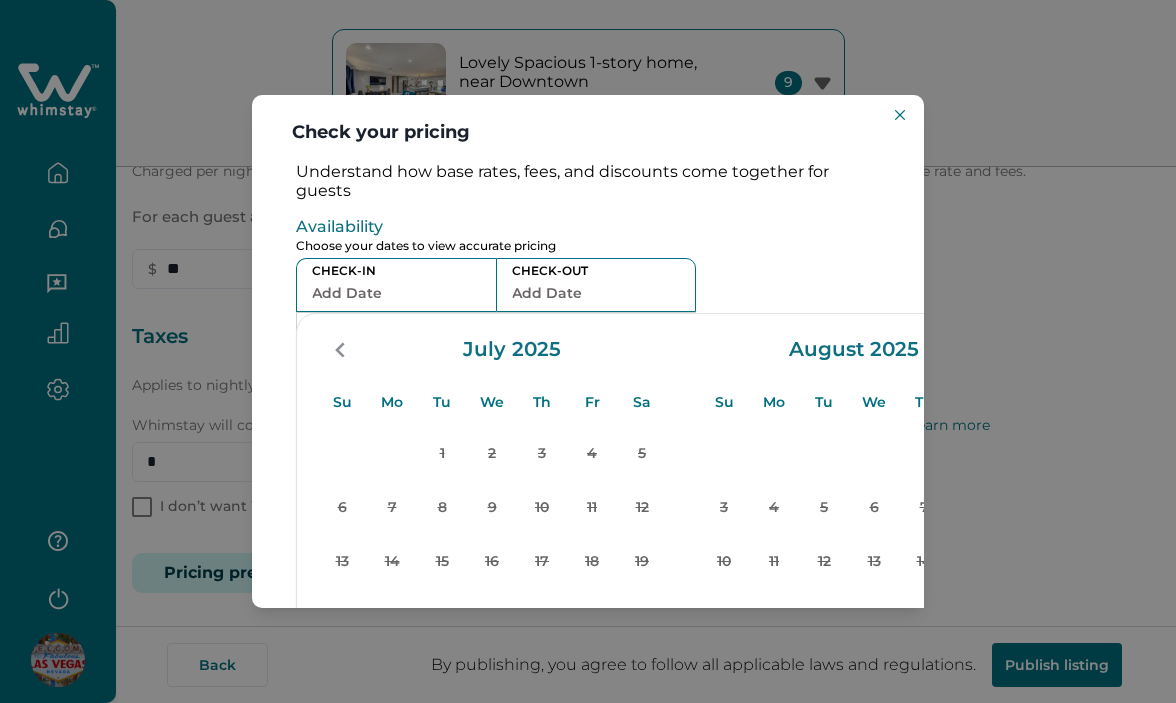 click on "Check your pricing Understand how base rates, fees, and discounts come together for guests Availability Choose your dates to view accurate pricing CHECK-IN Add Date CHECK-OUT Add Date GUESTS 1 guest Adults Ages 18 or above 1 Children Ages 2-12 0 Pets Are you bringing a pet? 10 guests maximum, not including infants. Minimum renter age is 18. Pets are not allowed. Reset Apply Su Mo Tu We Th Fr Sa Su Mo Tu We Th Fr Sa July 2025 Su Mo Tu We Th Fr Sa 1 2 3 4 5 6 7 8 9 10 11 12 13 14 15 16 17 18 19 20 21 22 23 24 25 26 27 28 29 30 31 August 2025 Su Mo Tu We Th Fr Sa 1 2 3 4 5 6 7 8 9 10 11 12 13 14 15 16 17 18 19 20 21 22 23 24 25 26 27 28 29 30 31 Clear dates Minimum nights vary Total imported from Airbnb $704 Cleaning fee – $ 125 Base price (before discounts) $579 Whimstay discounts apply to this price. Fees aren’t discounted." at bounding box center (588, 351) 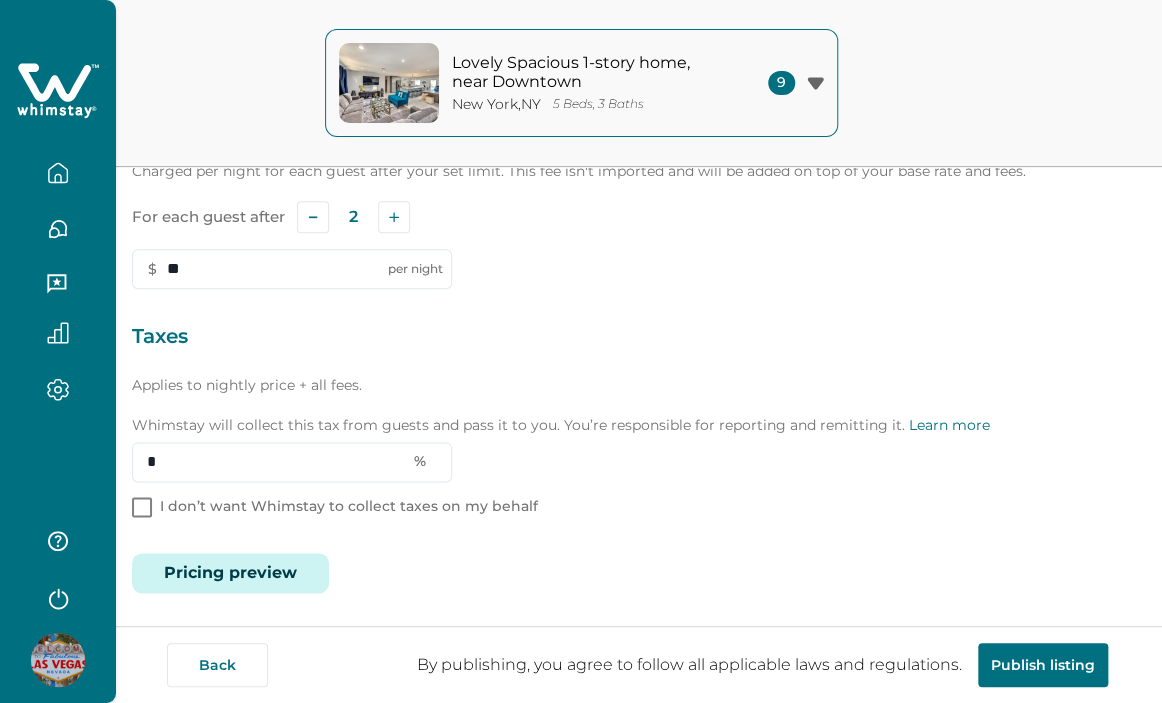 click on "Pricing preview" at bounding box center [230, 573] 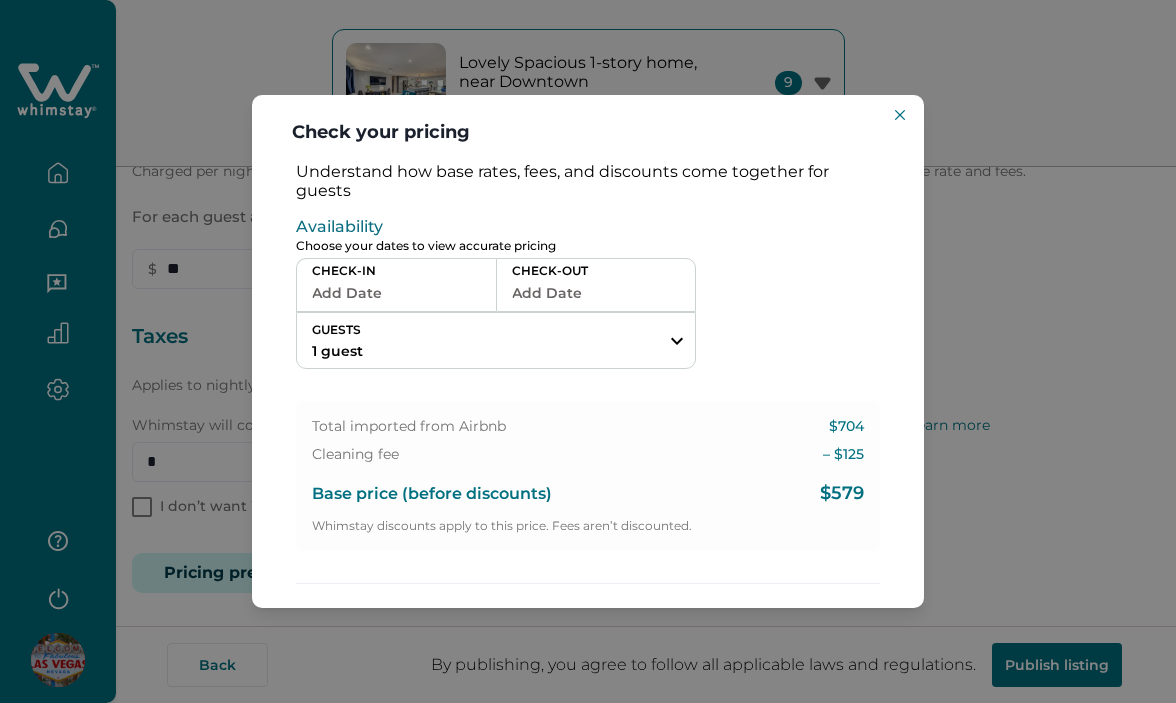 click on "Add Date" at bounding box center [396, 293] 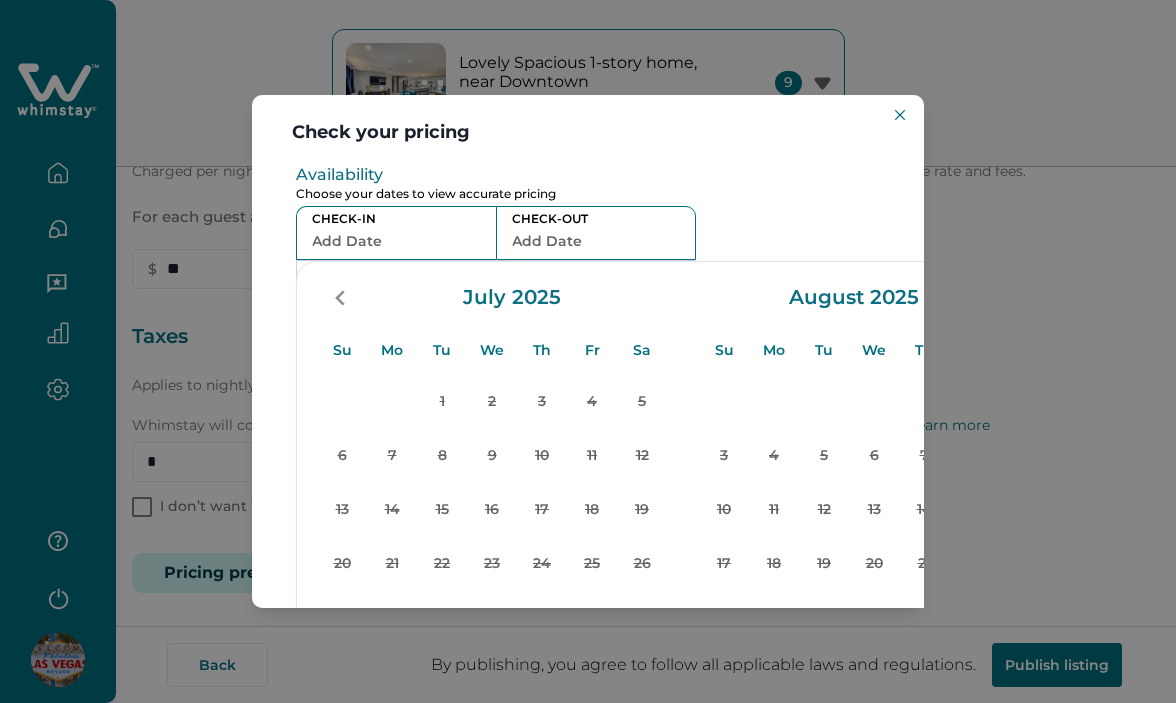 scroll, scrollTop: 52, scrollLeft: 160, axis: both 